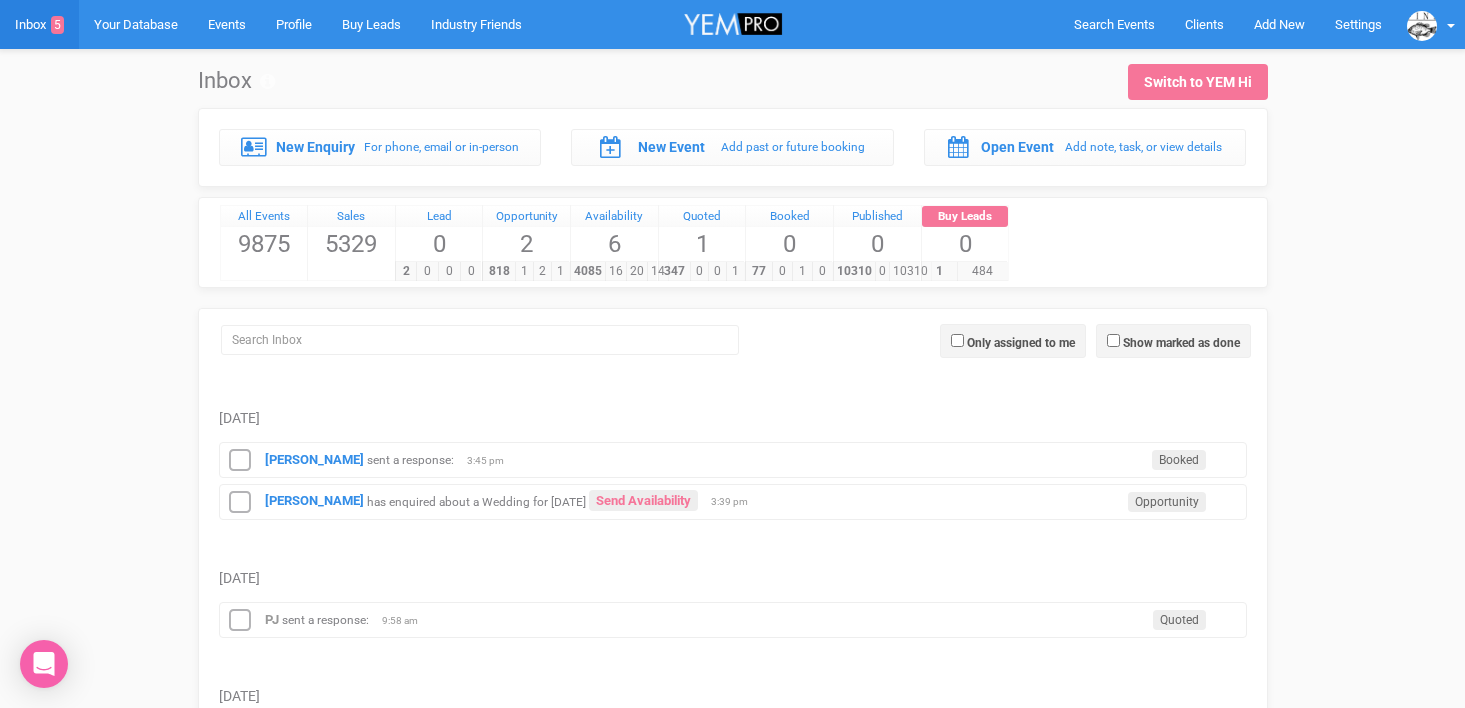scroll, scrollTop: 0, scrollLeft: 0, axis: both 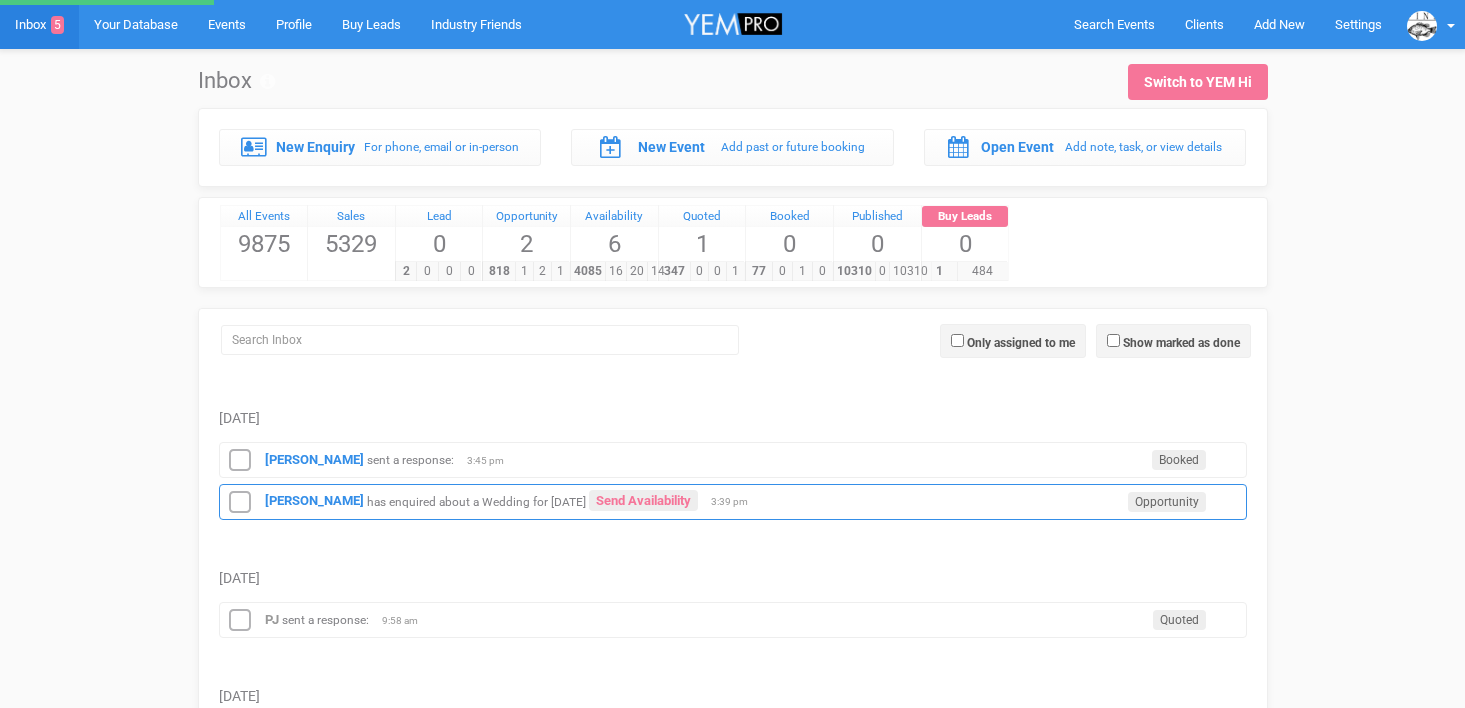click on "has enquired about a Wedding for  [DATE]" at bounding box center [476, 501] 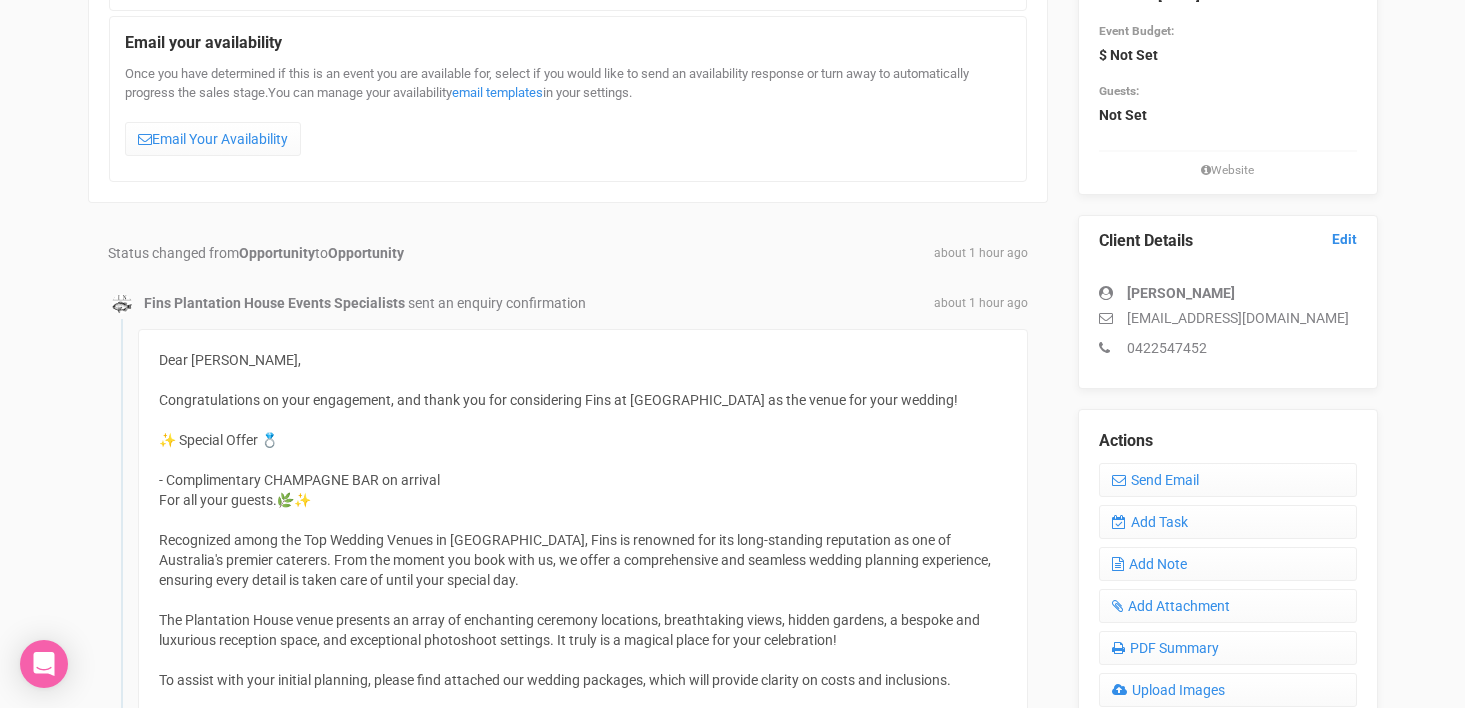 scroll, scrollTop: 346, scrollLeft: 0, axis: vertical 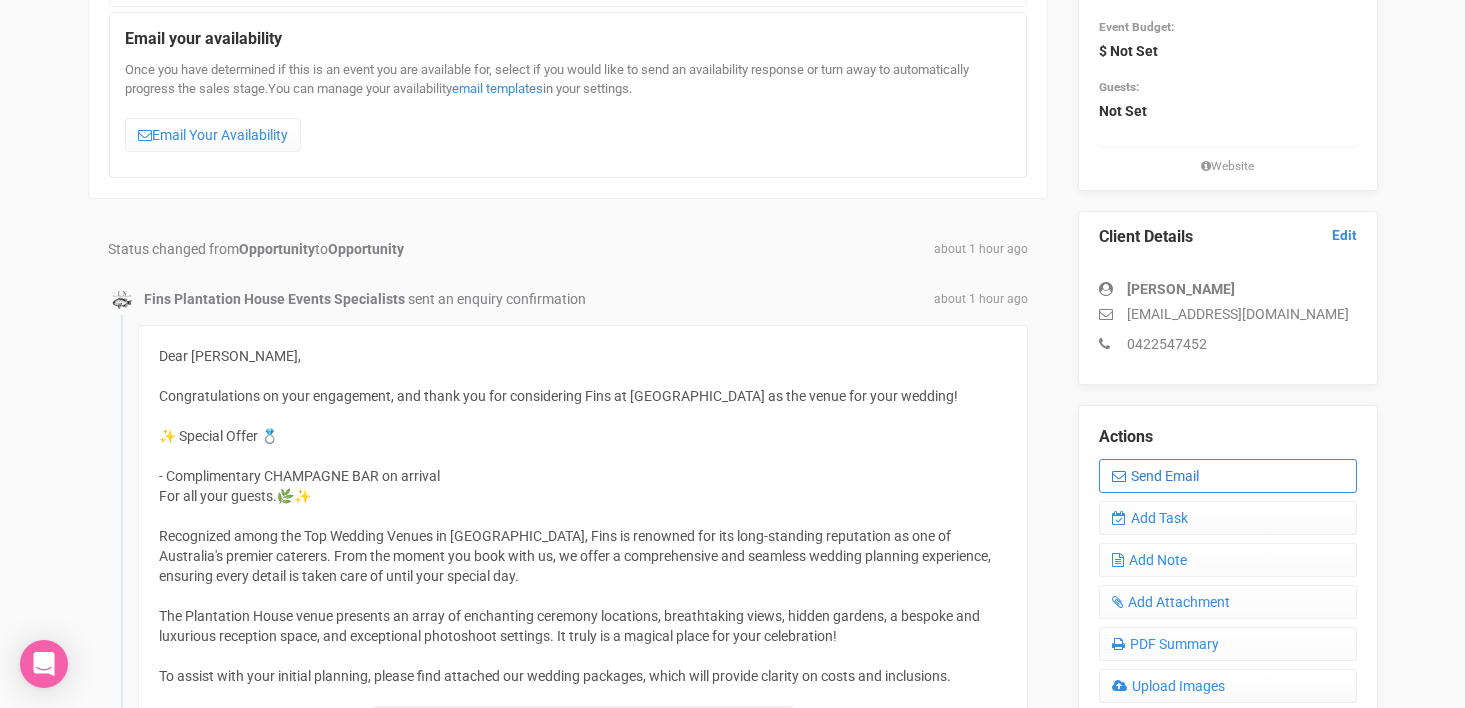 click on "Send Email" at bounding box center [1228, 476] 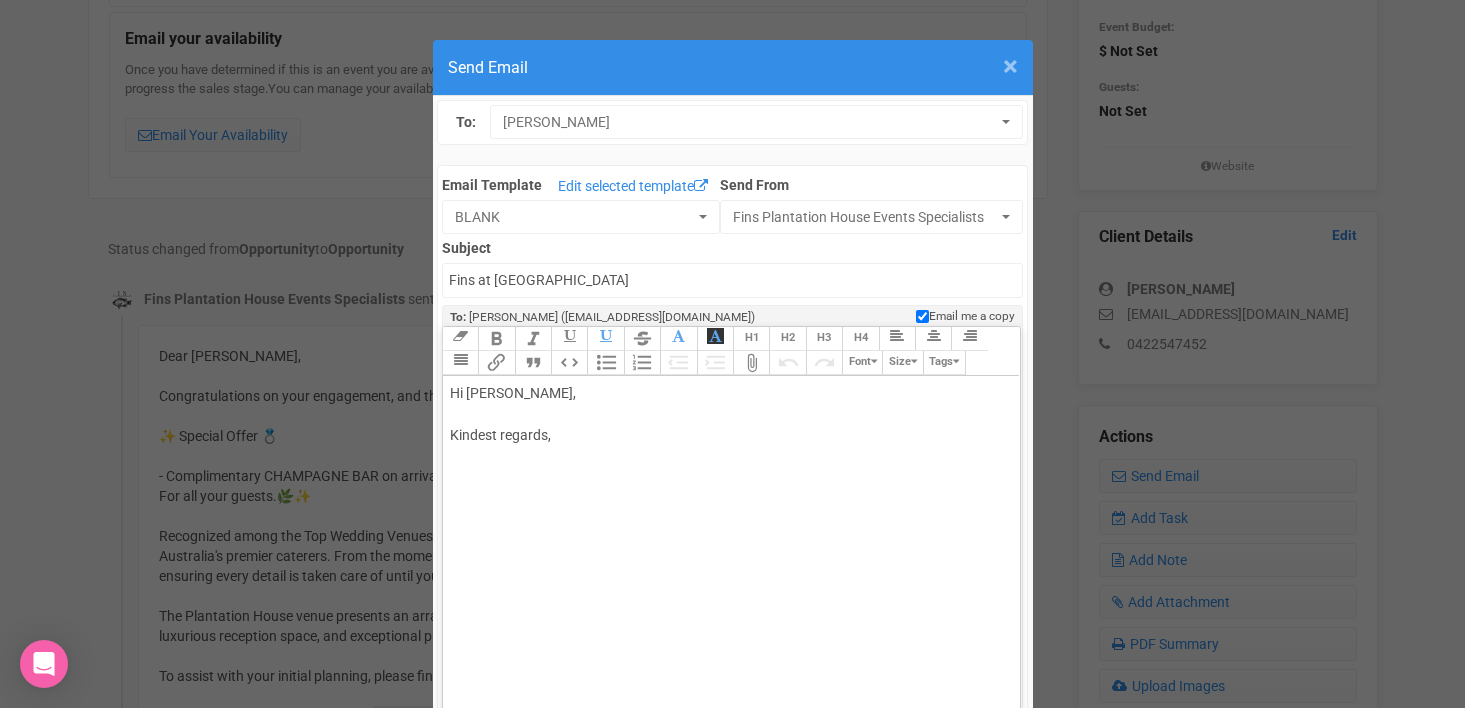 click on "×" at bounding box center [1010, 66] 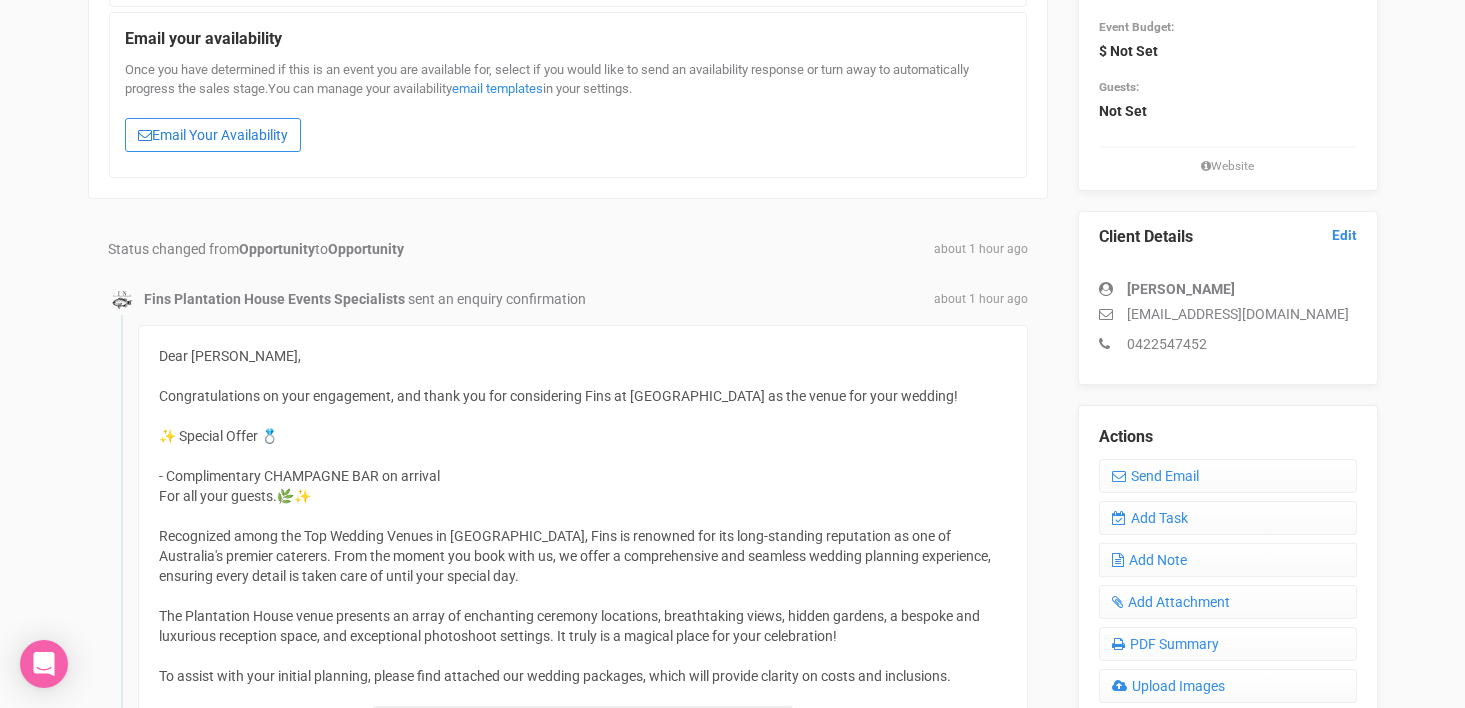 click on "Email Your Availability" at bounding box center (213, 135) 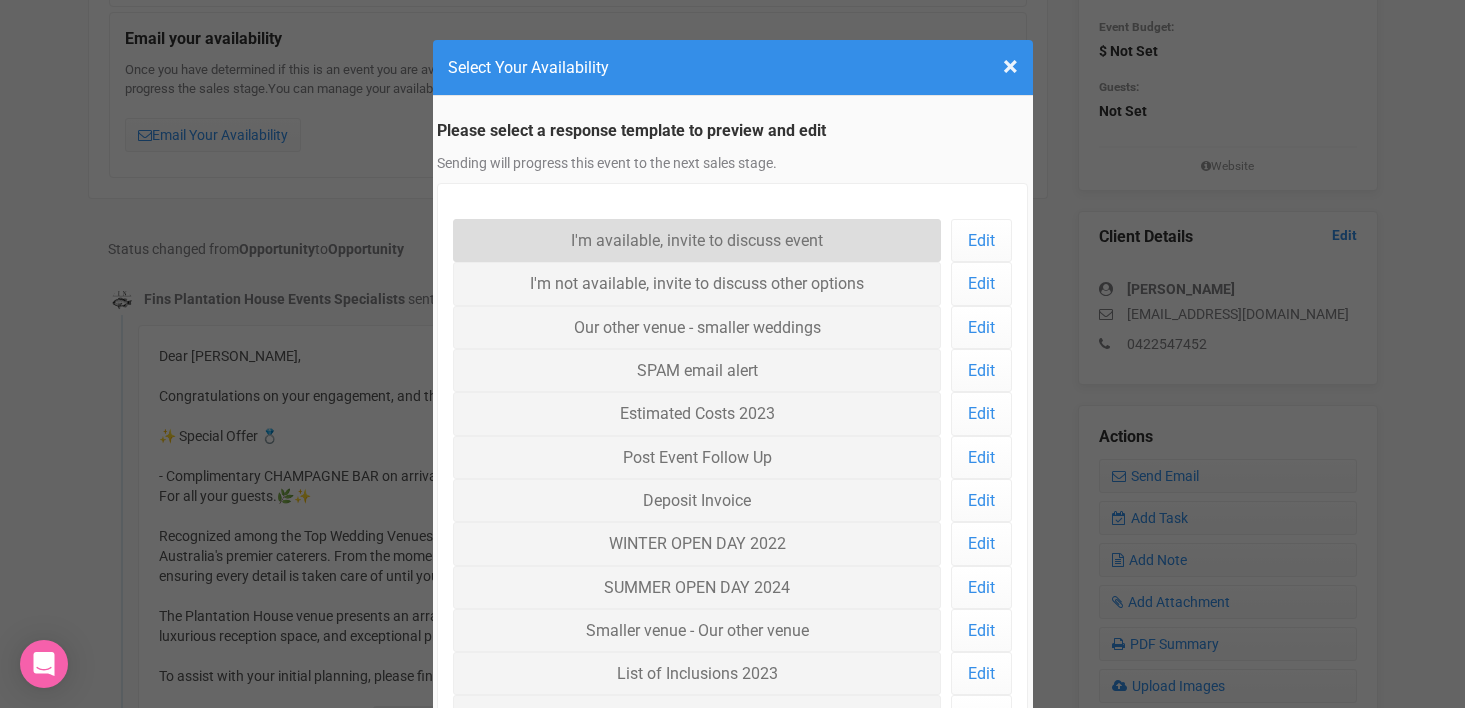 click on "I'm available, invite to discuss event" at bounding box center (697, 240) 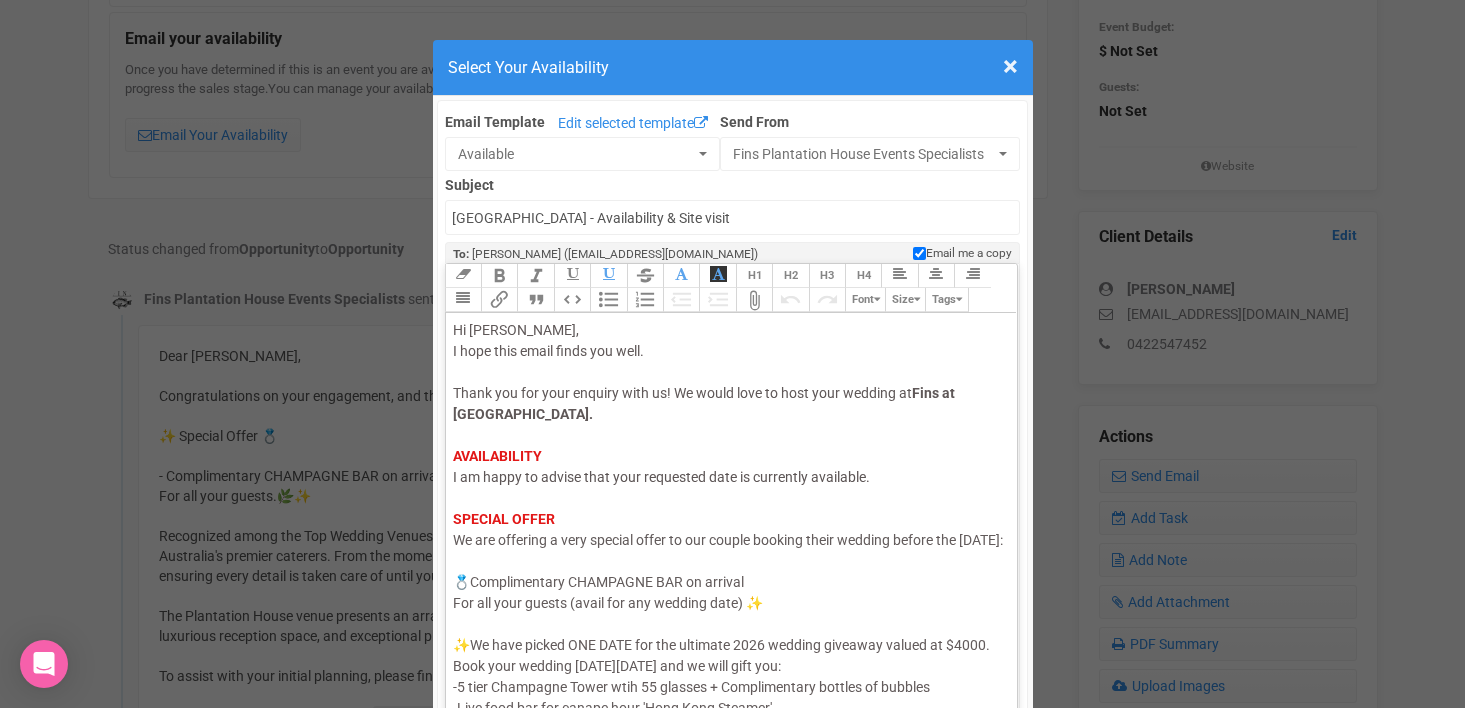 scroll, scrollTop: 38, scrollLeft: 0, axis: vertical 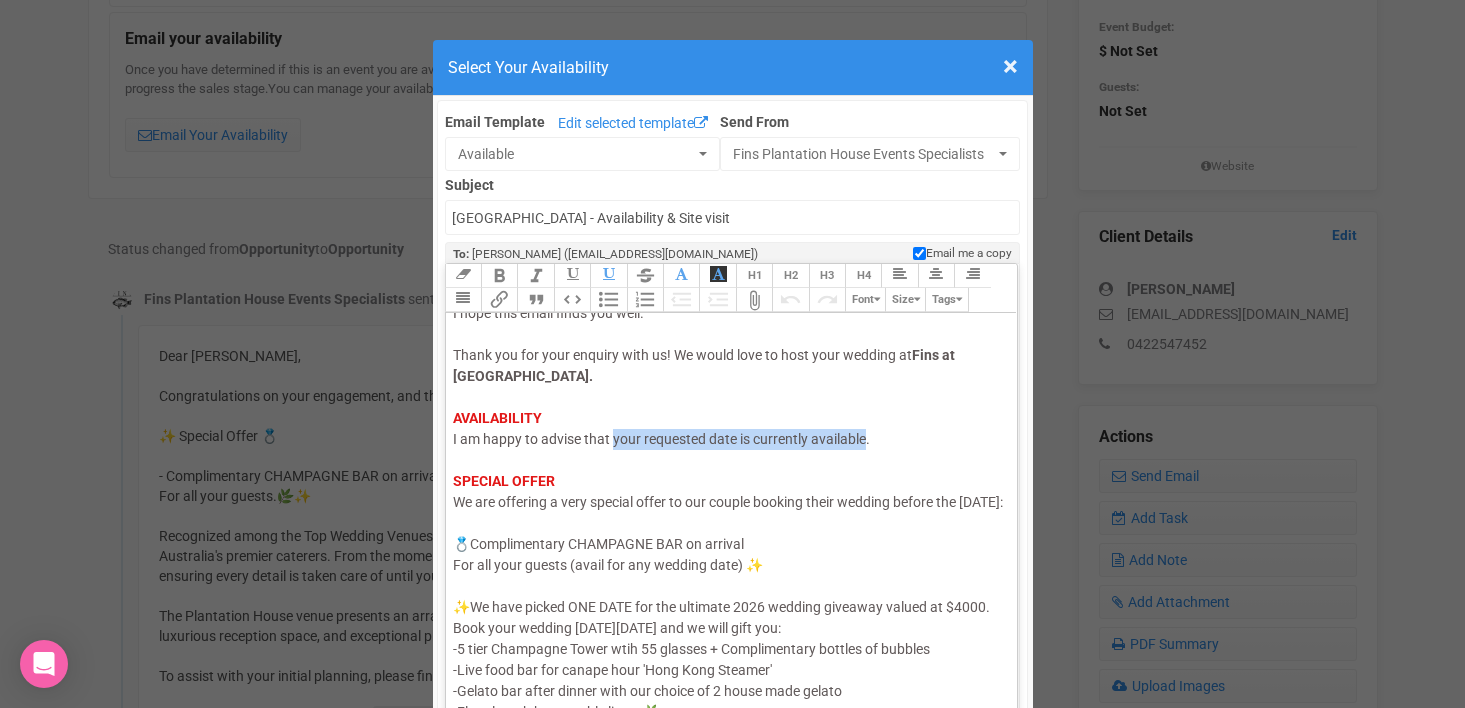 drag, startPoint x: 613, startPoint y: 444, endPoint x: 867, endPoint y: 433, distance: 254.23808 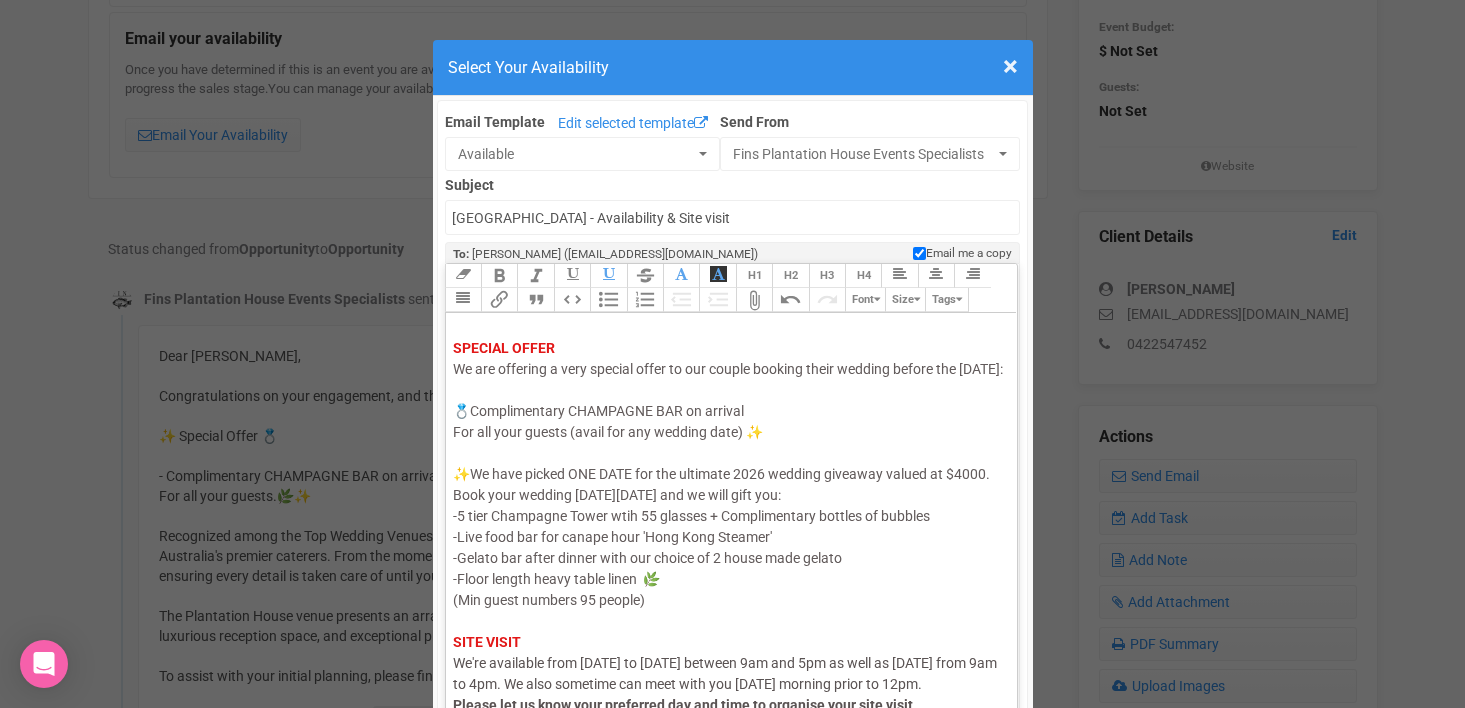 scroll, scrollTop: 189, scrollLeft: 0, axis: vertical 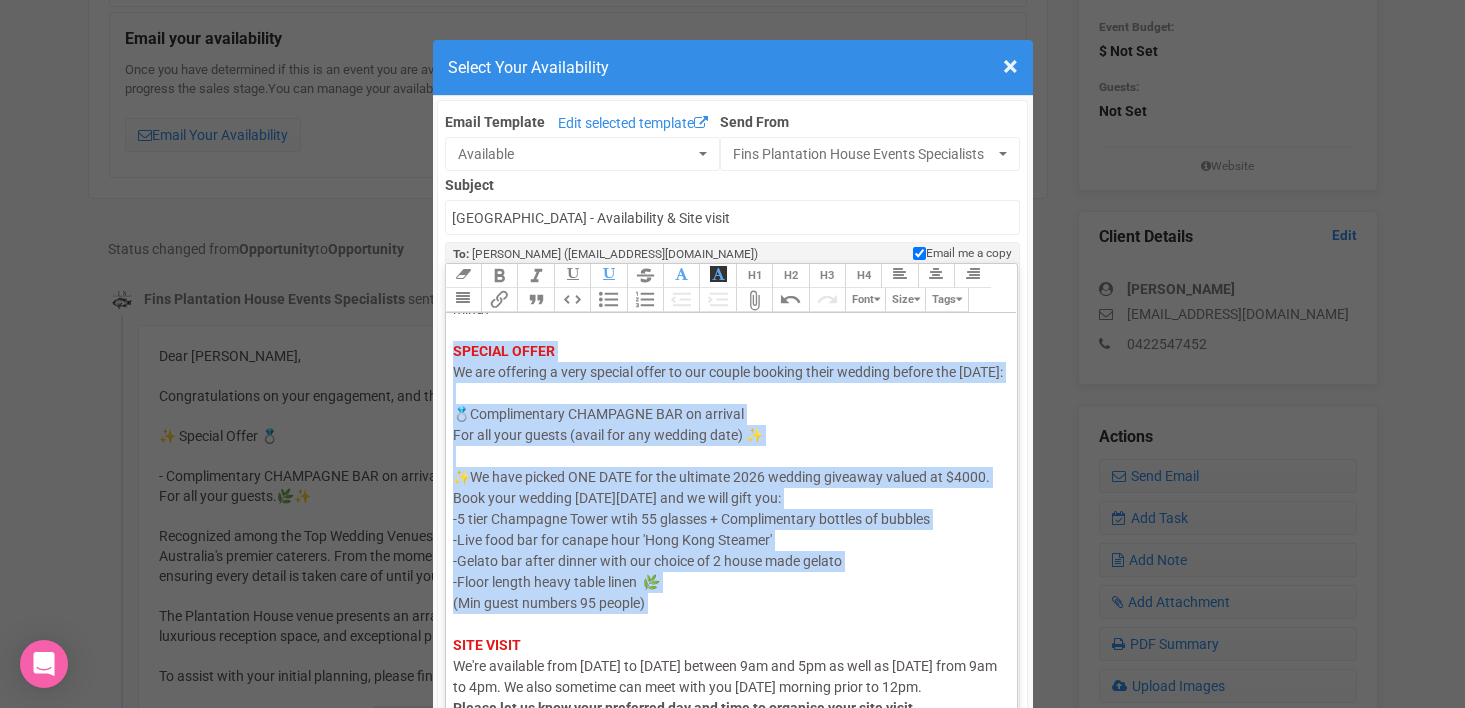 drag, startPoint x: 451, startPoint y: 349, endPoint x: 701, endPoint y: 643, distance: 385.92227 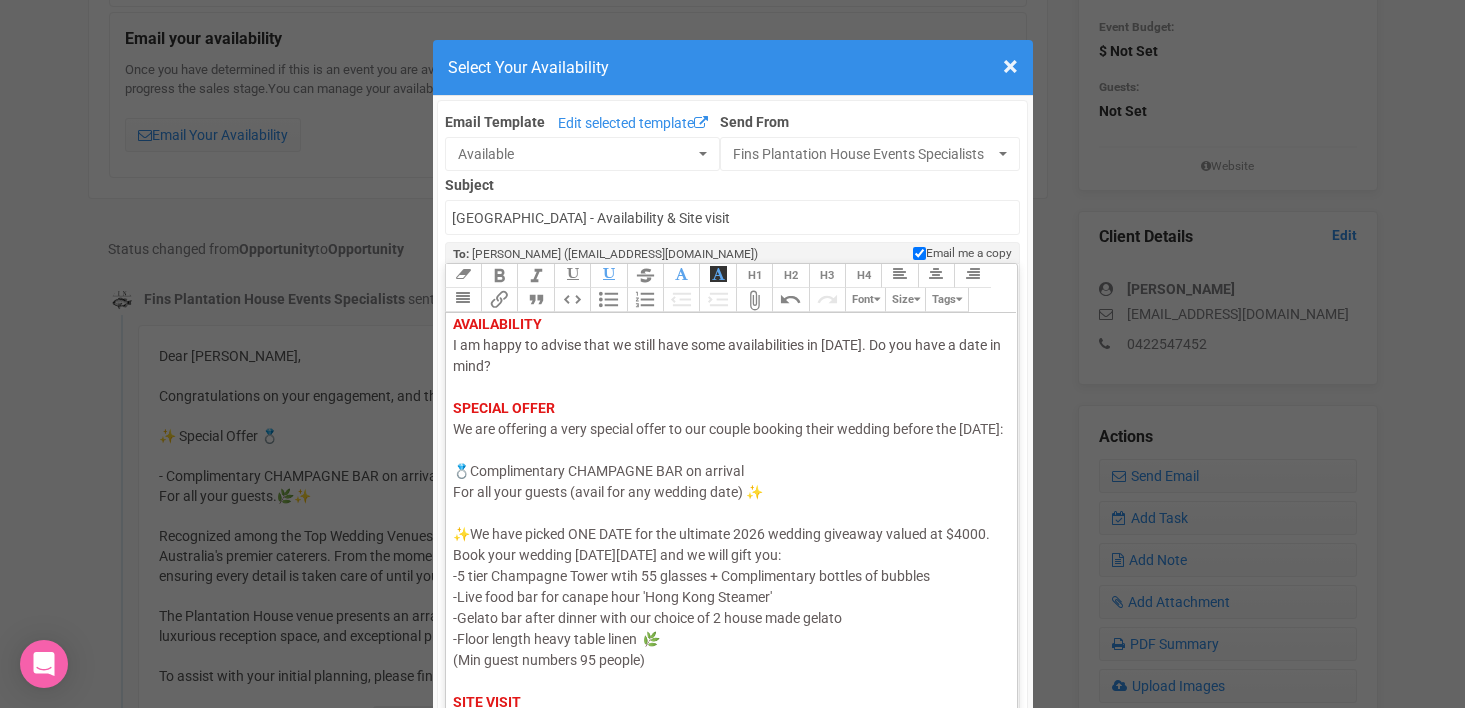 scroll, scrollTop: 108, scrollLeft: 0, axis: vertical 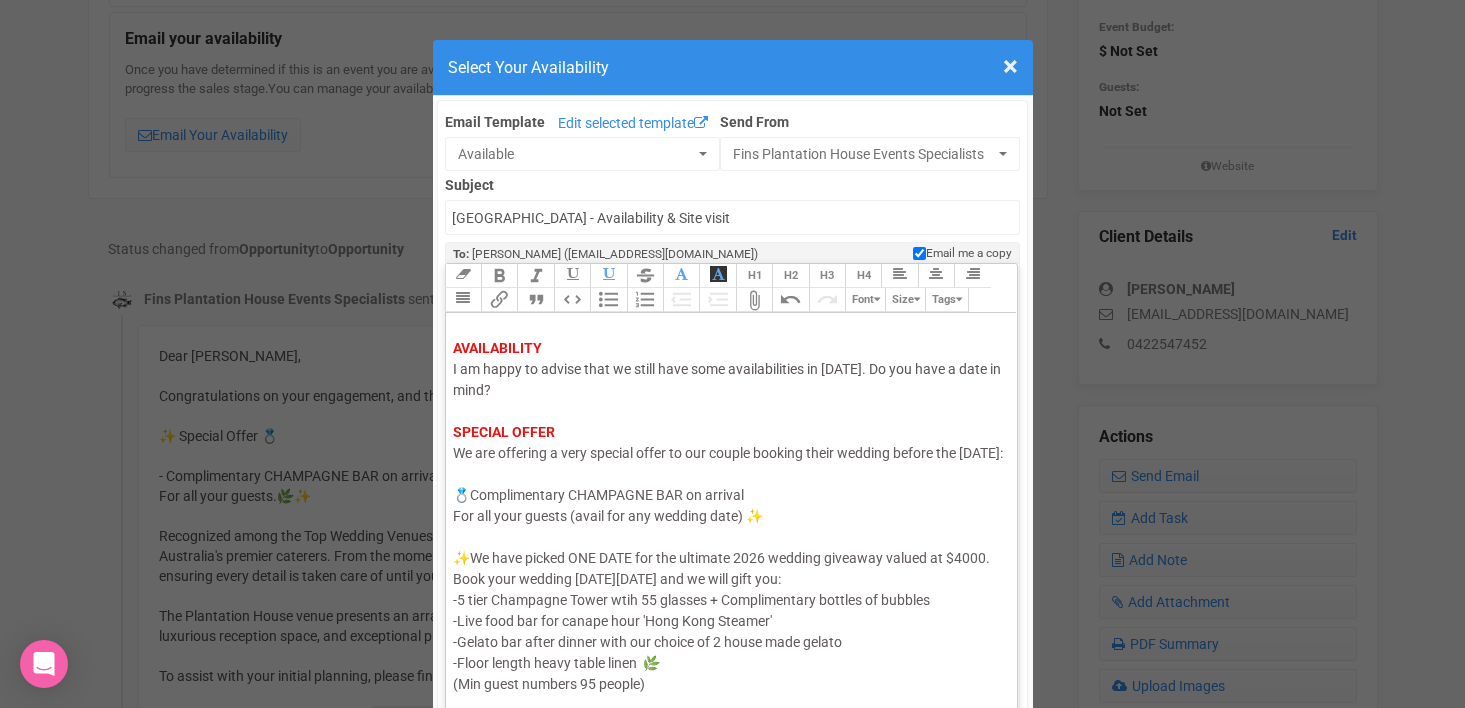 click on "Hi Sara, I hope this email finds you well. Thank you for your enquiry with us! We would love to host your wedding at  Fins at Plantation House.   AVAILABILITY I am happy to advise that we still have some availabilities in March 2026. Do you have a date in mind? SPECIAL OFFER We are offering a very special offer to our couple booking their wedding before the 31 July 2025: 💍  Complimentary CHAMPAGNE BAR on arrival  For all your guests (avail for any wedding date) ✨ ✨   We have picked ONE DATE for the ultimate 2026 wedding giveaway valued at $4000.  Book your wedding on Sat 28th March 2026 and we will gift you: -5 tier Champagne Tower wtih 55 glasses + Complimentary bottles of bubbles -Live food bar for canape hour 'Hong Kong Steamer'  -Gelato bar after dinner with our choice of 2 house made gelato -Floor length heavy table linen  🌿 (Min guest numbers 95 people)   SITE VISIT   Please let us know your preferred day and time to organise your site visit.    ESTIMATION COST   INSPIRATION   ." 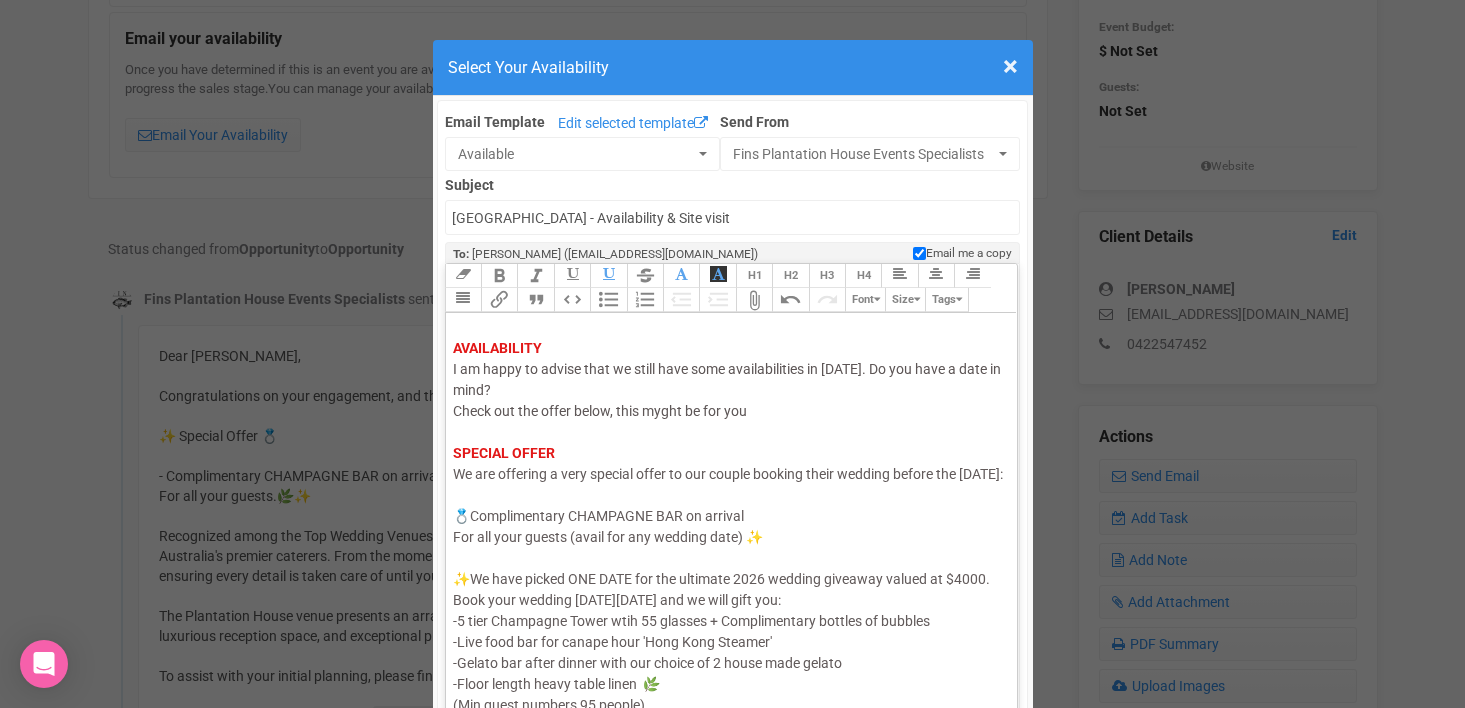 click on "I am happy to advise that we still have some availabilities in March 2026. Do you have a date in mind? Check out the offer below, this myght be for you" 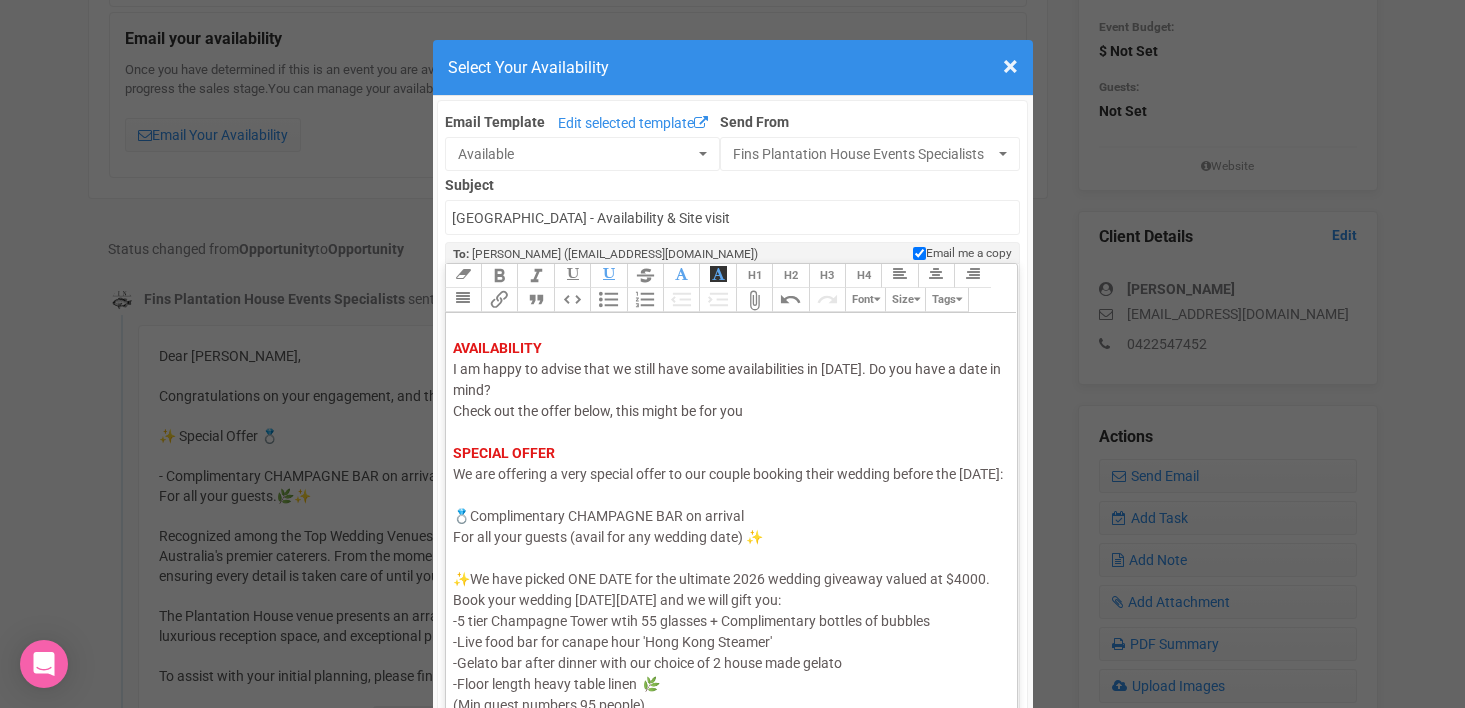 click on "Hi Sara, I hope this email finds you well. Thank you for your enquiry with us! We would love to host your wedding at  Fins at Plantation House.   AVAILABILITY I am happy to advise that we still have some availabilities in March 2026. Do you have a date in mind? Check out the offer below, this might be for you SPECIAL OFFER We are offering a very special offer to our couple booking their wedding before the 31 July 2025: 💍  Complimentary CHAMPAGNE BAR on arrival  For all your guests (avail for any wedding date) ✨ ✨   We have picked ONE DATE for the ultimate 2026 wedding giveaway valued at $4000.  Book your wedding on Sat 28th March 2026 and we will gift you: -5 tier Champagne Tower wtih 55 glasses + Complimentary bottles of bubbles -Live food bar for canape hour 'Hong Kong Steamer'  -Gelato bar after dinner with our choice of 2 house made gelato -Floor length heavy table linen  🌿 (Min guest numbers 95 people)   SITE VISIT   Please let us know your preferred day and time to organise your site visit." 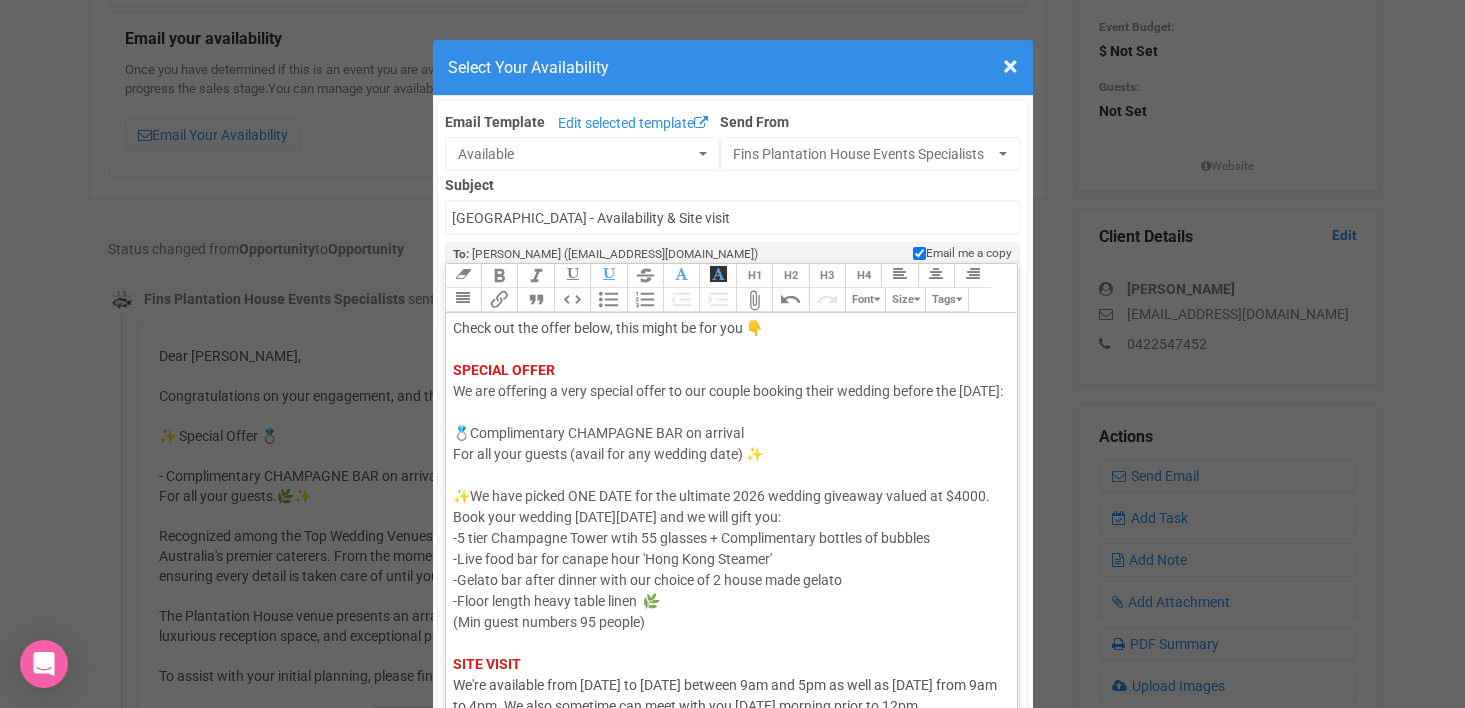scroll, scrollTop: 189, scrollLeft: 0, axis: vertical 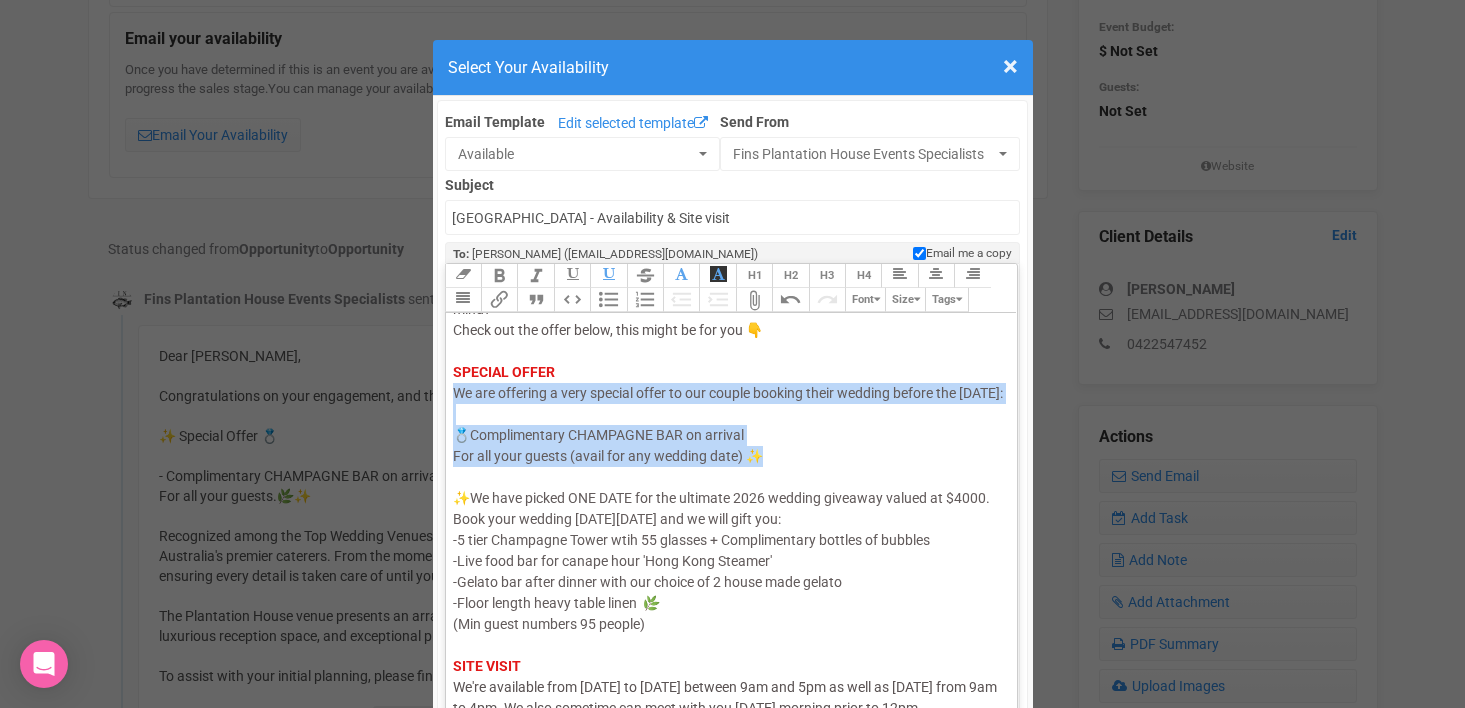 drag, startPoint x: 451, startPoint y: 392, endPoint x: 785, endPoint y: 475, distance: 344.1584 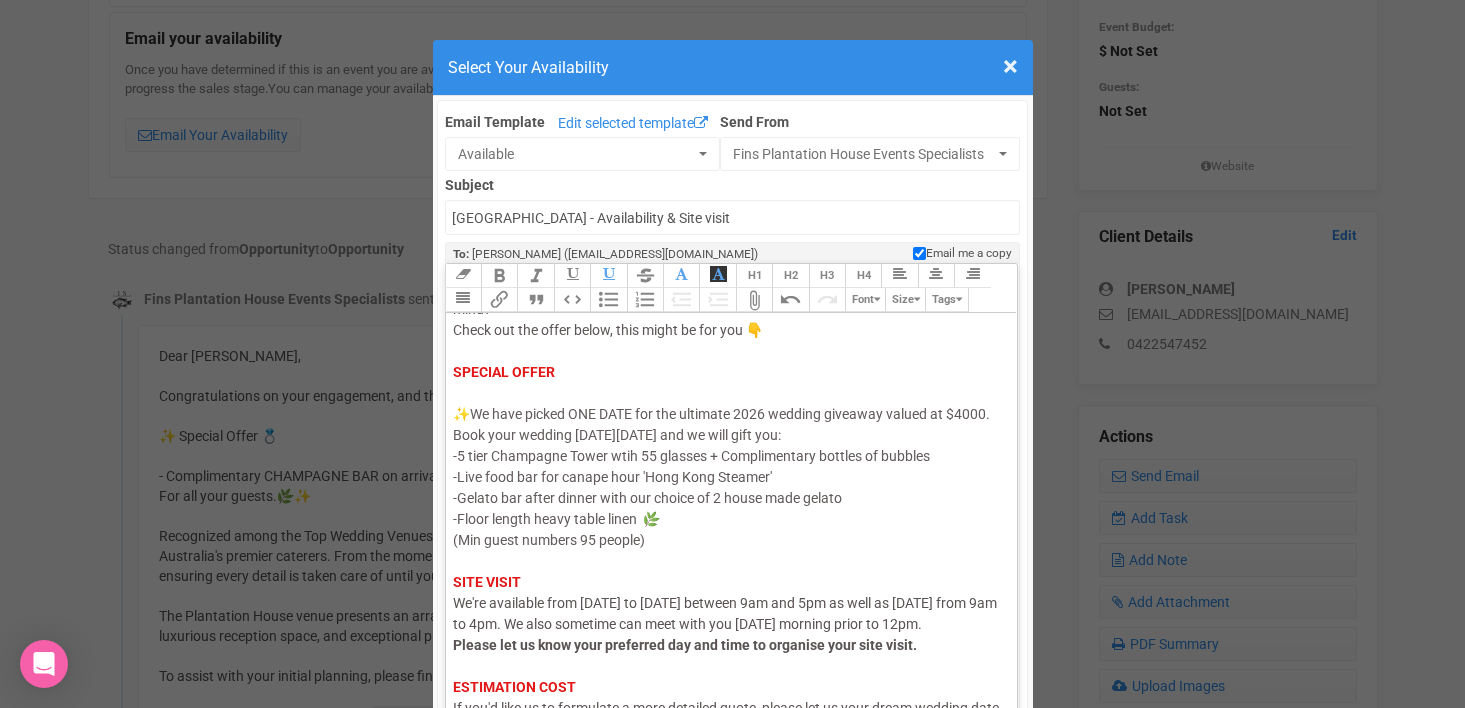 click on "Hi Sara, I hope this email finds you well. Thank you for your enquiry with us! We would love to host your wedding at  Fins at Plantation House.   AVAILABILITY I am happy to advise that we still have some availabilities in March 2026. Do you have a date in mind? Check out the offer below, this might be for you 👇 SPECIAL OFFER ✨   We have picked ONE DATE for the ultimate 2026 wedding giveaway valued at $4000.  Book your wedding on Sat 28th March 2026 and we will gift you: -5 tier Champagne Tower wtih 55 glasses + Complimentary bottles of bubbles -Live food bar for canape hour 'Hong Kong Steamer'  -Gelato bar after dinner with our choice of 2 house made gelato -Floor length heavy table linen  🌿 (Min guest numbers 95 people)   SITE VISIT   We're available from Monday to Friday between 9am and 5pm as well as Sunday from 9am to 4pm. We also sometime can meet with you on Saturday morning prior to 12pm. Please let us know your preferred day and time to organise your site visit.    ESTIMATION COST     ." 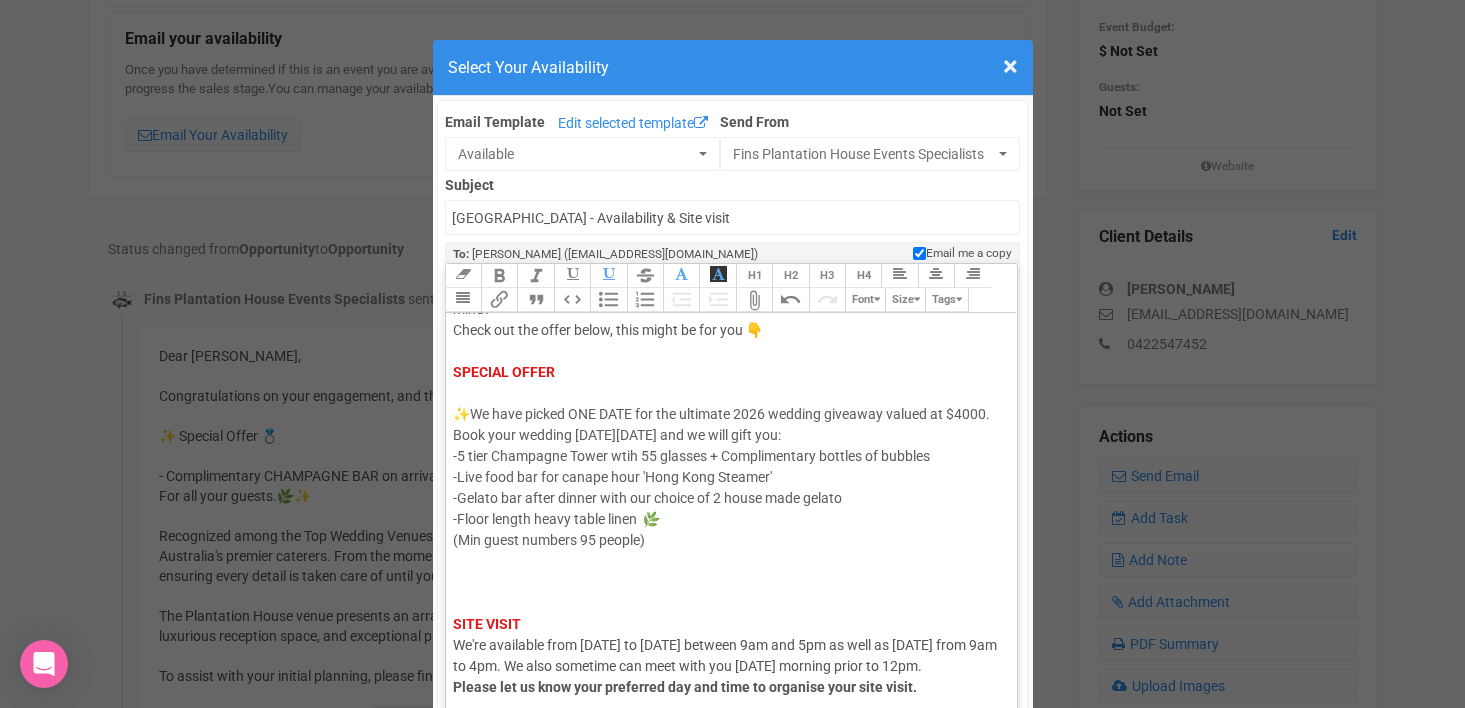 paste on "span style="background-color: rgb(255, 255, 255); font-family: Roboto, Helvetica, Arial, sans-serif; font-size: 14px; color: rgb(98, 91, 91); text-decoration-color: initial;">We are offering a very special offer to our couple booking their wedding before the 31 July 2025:</span><span style="background-color: rgb(255, 255, 255); font-family: Roboto, Helvetica, Arial, sans-serif; font-size: 14px; color: rgb(85, 85, 85); text-decoration-color: initial;"><br><br></span><span style="background-color: rgb(255, 255, 255); font-family: Roboto, Helvetica, Arial, sans-serif; font-size: 14px; color: rgb(98, 91, 91); text-decoration-color: initial;">💍</span> <span style="background-color: rgb(255, 255, 255); font-family: Roboto, Helvetica, Arial, sans-serif; font-size: 14px; color: rgb(98, 91, 91); text-decoration-color: initial;">Complimentary CHAMPAGNE BAR on arrival</span><span style="background-color: rgb(255, 255, 255); font-family: Roboto, Helvetica, Arial, sans-serif; font-size: 14px; color: rgb(85, 85, 85); te..." 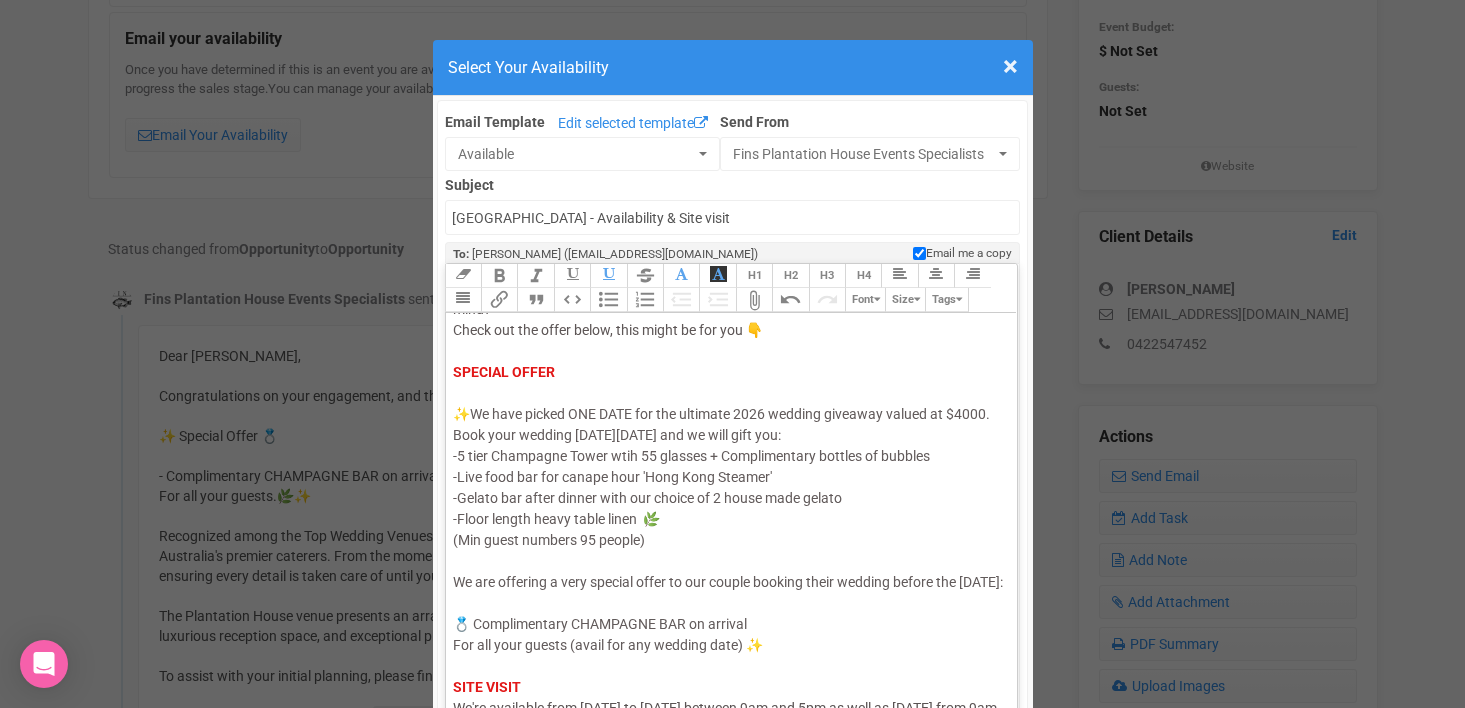 click on "We are offering a very special offer to our couple booking their wedding before the 31 July 2025:" 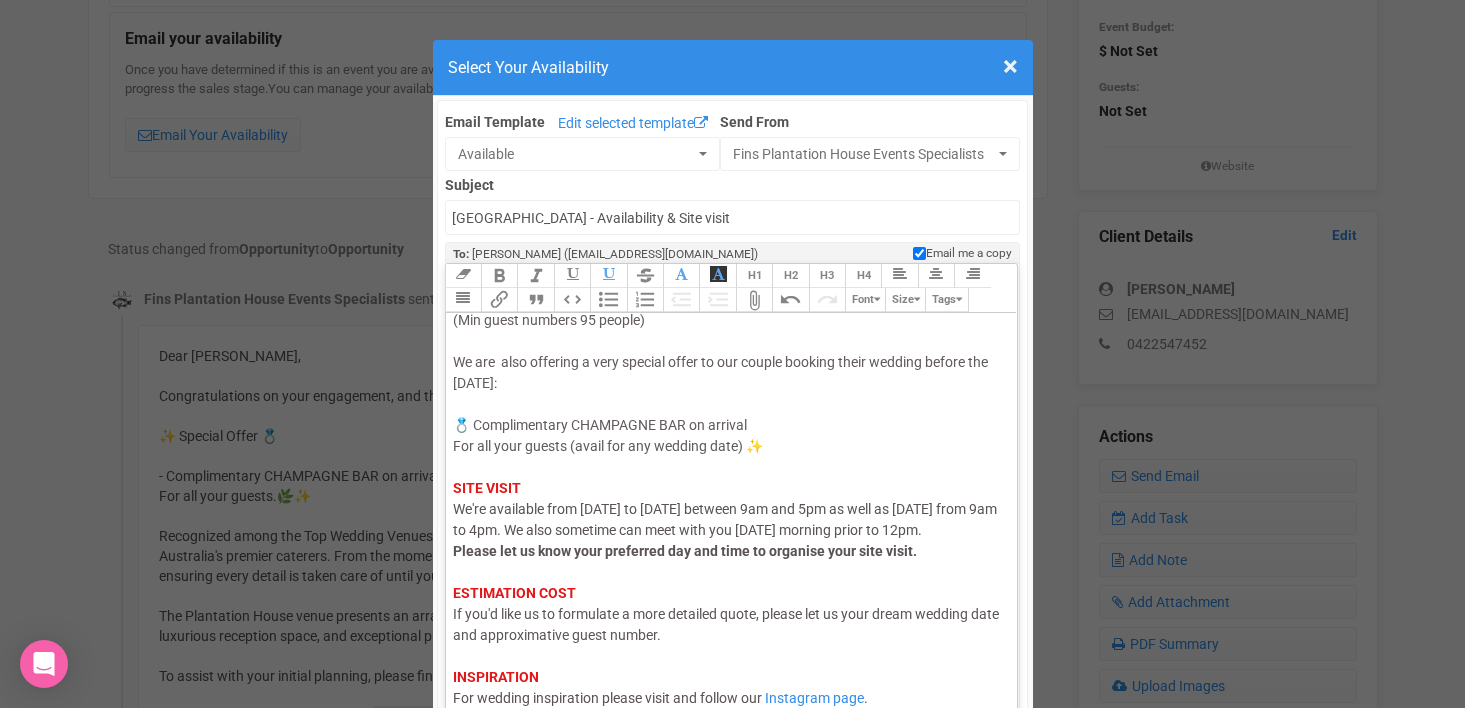 scroll, scrollTop: 429, scrollLeft: 0, axis: vertical 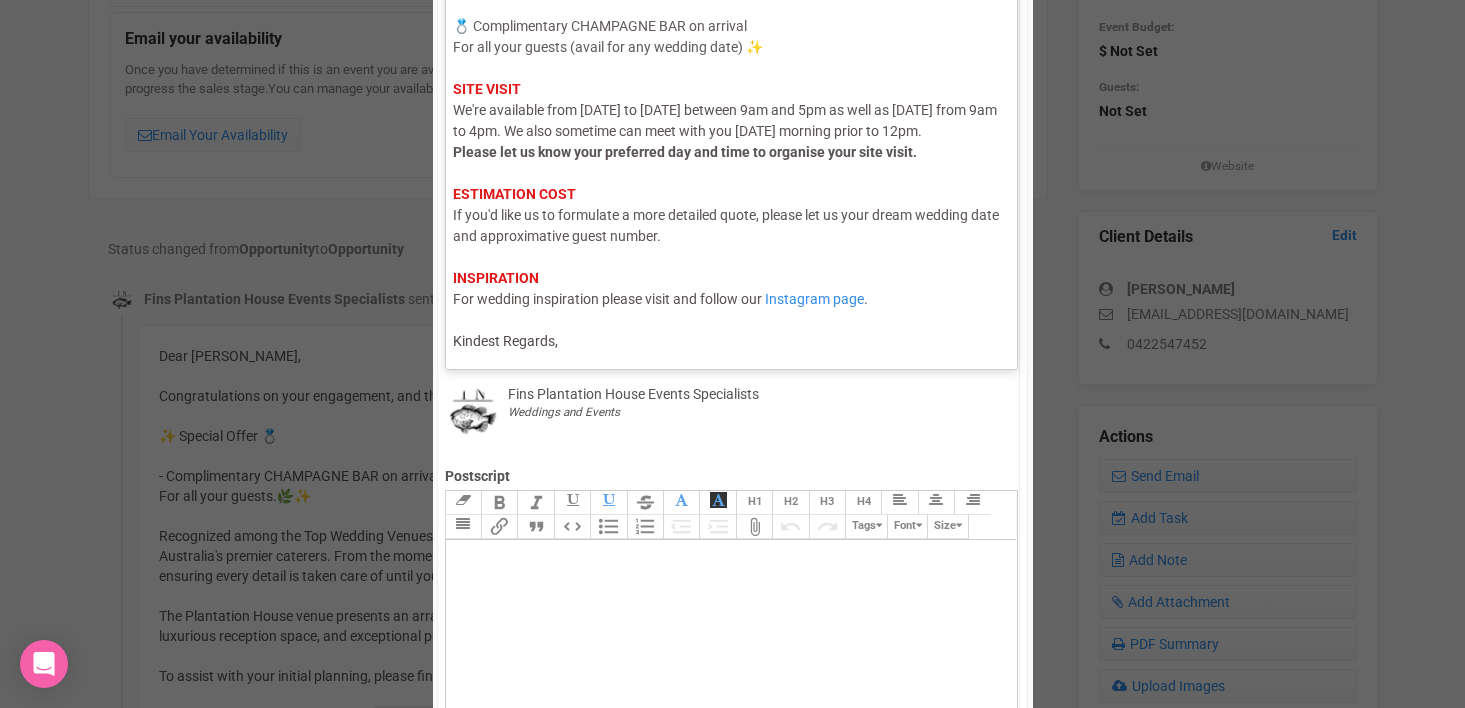 click on "Hi Sara, I hope this email finds you well. Thank you for your enquiry with us! We would love to host your wedding at  Fins at Plantation House.   AVAILABILITY I am happy to advise that we still have some availabilities in March 2026. Do you have a date in mind? Check out the offer below, this might be for you 👇 SPECIAL OFFER ✨   We have picked ONE DATE for the ultimate 2026 wedding giveaway valued at $4000.  Book your wedding on Sat 28th March 2026 and we will gift you: -5 tier Champagne Tower wtih 55 glasses + Complimentary bottles of bubbles -Live food bar for canape hour 'Hong Kong Steamer'  -Gelato bar after dinner with our choice of 2 house made gelato -Floor length heavy table linen  🌿 (Min guest numbers 95 people) We are  also offering a very special offer to our couple booking their wedding before the 31 July 2025: 💍   Complimentary CHAMPAGNE BAR on arrival For all your guests (avail for any wedding date) ✨   SITE VISIT     ESTIMATION COST   INSPIRATION   Instagram page ." 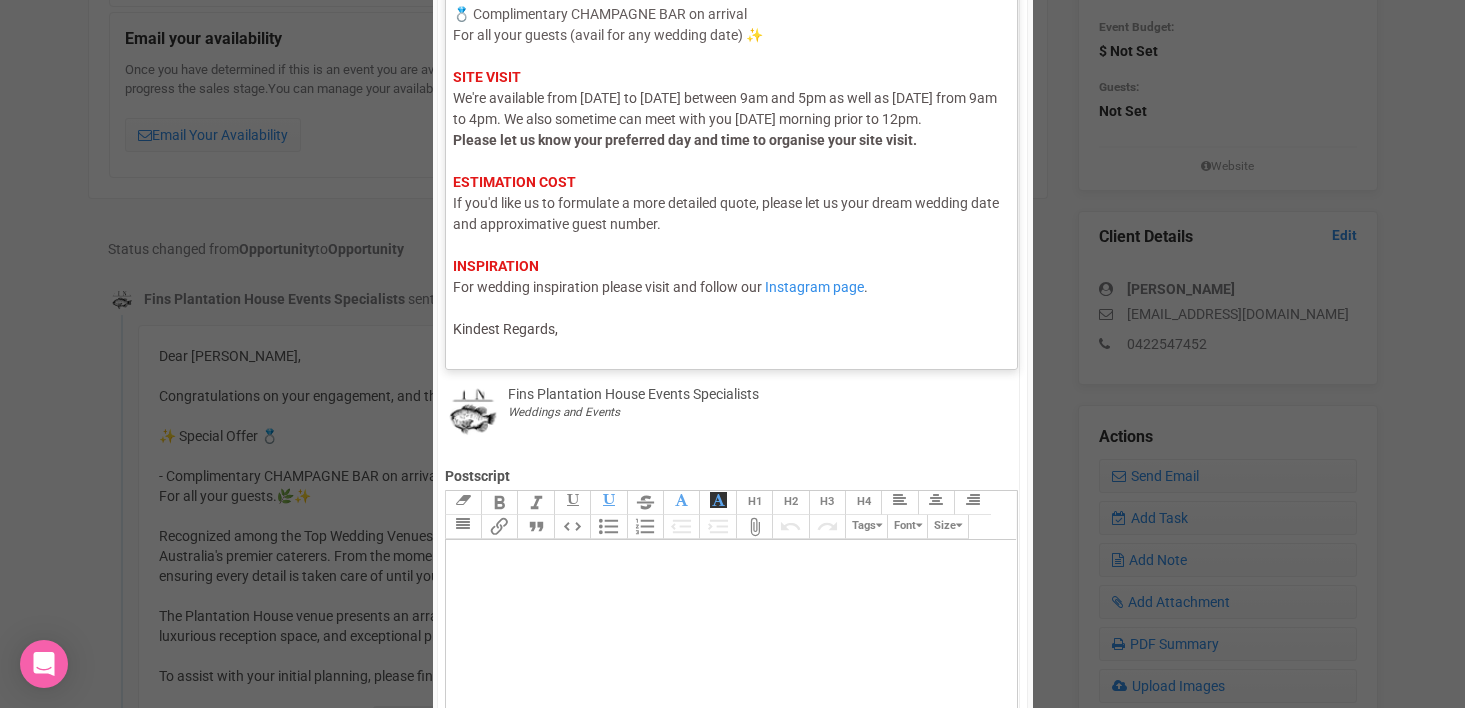 scroll, scrollTop: 462, scrollLeft: 0, axis: vertical 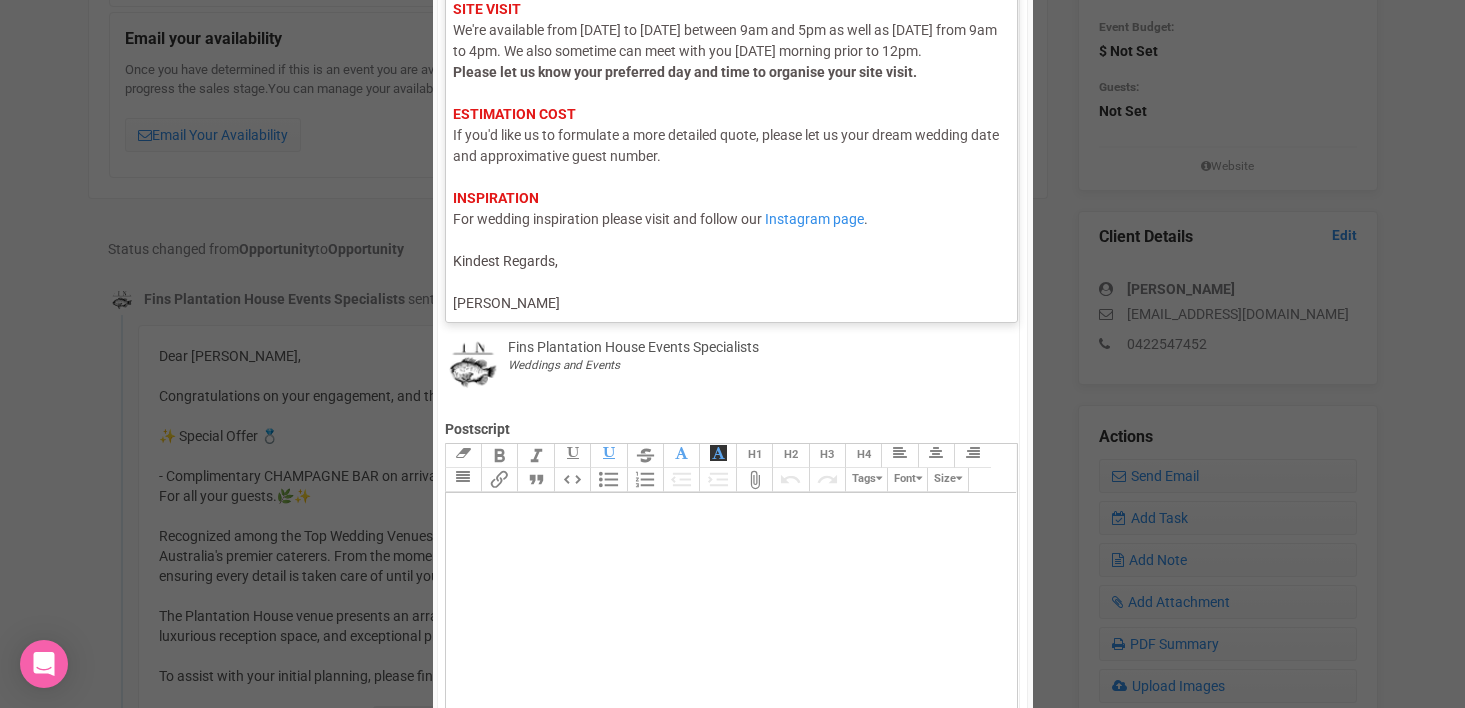 click on "Kindest Regards, Morgan Snow" 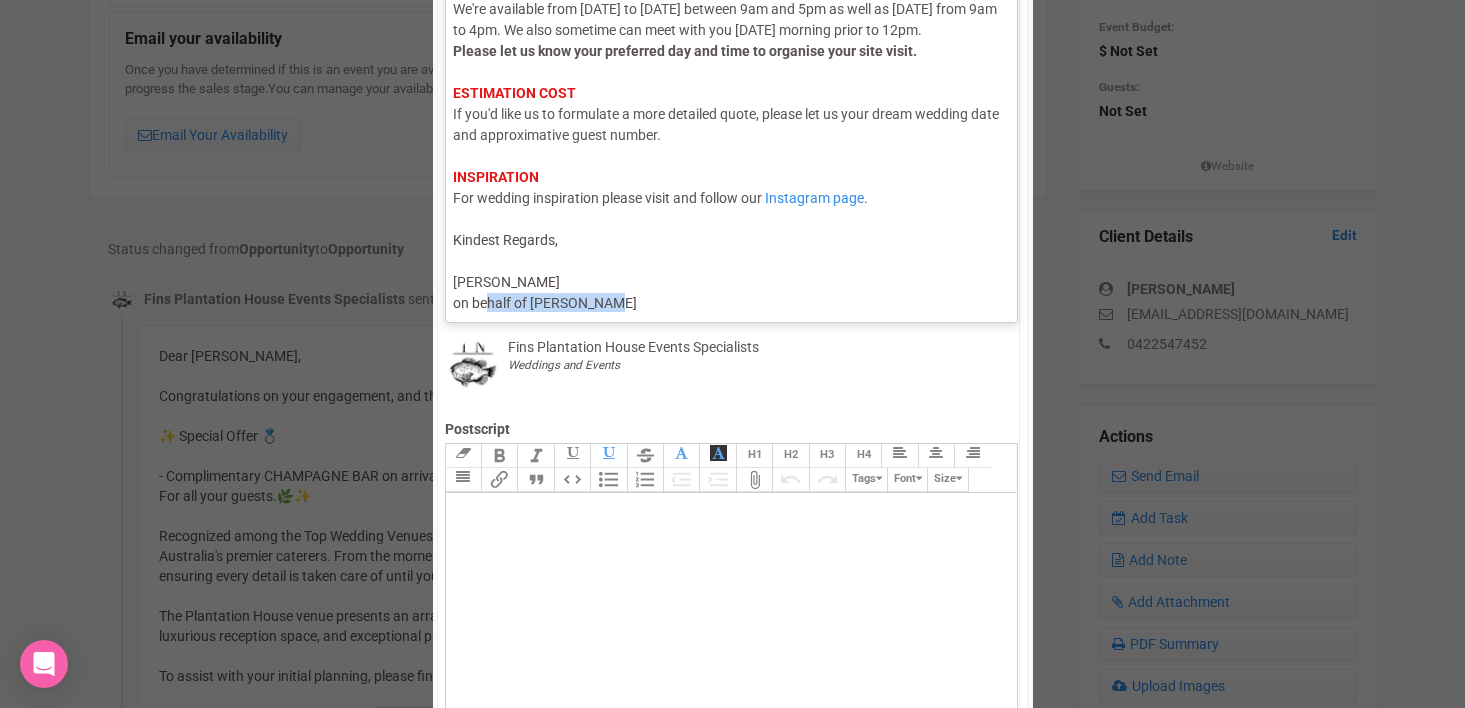 scroll, scrollTop: 492, scrollLeft: 0, axis: vertical 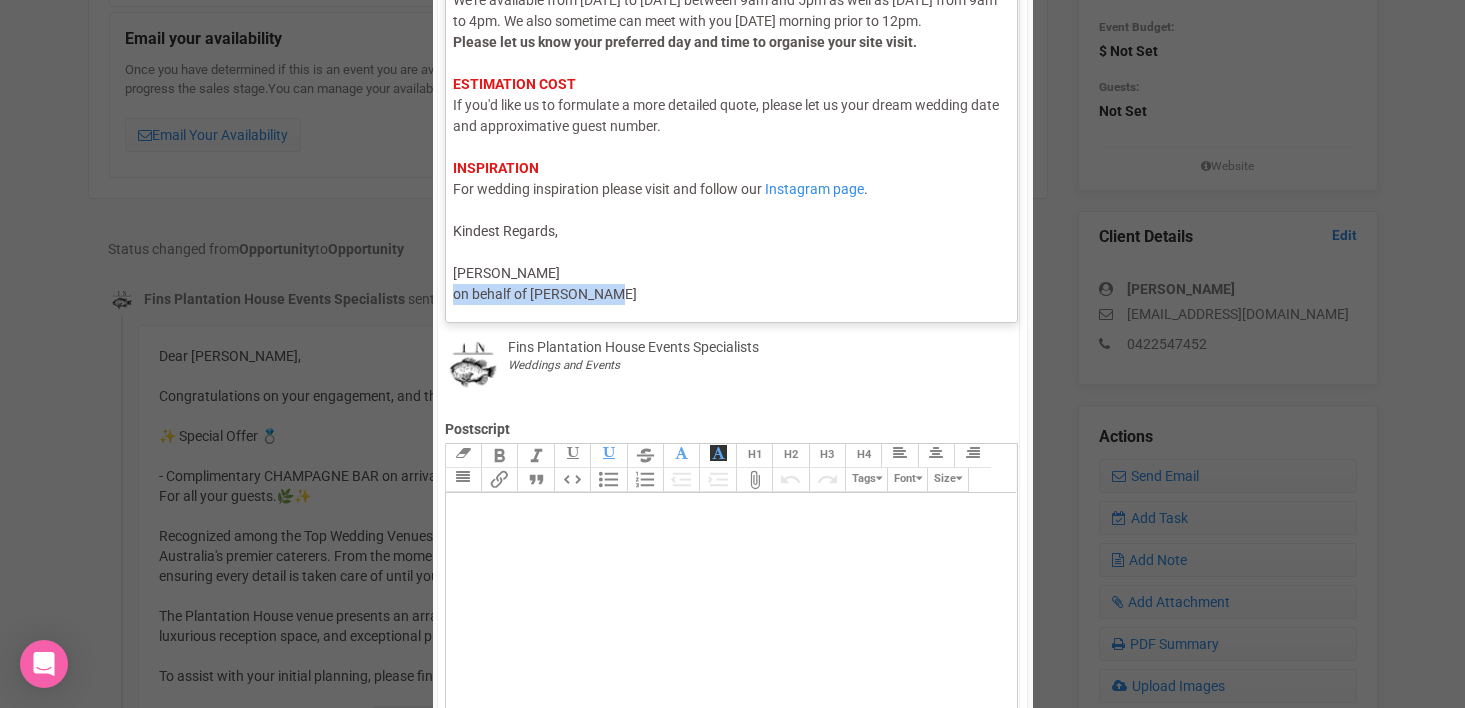 drag, startPoint x: 628, startPoint y: 303, endPoint x: 440, endPoint y: 295, distance: 188.17014 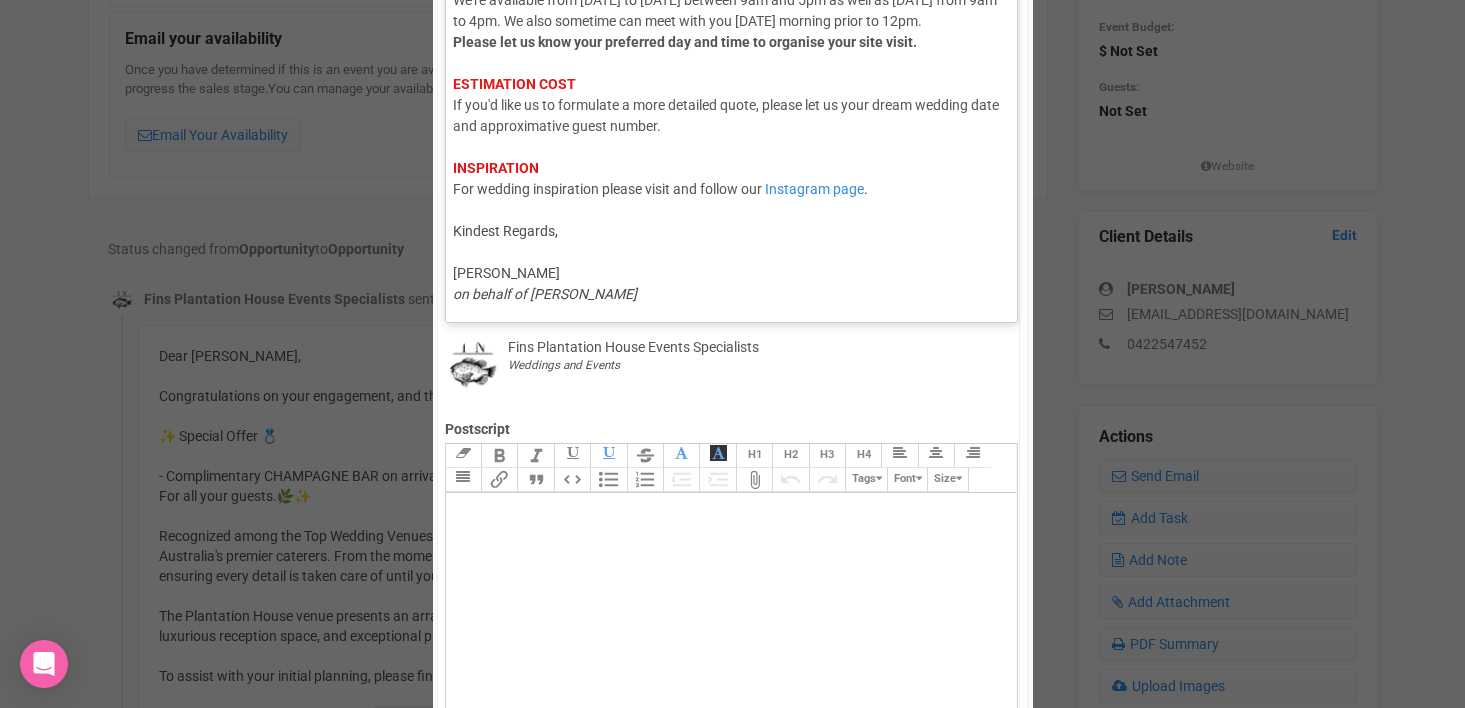 type on "<div><span style="color: rgb(95, 88, 88);">Hi Sara,</span><br><span style="color: rgb(95, 88, 88);">I hope this email finds you well.</span><br><br><span style="color: rgb(95, 88, 88);">Thank you for your enquiry with us! We would love to host your wedding at </span><strong style="color: rgb(95, 88, 88);">Fins at Plantation House.</strong> <br><br><strong style="background-color: rgb(255, 255, 255); font-family: Roboto, Helvetica, Arial, sans-serif; font-size: 14px; color: rgb(226, 24, 24); text-decoration-color: initial;">AVAILABILITY</strong><br><span style="color: rgb(93, 86, 86);">I am happy to advise that we still have some availabilities in March 2026. Do you have a date in mind?<br>Check out the offer below, this might be for you 👇</span><br><br><strong style="background-color: rgb(255, 255, 255); font-family: Roboto, Helvetica, Arial, sans-serif; font-size: 14px; color: rgb(226, 24, 24); text-decoration-color: initial;">SPECIAL OFFER</strong><br><br><span style="background-color: rgb(255, 255, 255)..." 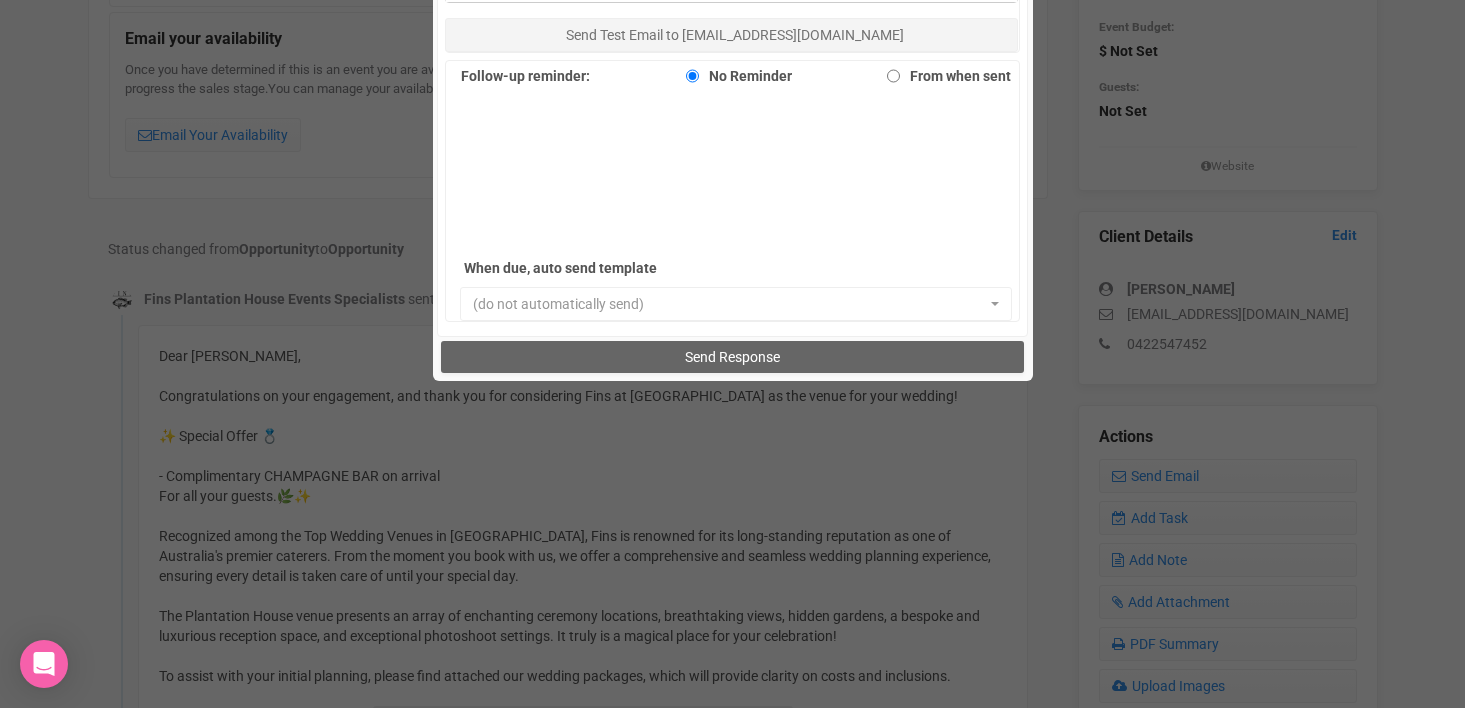 scroll, scrollTop: 1328, scrollLeft: 0, axis: vertical 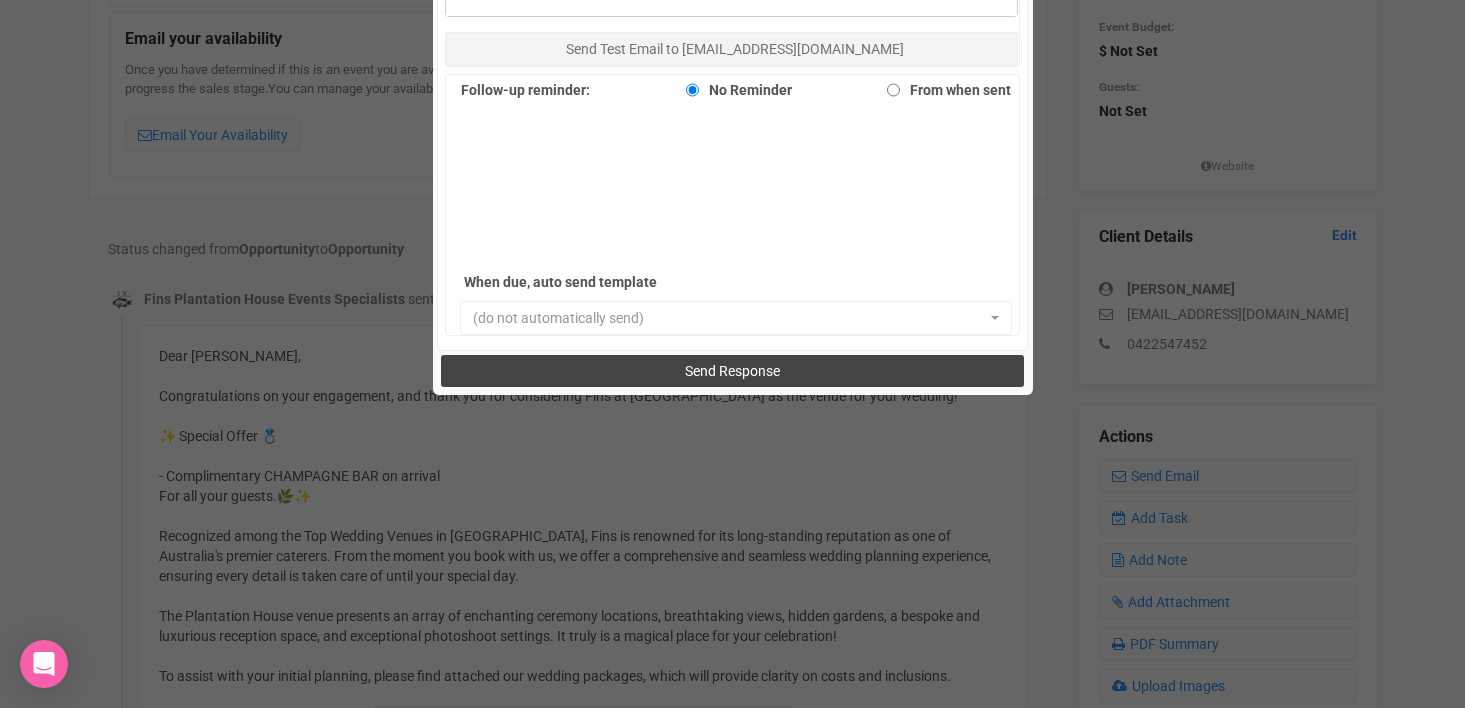click on "Send Response" at bounding box center (732, 371) 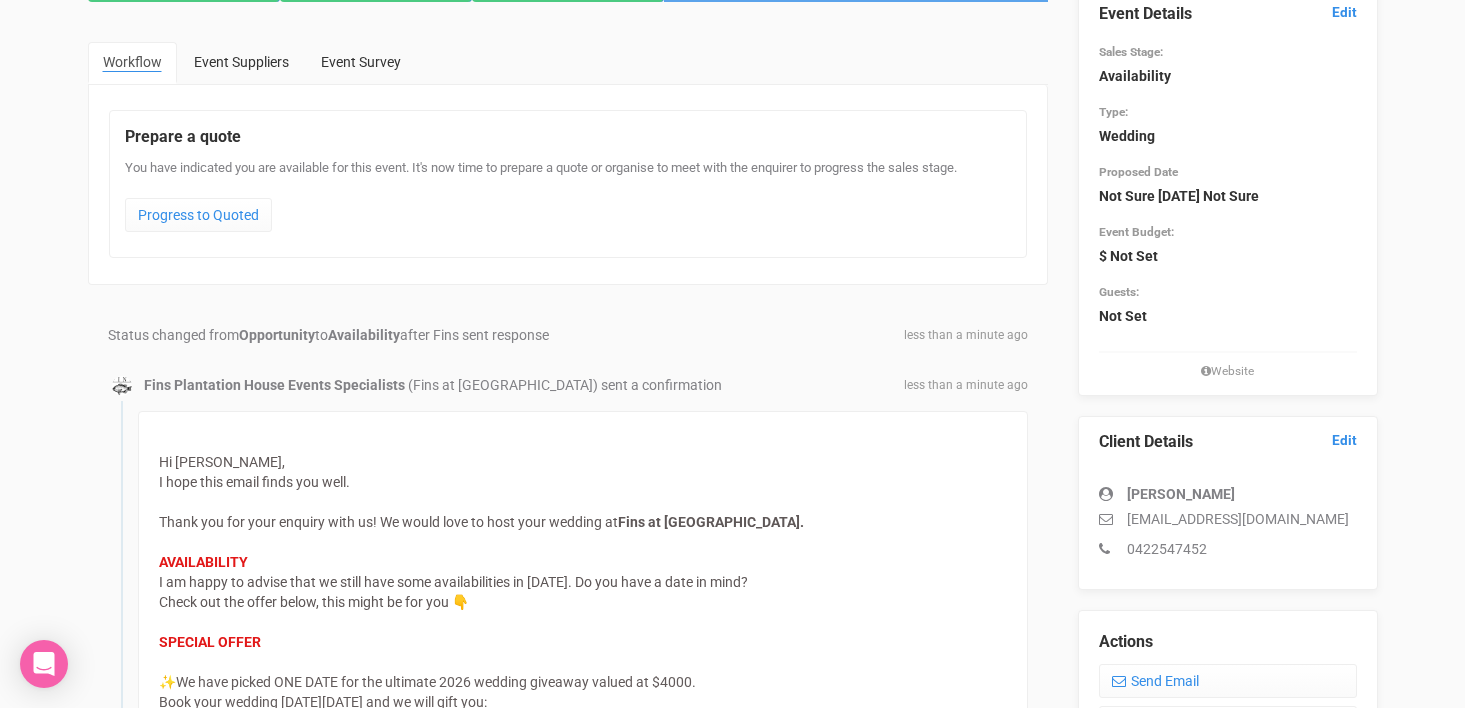 scroll, scrollTop: 0, scrollLeft: 0, axis: both 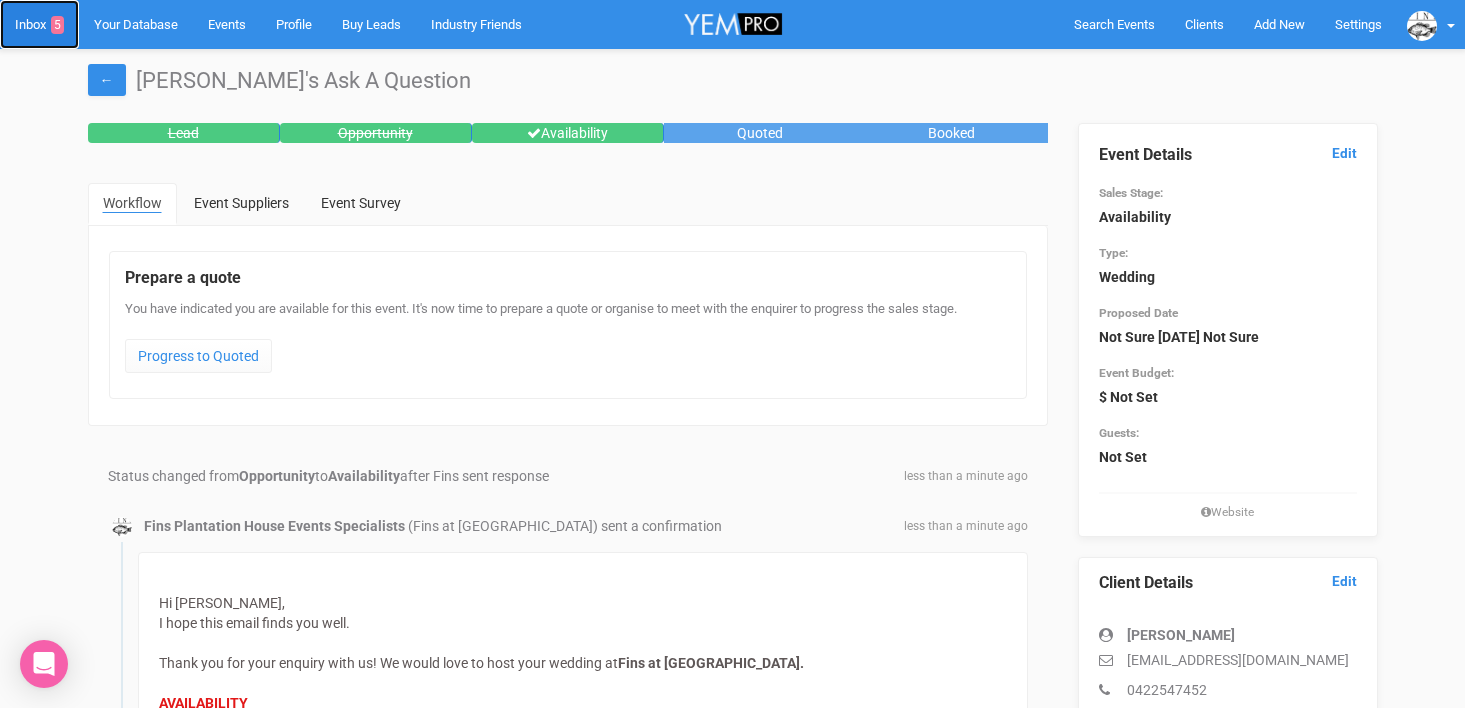click on "Inbox  5" at bounding box center (39, 24) 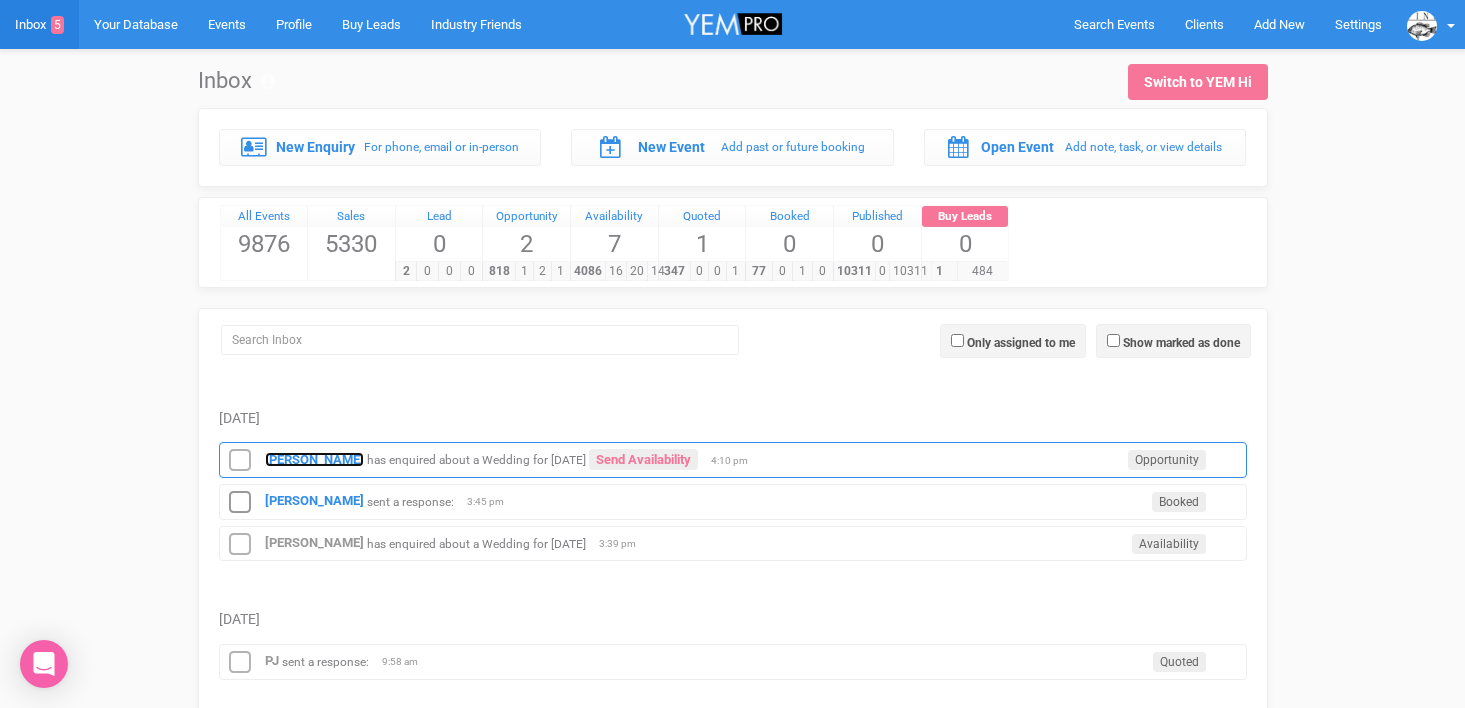 click on "Justine Bull" at bounding box center (314, 459) 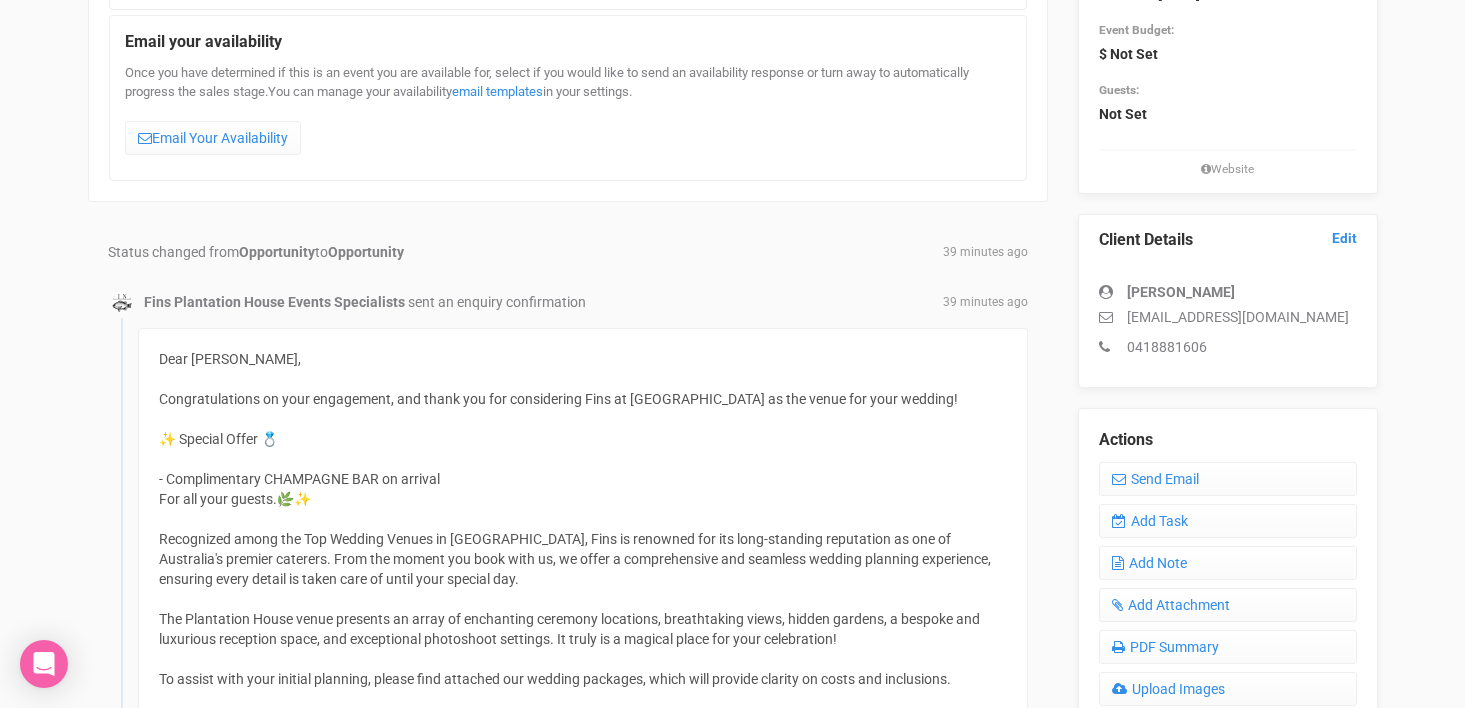 scroll, scrollTop: 333, scrollLeft: 0, axis: vertical 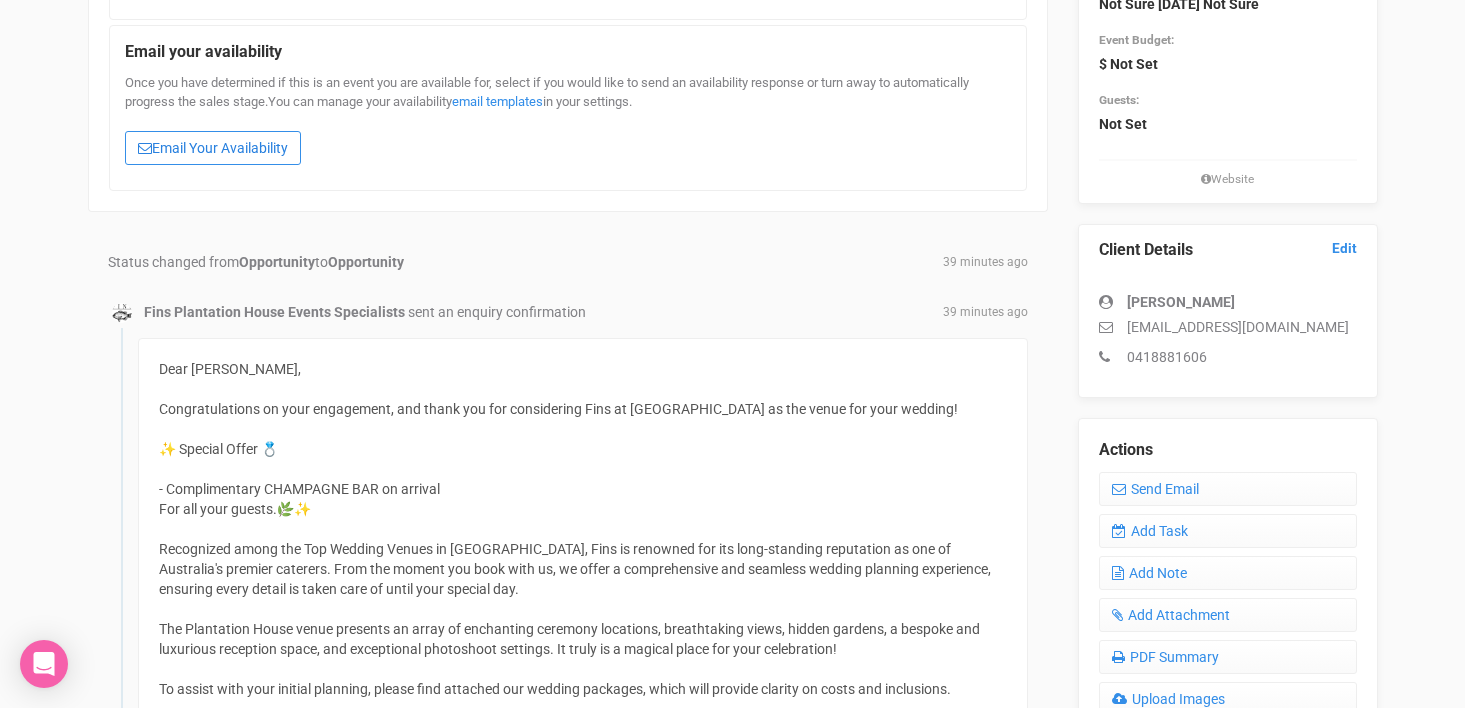 click on "Email Your Availability" at bounding box center [213, 148] 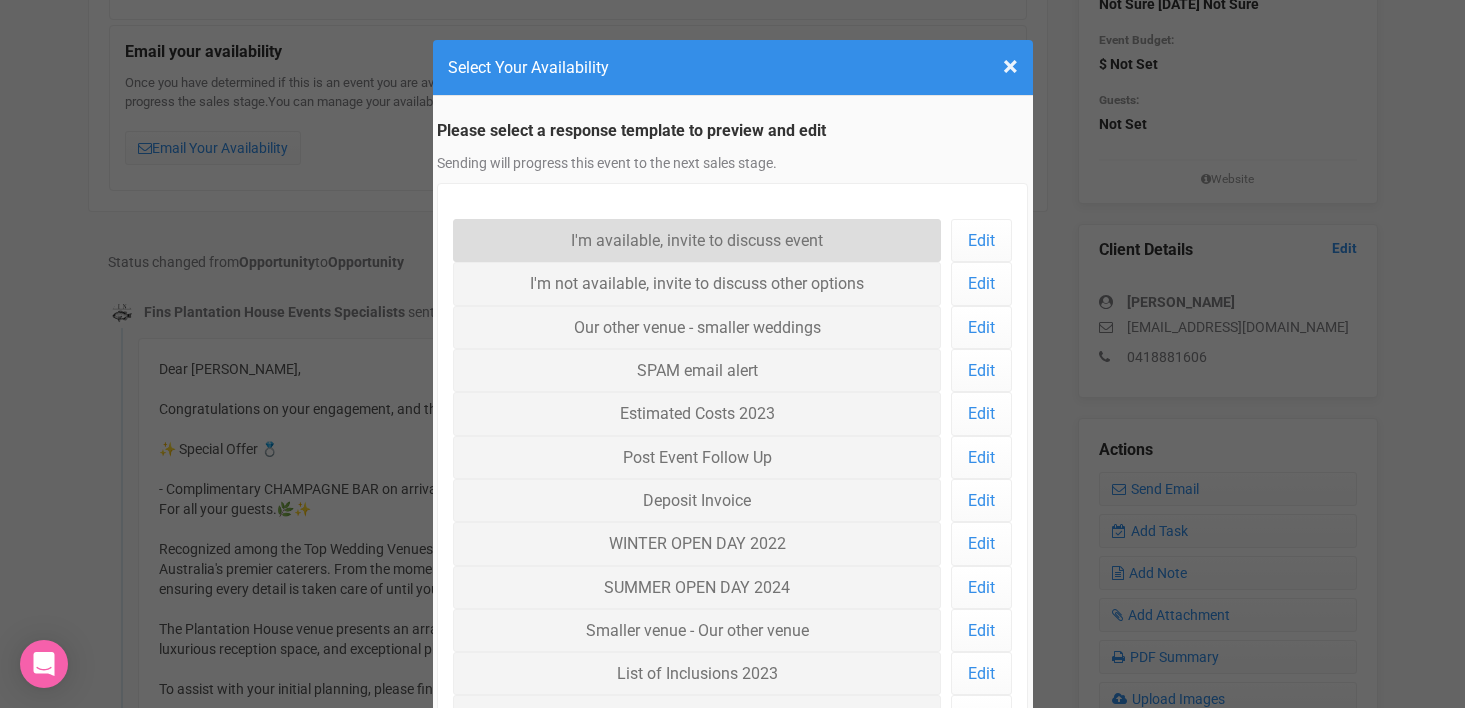 click on "I'm available, invite to discuss event" at bounding box center [697, 240] 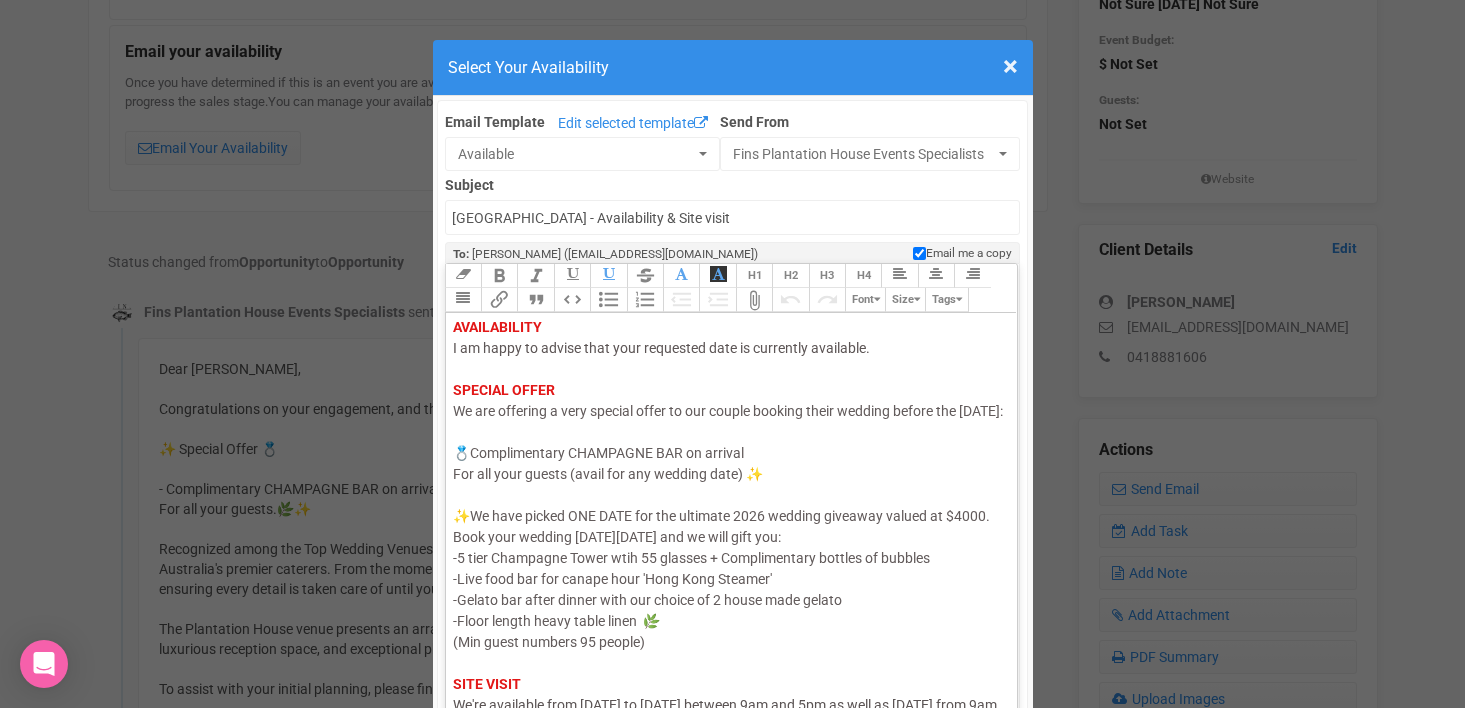 scroll, scrollTop: 121, scrollLeft: 0, axis: vertical 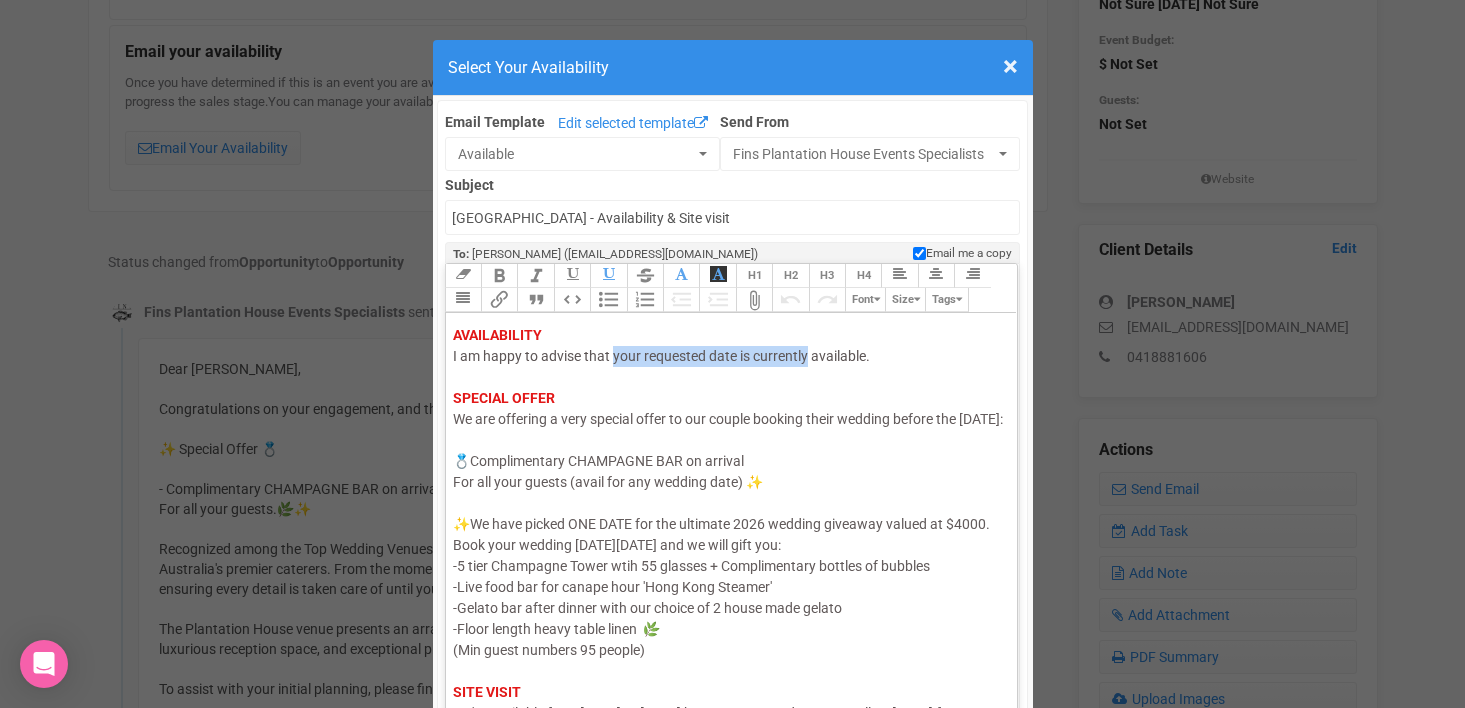 drag, startPoint x: 612, startPoint y: 359, endPoint x: 807, endPoint y: 360, distance: 195.00256 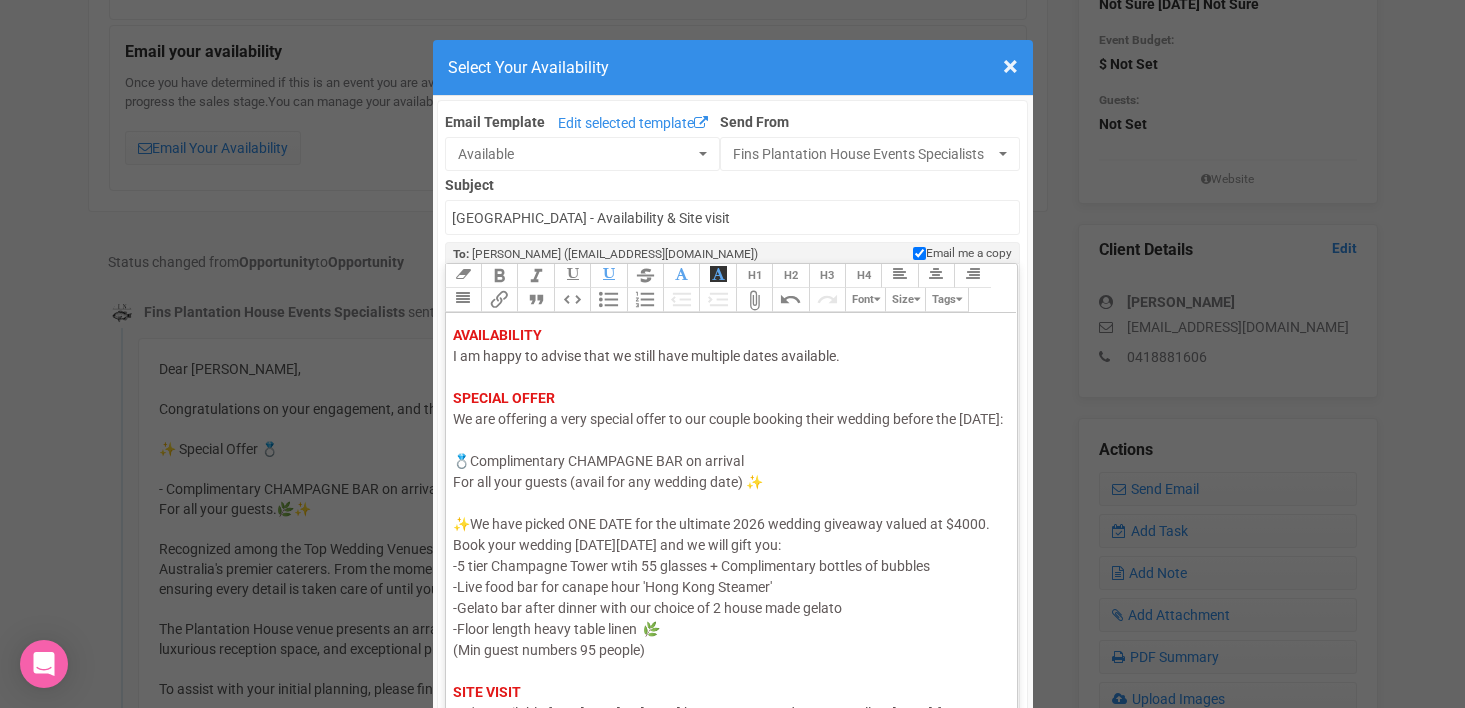 click on "I am happy to advise that we still have multiple dates available." 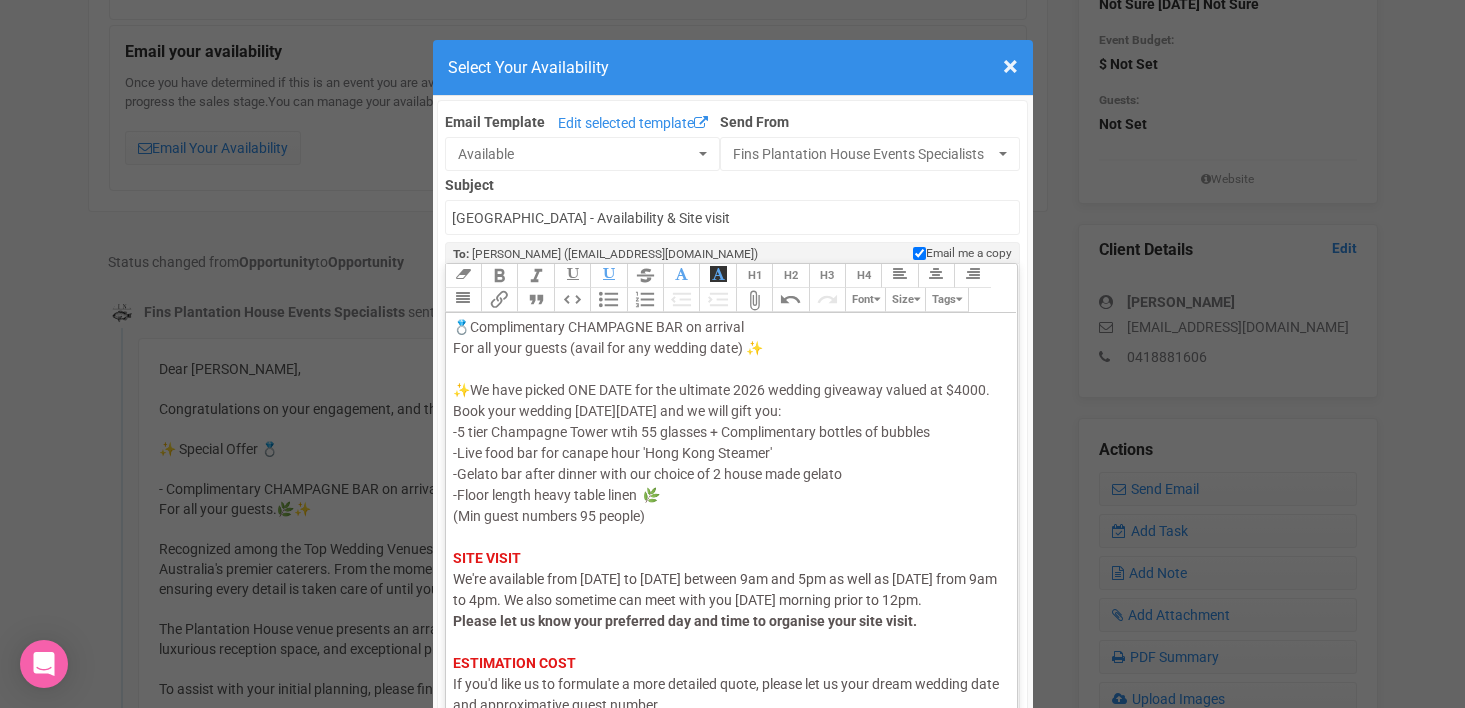 scroll, scrollTop: 366, scrollLeft: 0, axis: vertical 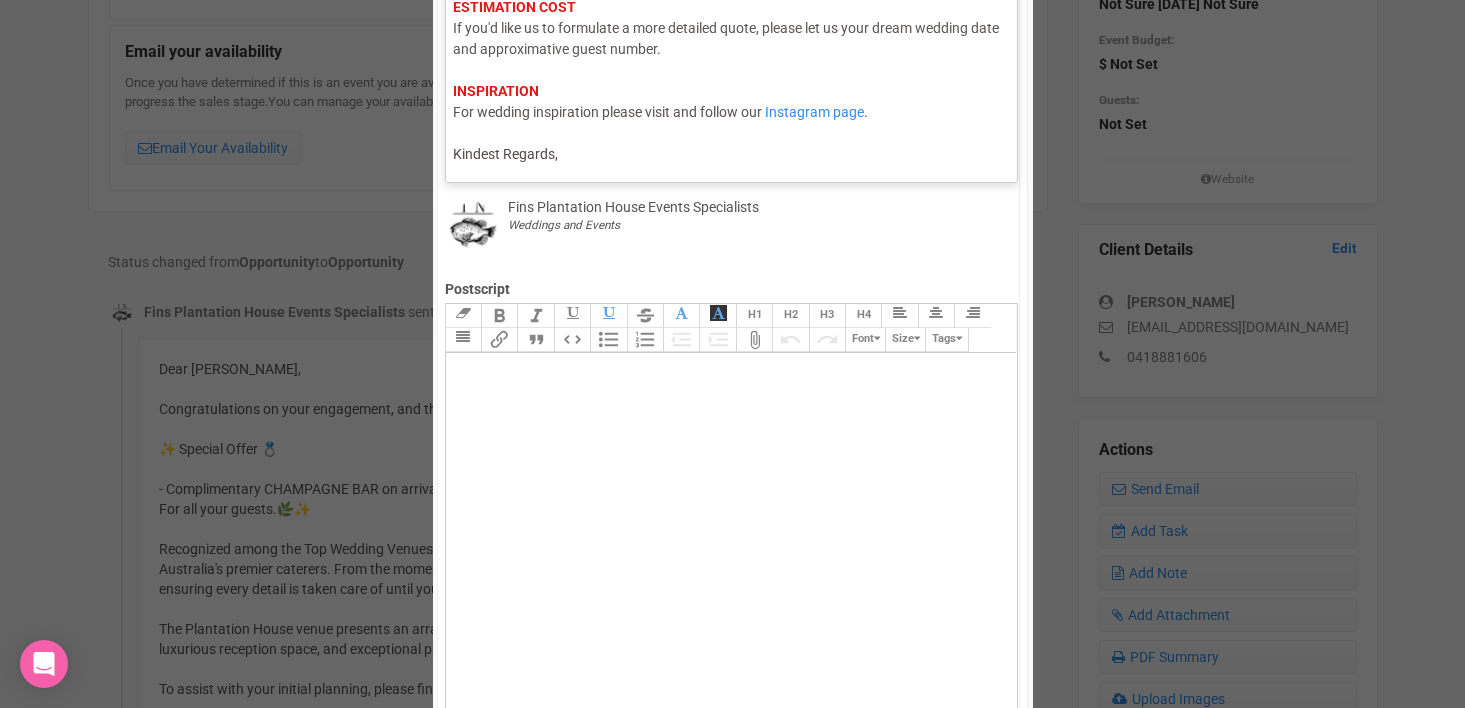 click on "Hi Justine, I hope this email finds you well. Thank you for your enquiry with us! We would love to host your wedding at  Fins at Plantation House.   AVAILABILITY I am happy to advise that we still have multiple dates available in May 2027. SPECIAL OFFER We are offering a very special offer to our couple booking their wedding before the 31 July 2025: 💍  Complimentary CHAMPAGNE BAR on arrival  For all your guests (avail for any wedding date) ✨ ✨   We have picked ONE DATE for the ultimate 2026 wedding giveaway valued at $4000.  Book your wedding on Sat 28th March 2026 and we will gift you: -5 tier Champagne Tower wtih 55 glasses + Complimentary bottles of bubbles -Live food bar for canape hour 'Hong Kong Steamer'  -Gelato bar after dinner with our choice of 2 house made gelato -Floor length heavy table linen  🌿 (Min guest numbers 95 people)   SITE VISIT   Please let us know your preferred day and time to organise your site visit.    ESTIMATION COST   INSPIRATION   Instagram page . Kindest Regards," 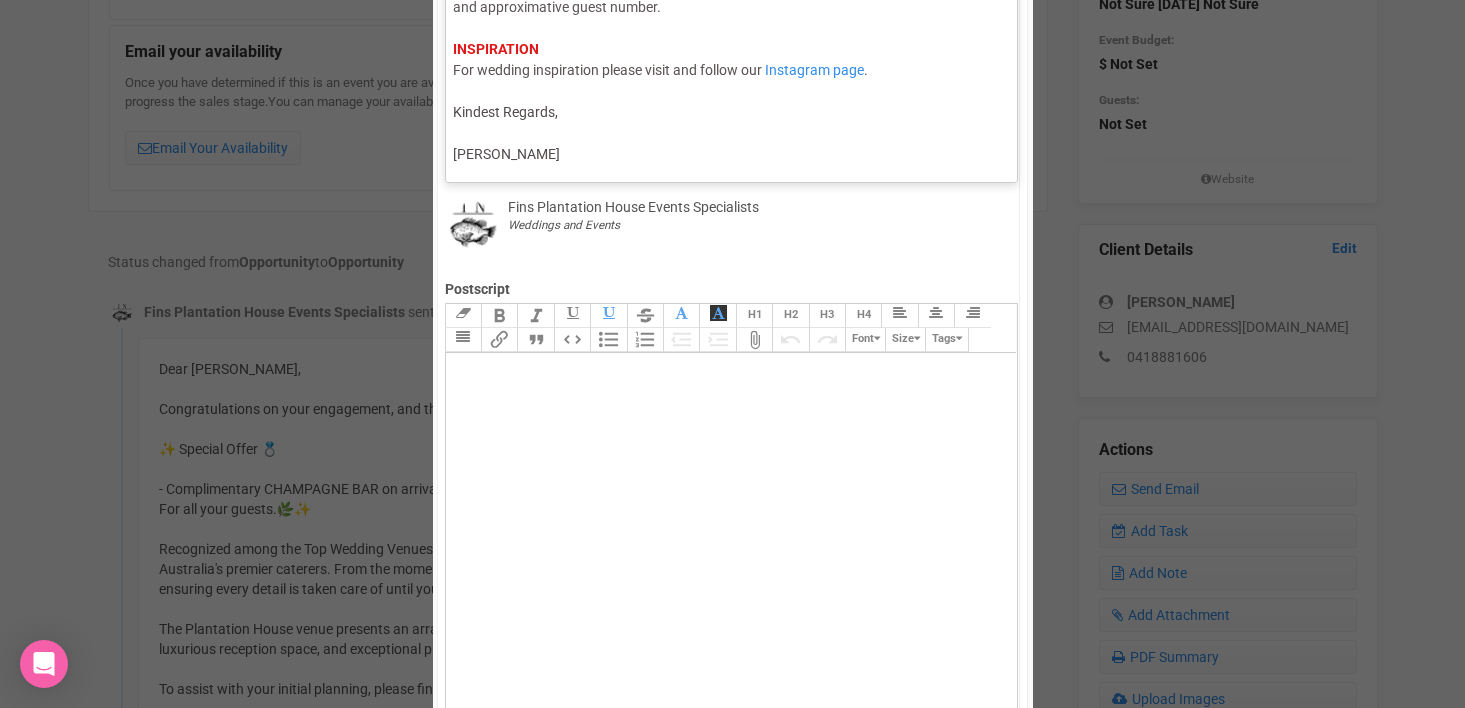 scroll, scrollTop: 420, scrollLeft: 0, axis: vertical 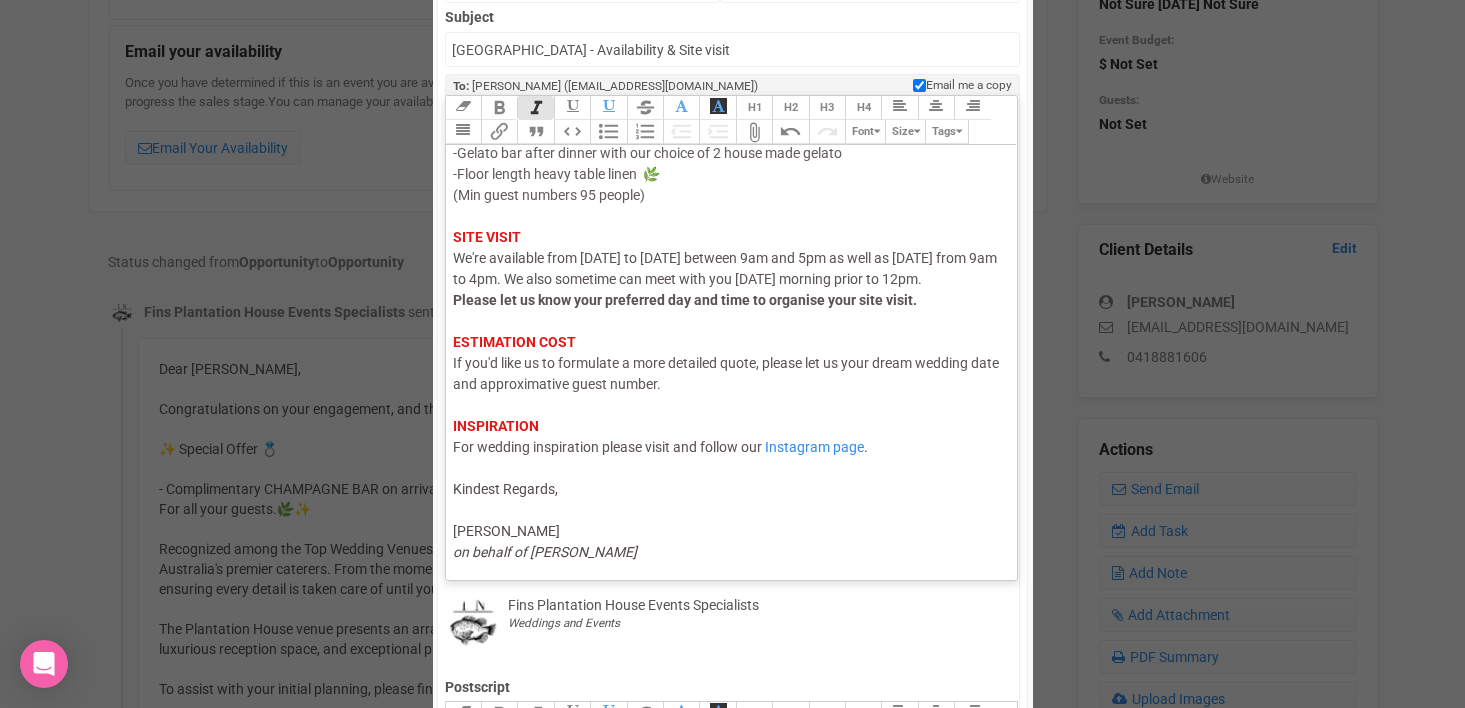click on "If you'd like us to formulate a more detailed quote, please let us your dream wedding date and approximative guest number." 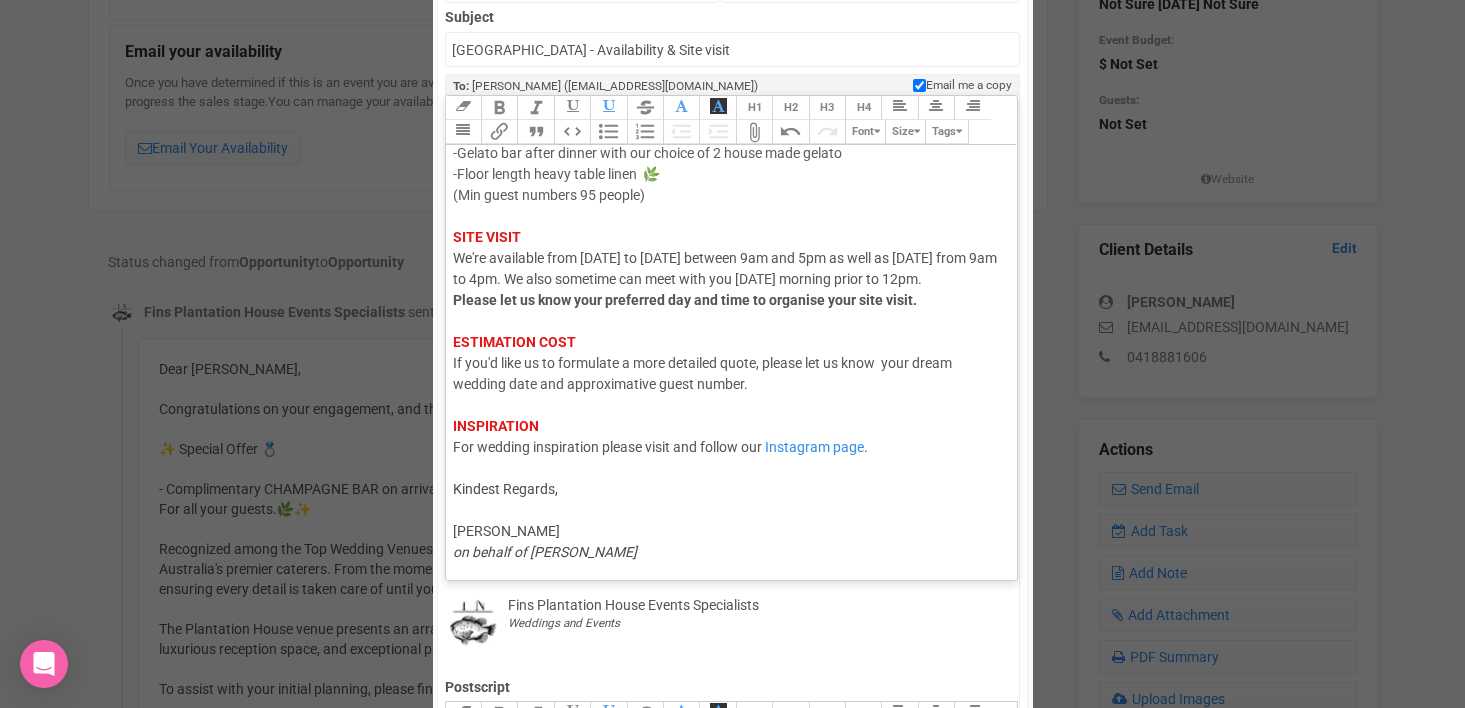 type on "<div><span style="color: rgb(95, 88, 88);">Hi Justine,</span><br><span style="color: rgb(95, 88, 88);">I hope this email finds you well.</span><br><br><span style="color: rgb(95, 88, 88);">Thank you for your enquiry with us! We would love to host your wedding at </span><strong style="color: rgb(95, 88, 88);">Fins at Plantation House.</strong> <br><br><strong style="background-color: rgb(255, 255, 255); font-family: Roboto, Helvetica, Arial, sans-serif; font-size: 14px; color: rgb(226, 24, 24); text-decoration-color: initial;">AVAILABILITY</strong><br><span style="color: rgb(93, 86, 86);">I am happy to advise that we still have multiple dates available in May 2027.</span><br><br><strong style="background-color: rgb(255, 255, 255); font-family: Roboto, Helvetica, Arial, sans-serif; font-size: 14px; color: rgb(226, 24, 24); text-decoration-color: initial;">SPECIAL OFFER</strong><br><span style="background-color: rgb(255, 255, 255); font-family: Roboto, Helvetica, Arial, sans-serif; font-size: 14px; color: rgb..." 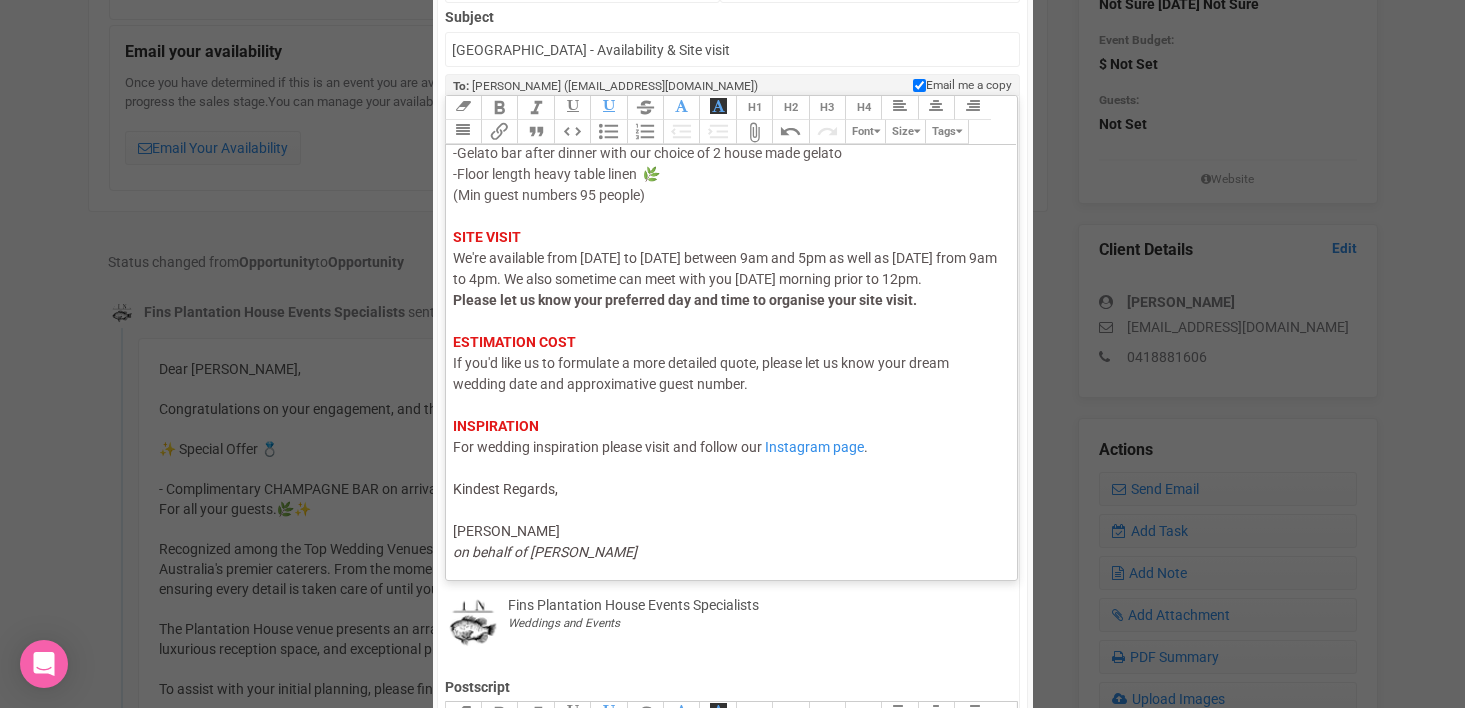 scroll, scrollTop: 429, scrollLeft: 0, axis: vertical 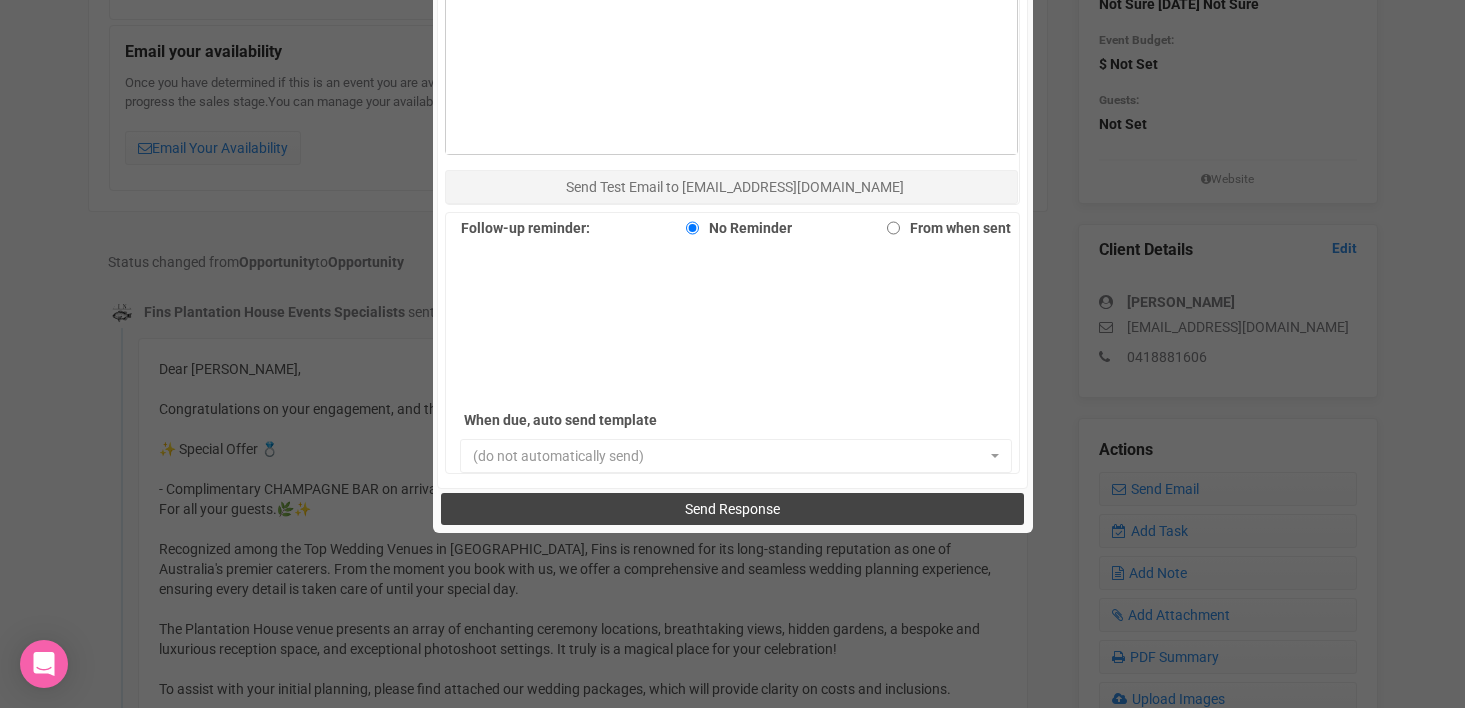 click on "Send Response" at bounding box center [732, 509] 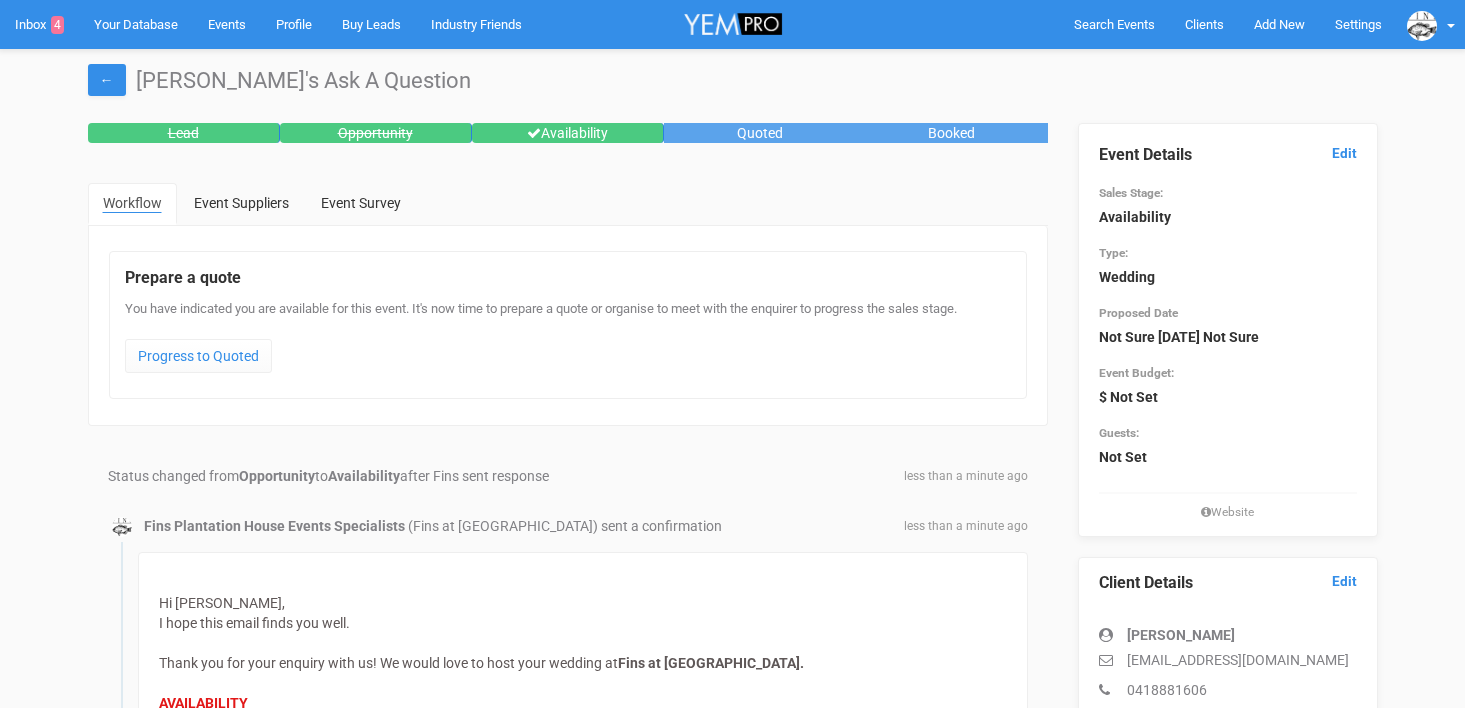 scroll, scrollTop: 0, scrollLeft: 0, axis: both 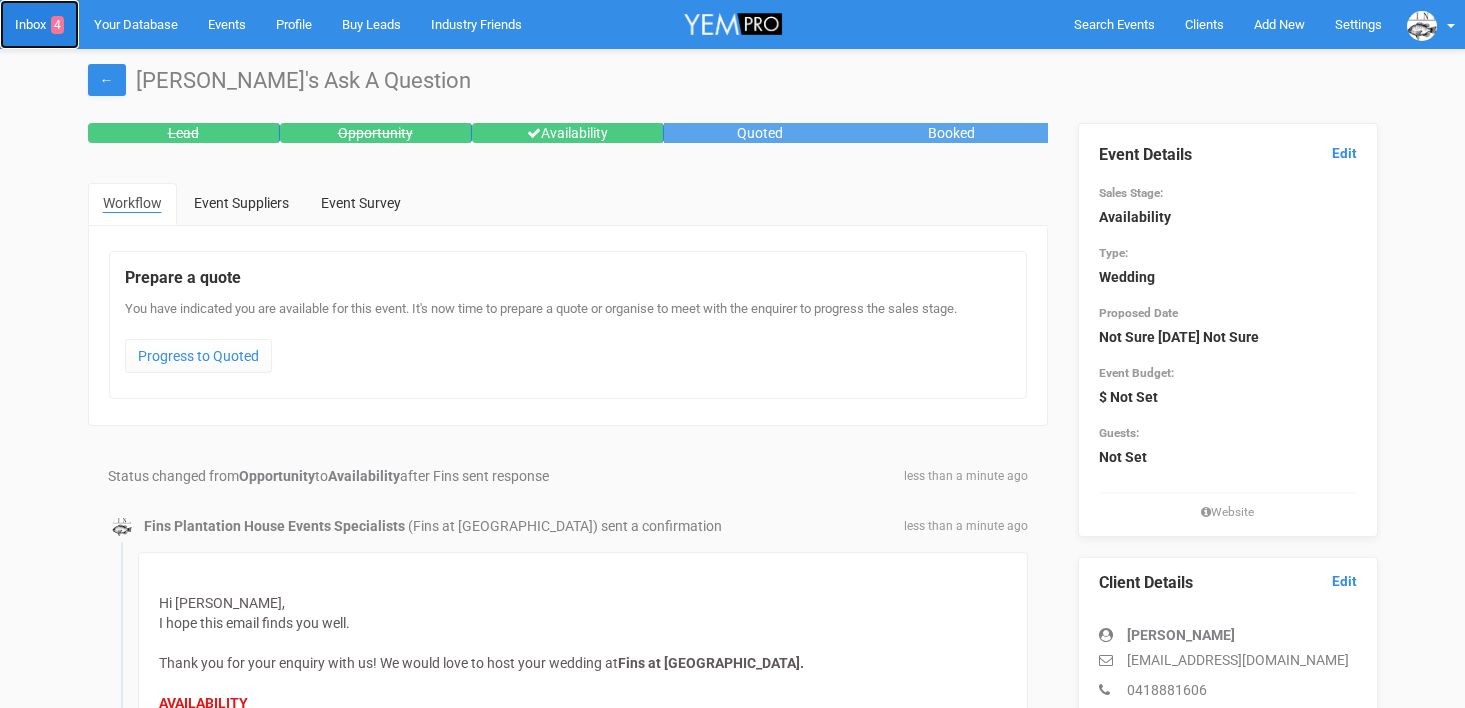 click on "Inbox  4" at bounding box center [39, 24] 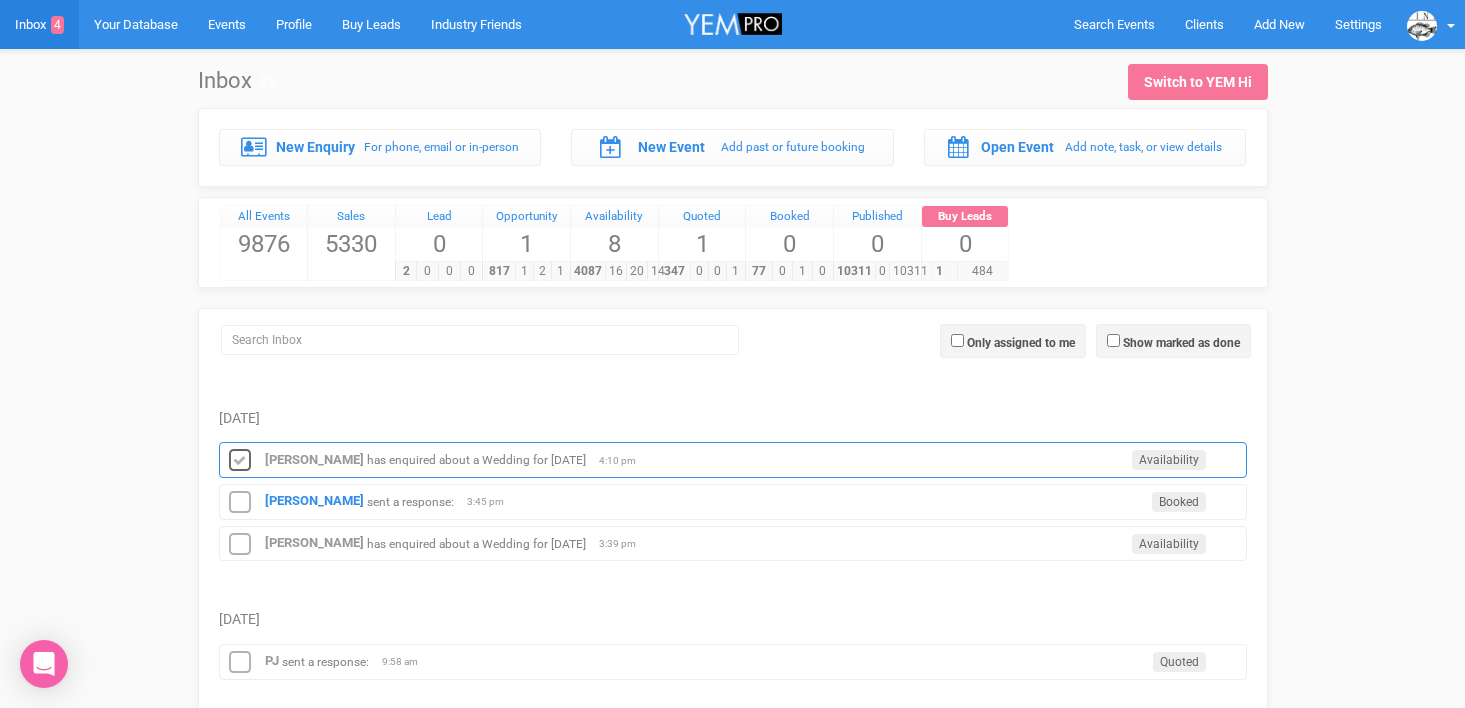click at bounding box center (240, 461) 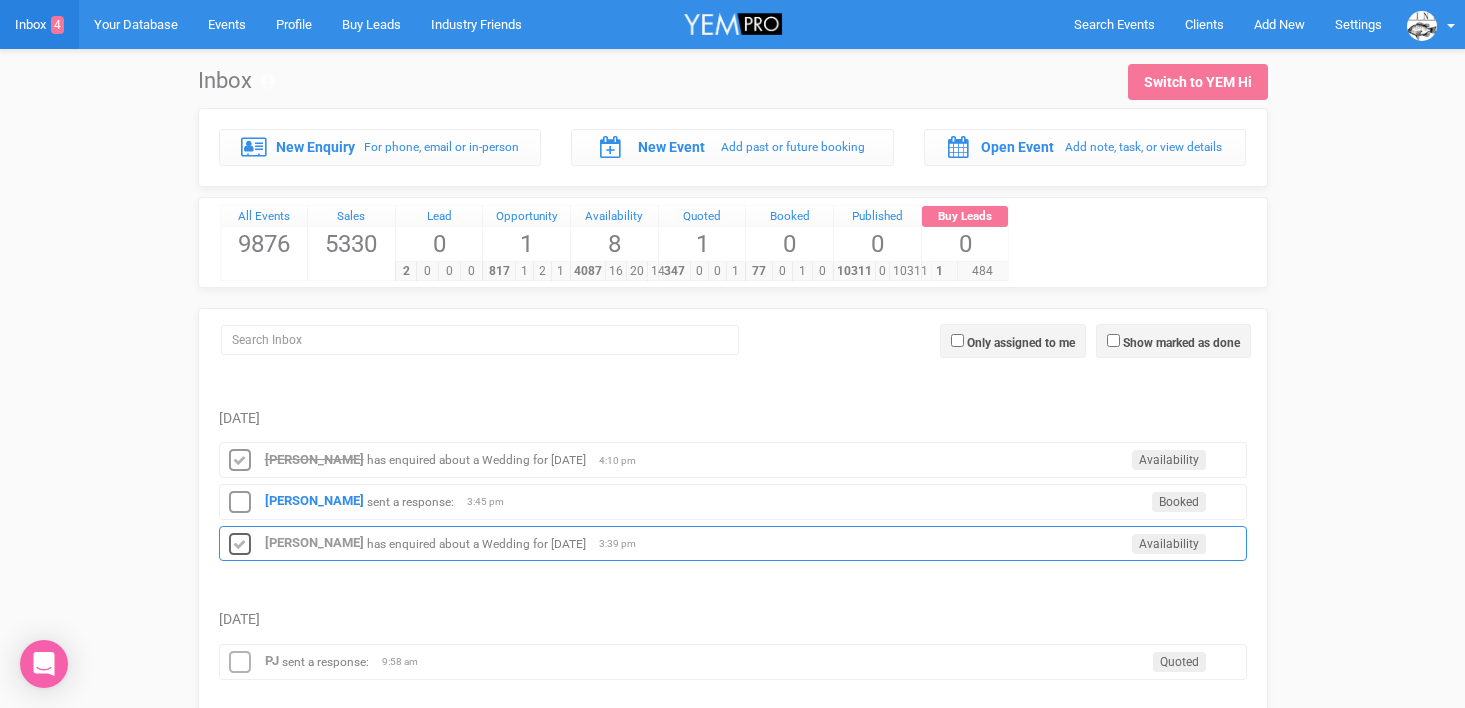 click at bounding box center [240, 545] 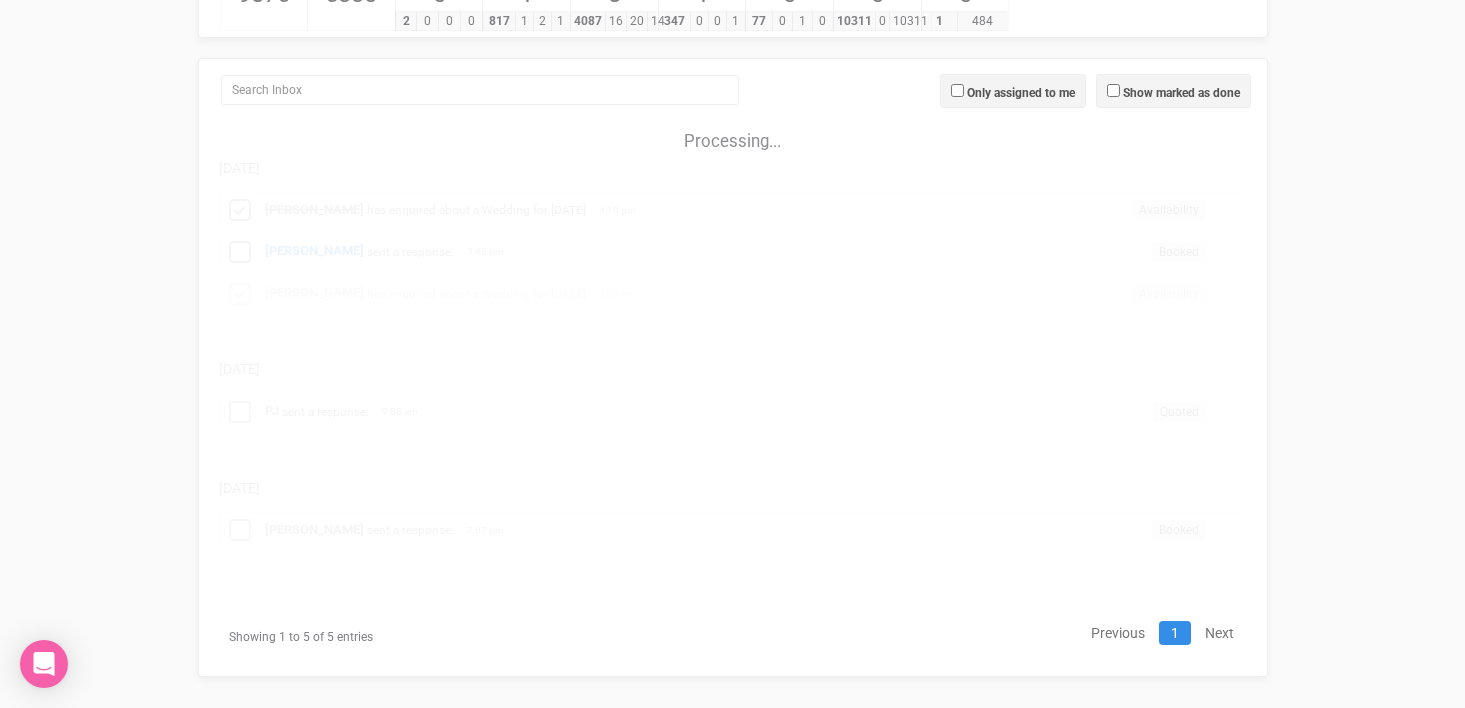 scroll, scrollTop: 185, scrollLeft: 0, axis: vertical 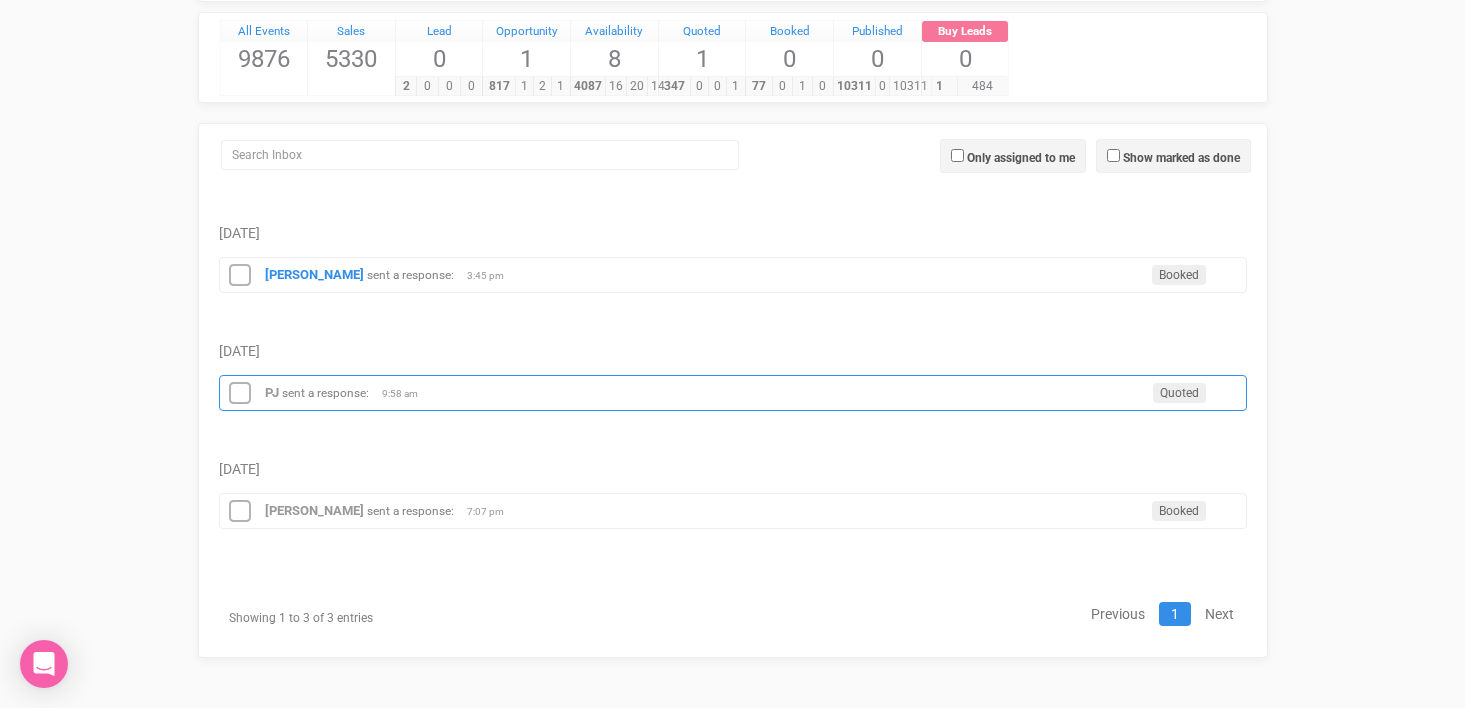 click on "sent a response:" at bounding box center [325, 393] 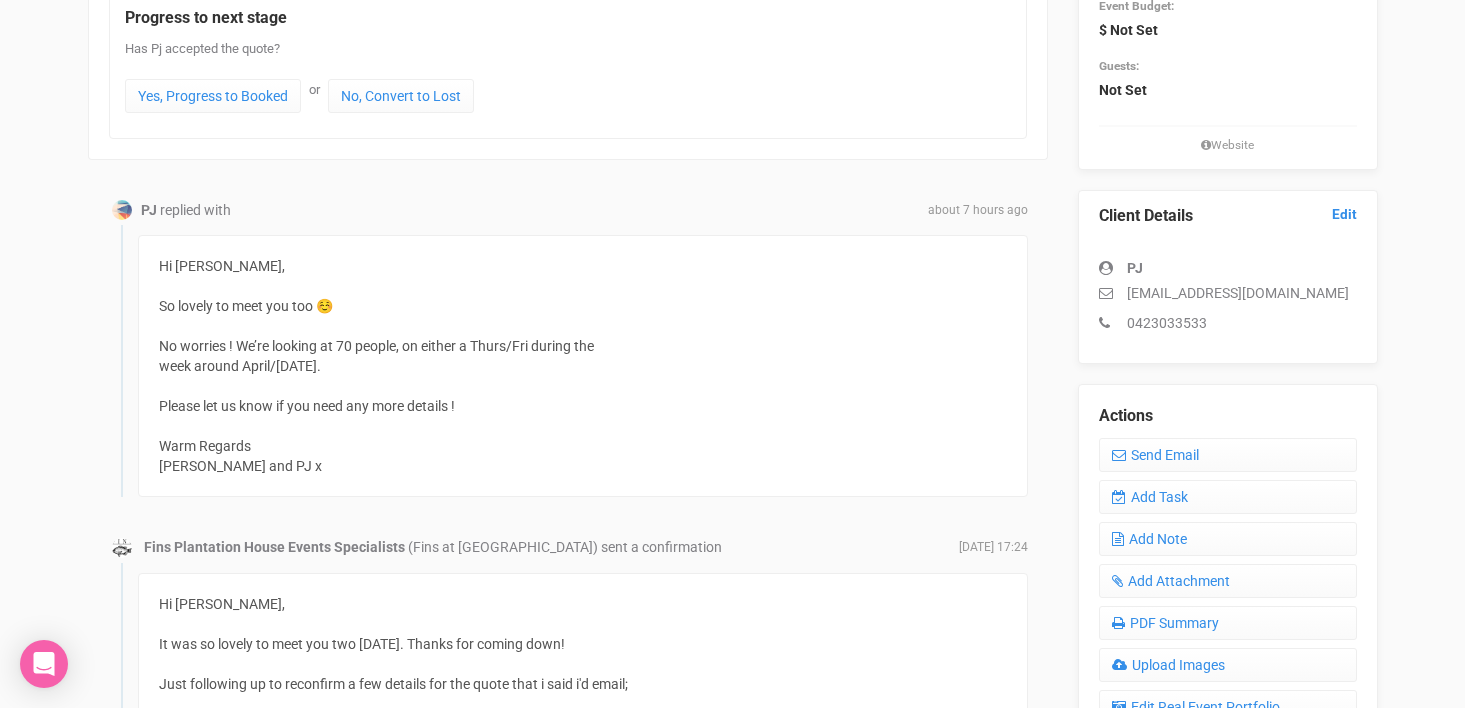 scroll, scrollTop: 378, scrollLeft: 0, axis: vertical 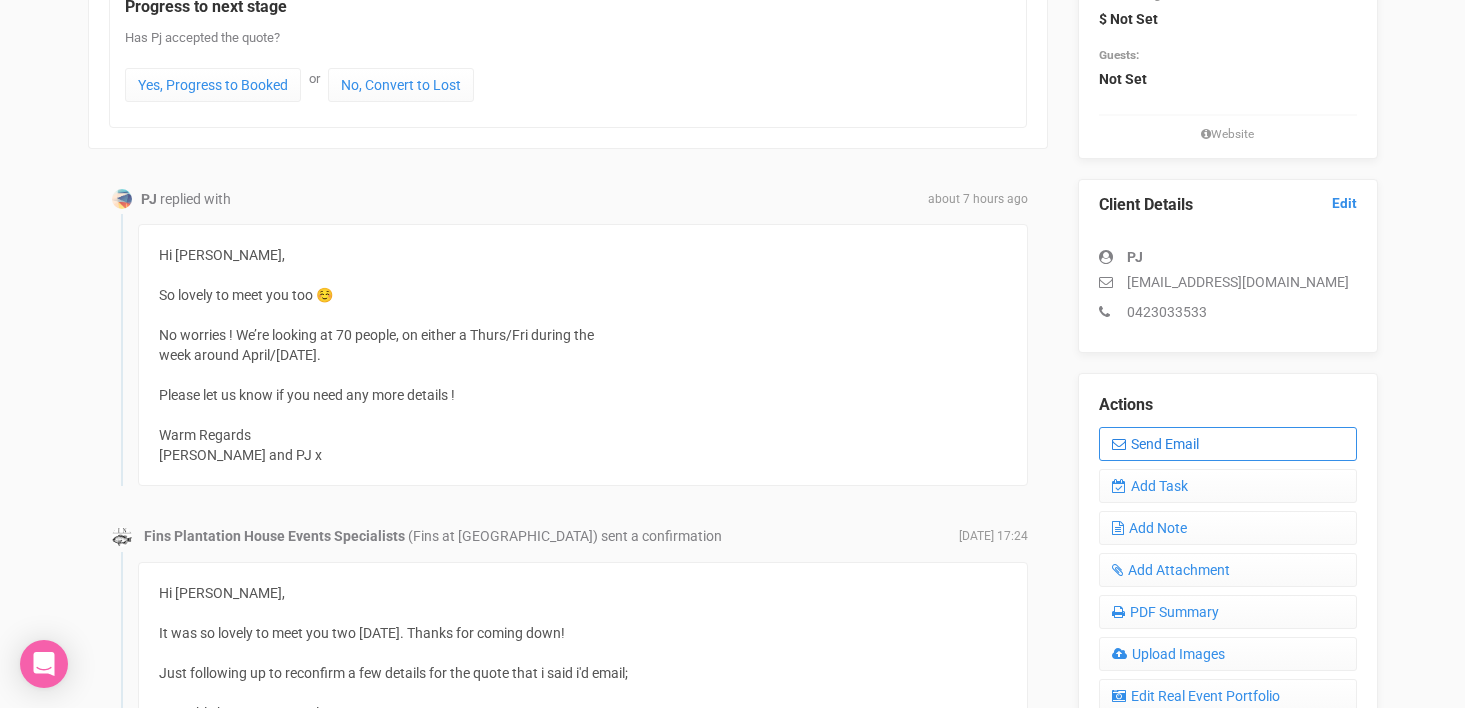 click on "Send Email" at bounding box center (1228, 444) 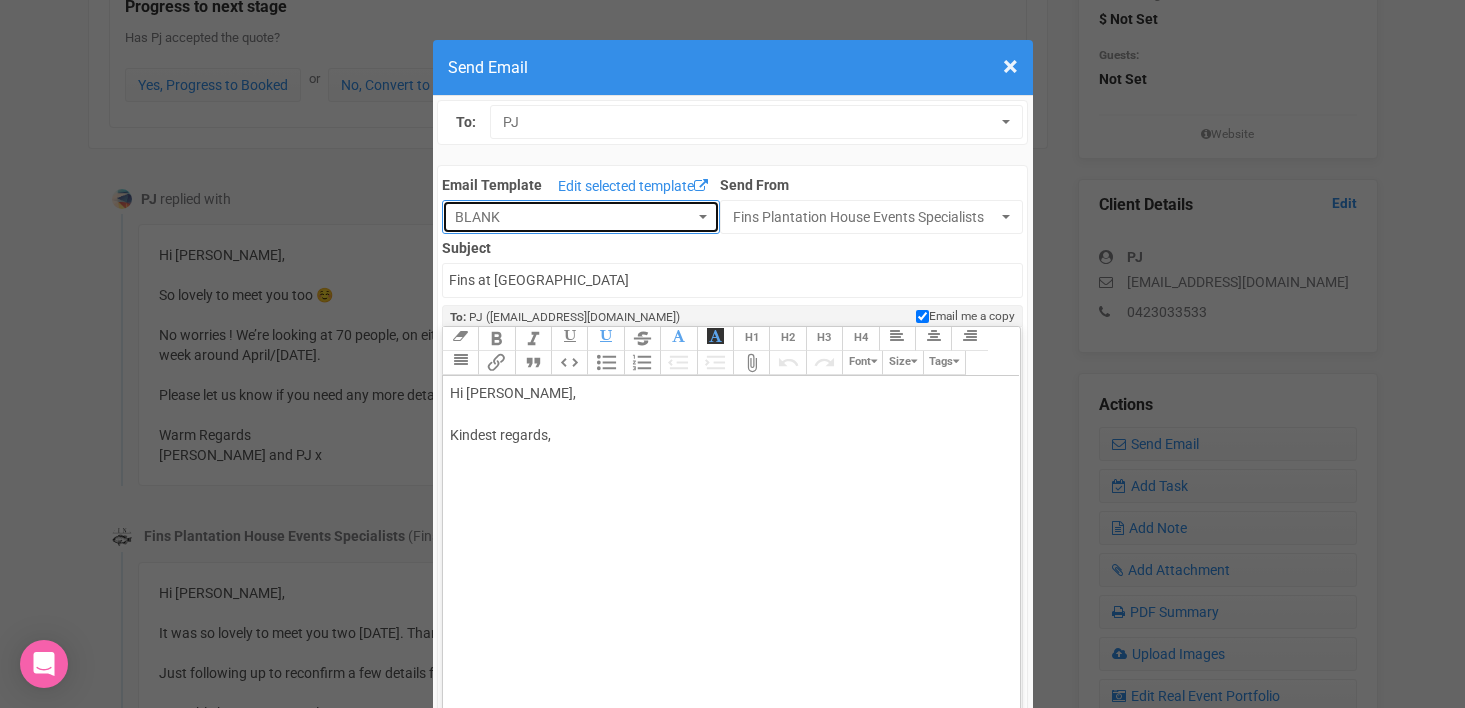 click on "BLANK" at bounding box center [581, 217] 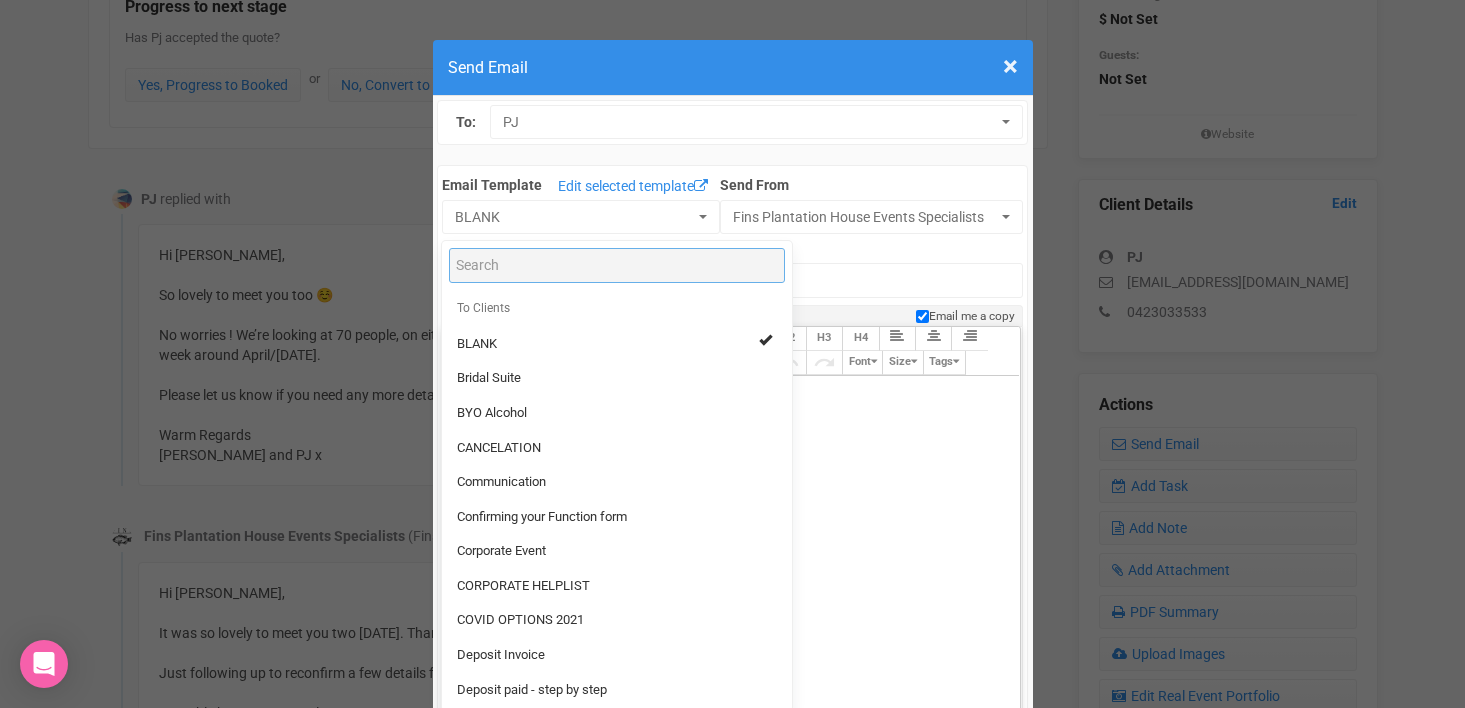 click at bounding box center (617, 265) 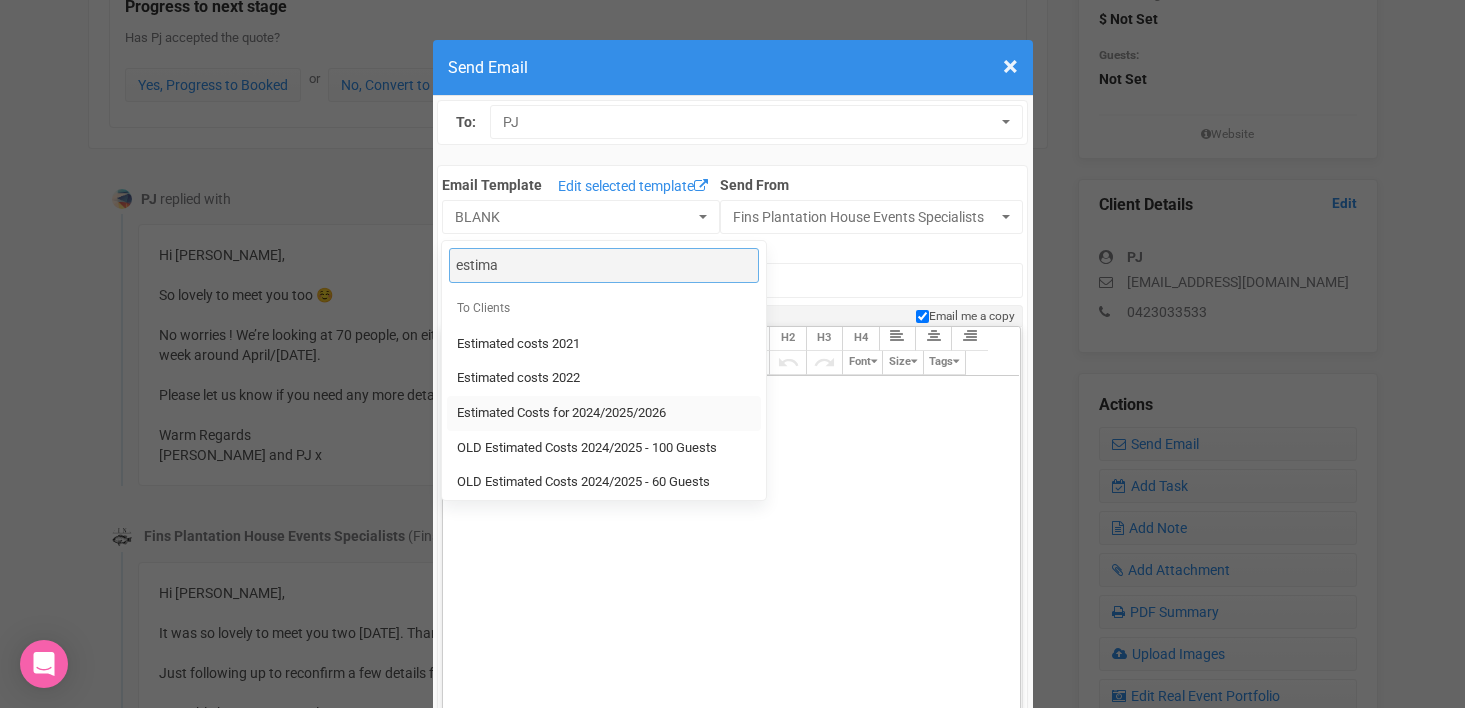 type on "estima" 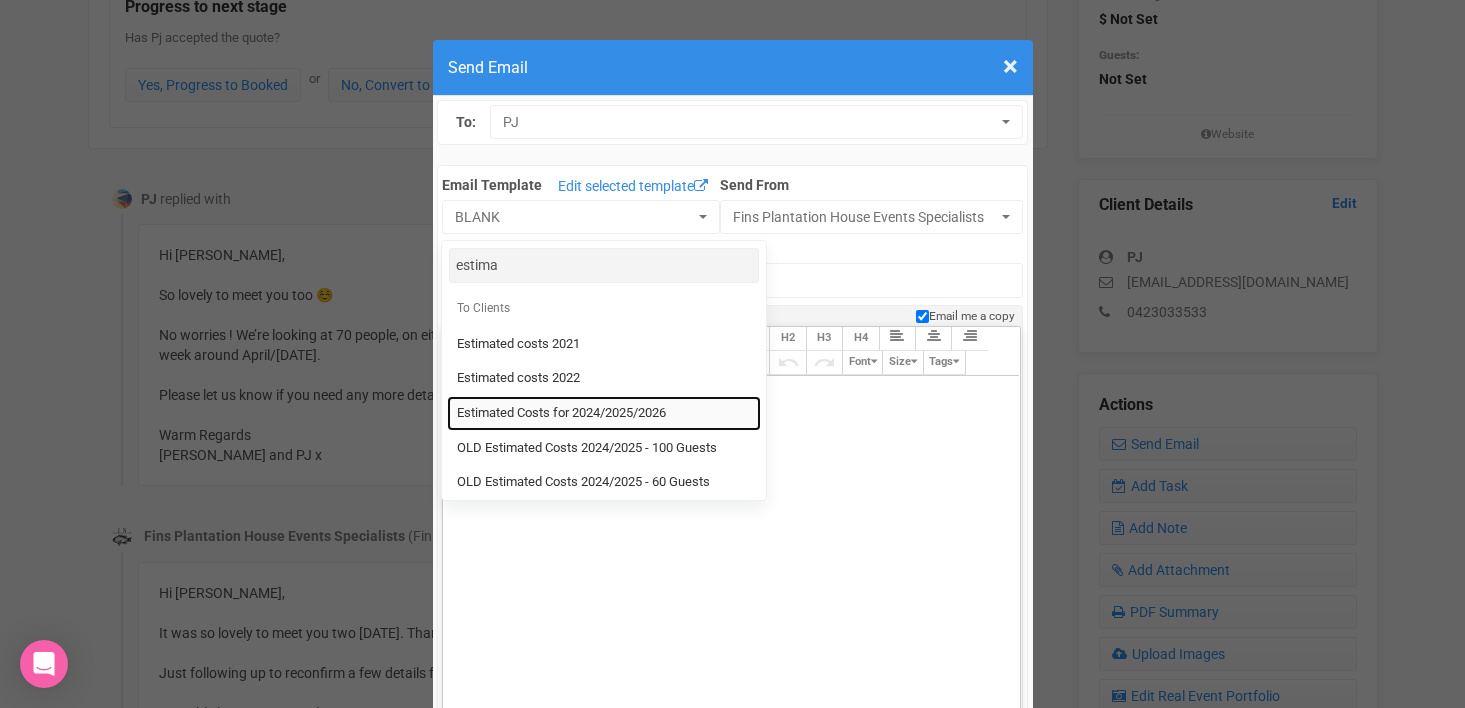 click on "Estimated Costs  for 2024/2025/2026" at bounding box center [561, 413] 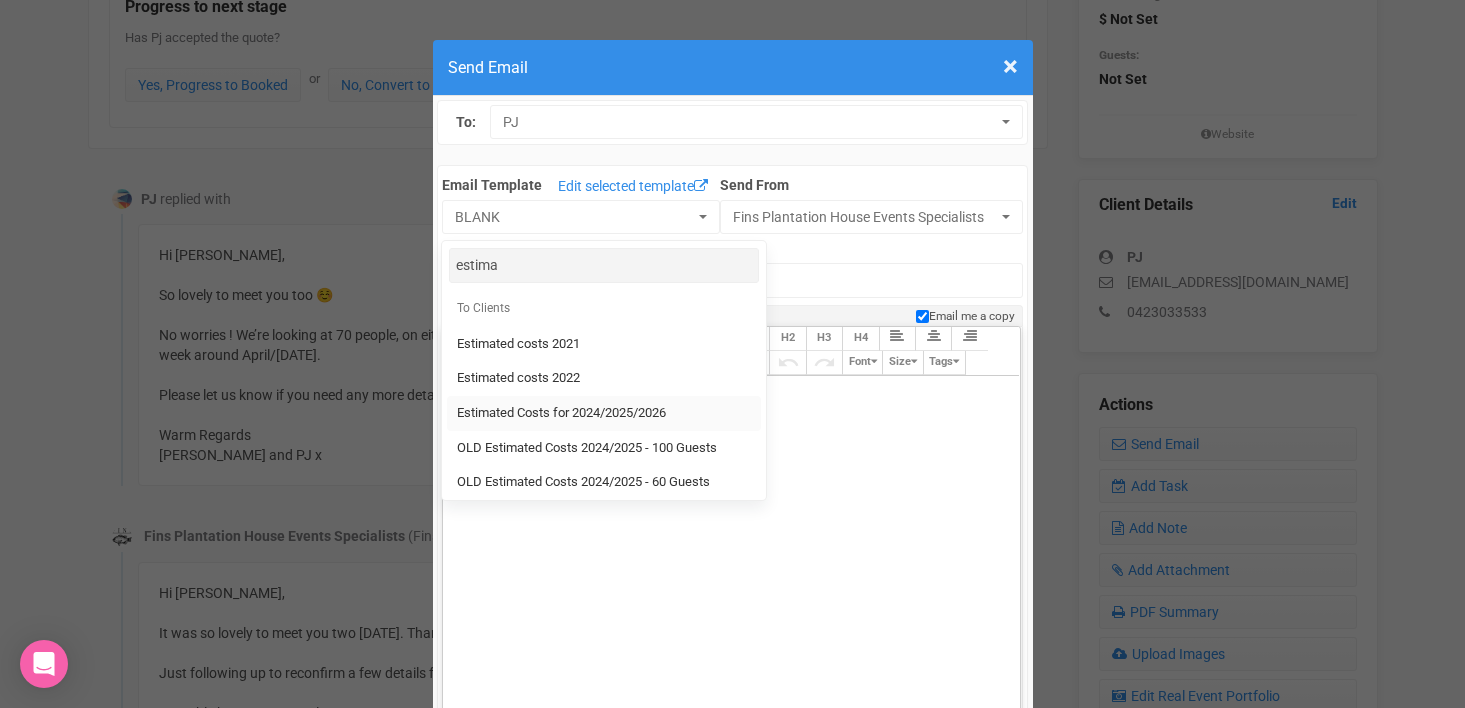 select on "318536" 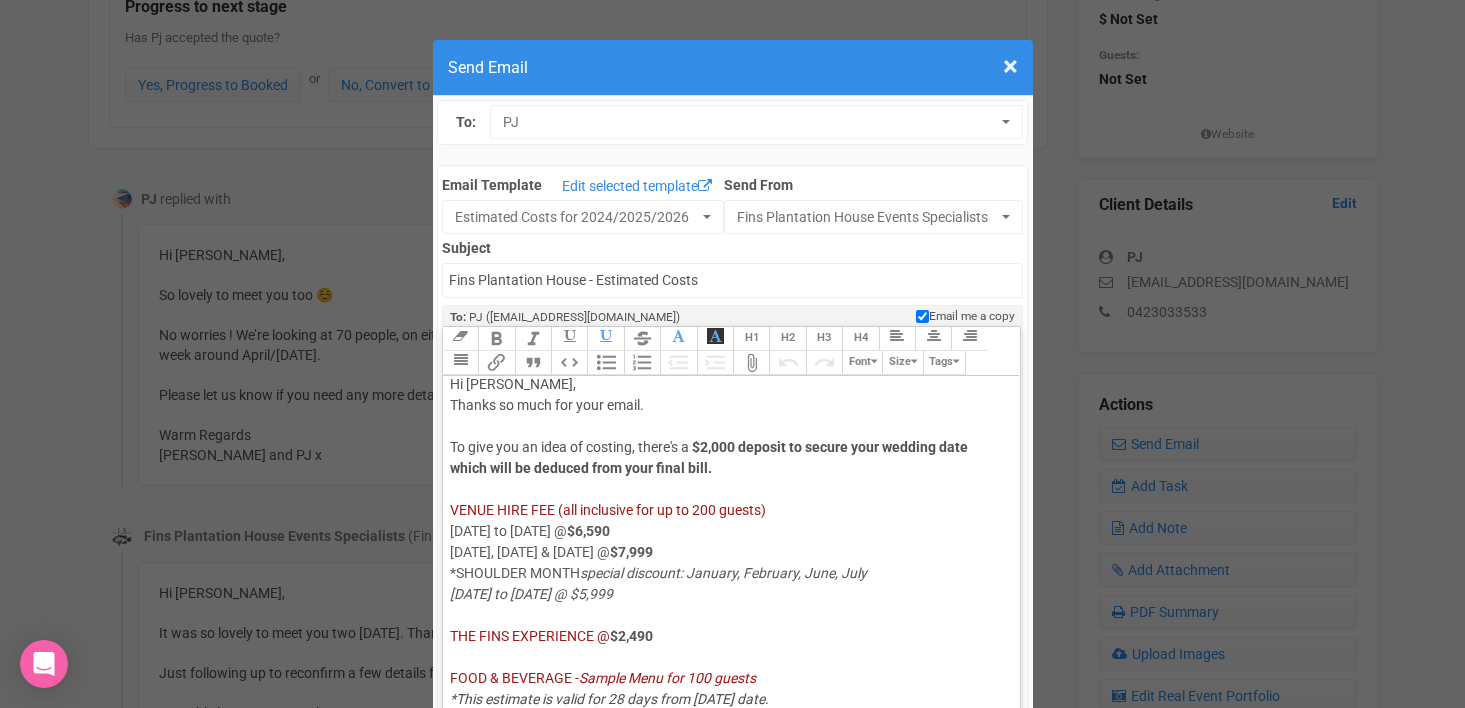 scroll, scrollTop: 0, scrollLeft: 0, axis: both 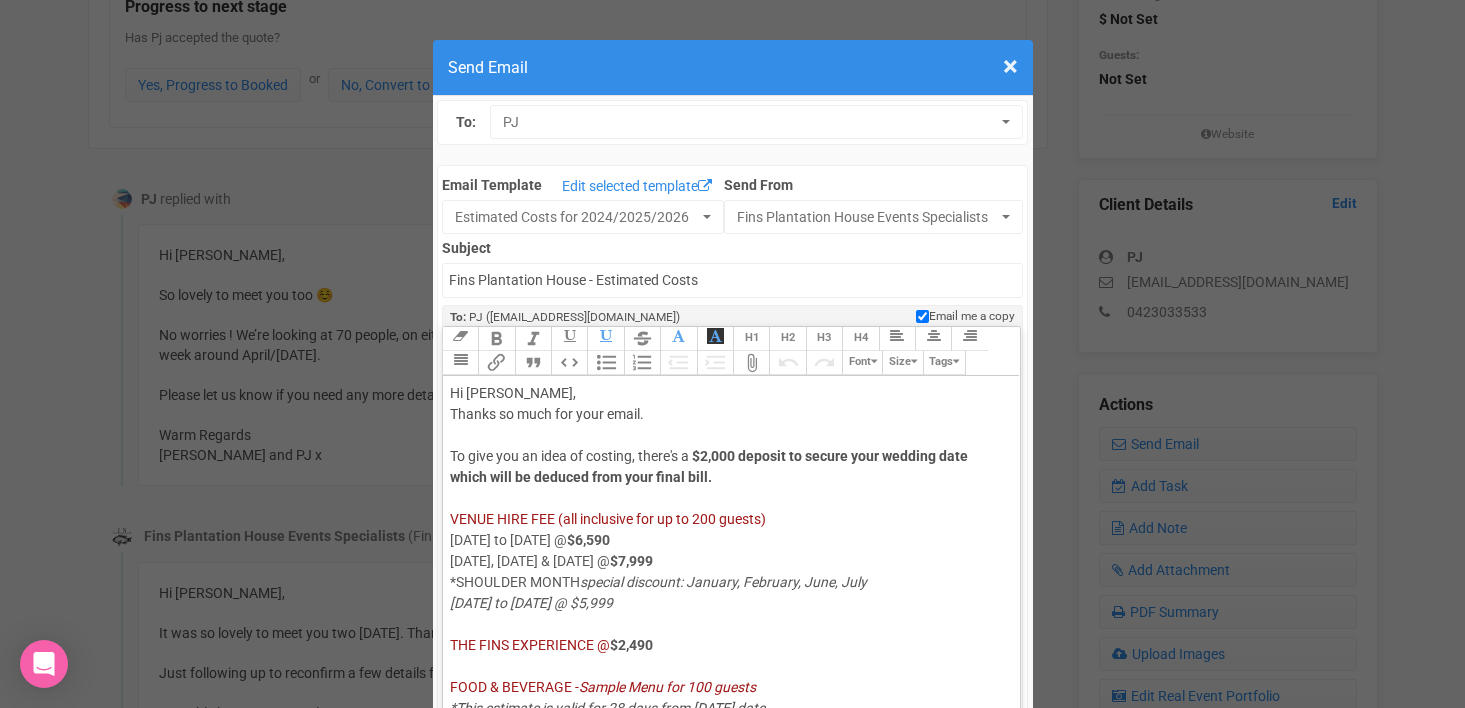 click on "Hi PJ,  Thanks so much for your email. To give you an idea of costing, there's a   $2,000 deposit to secure your wedding date which will be deduced from your final bill." 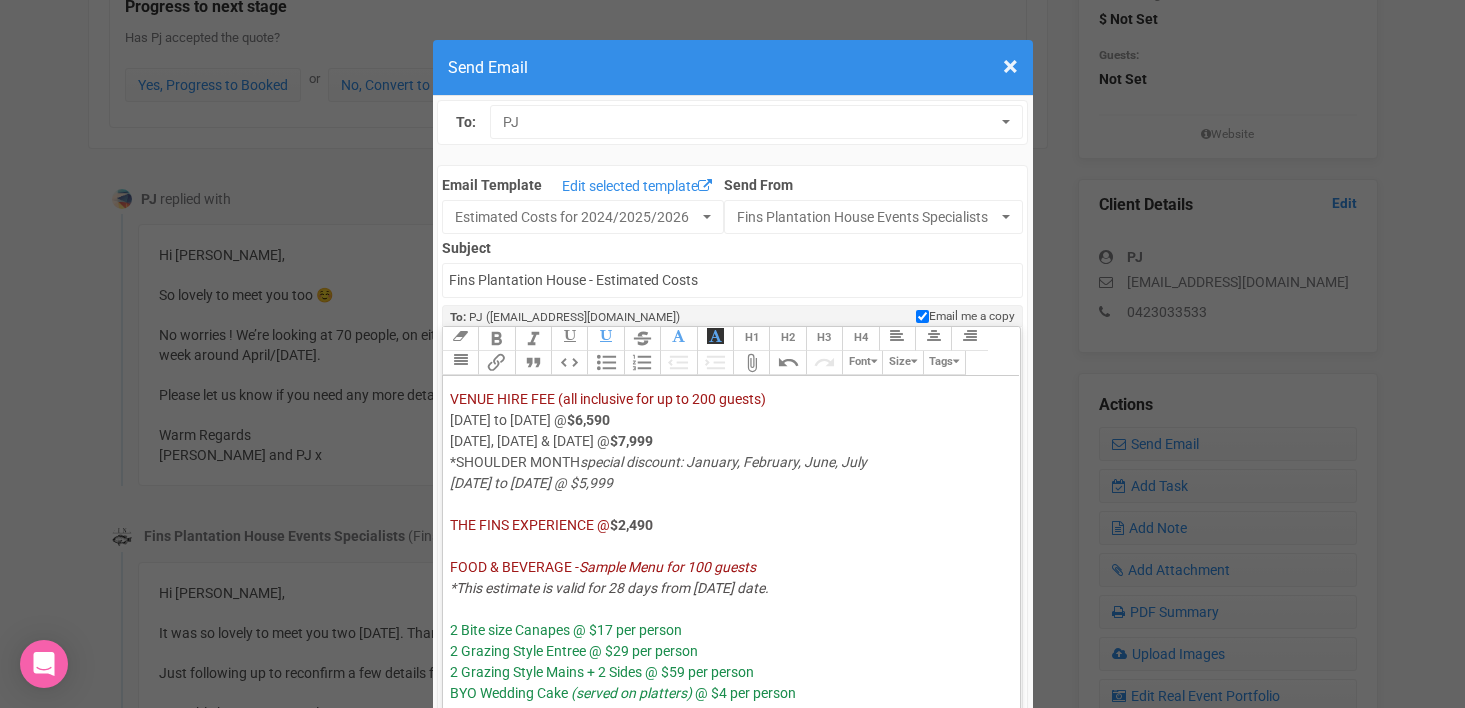 scroll, scrollTop: 127, scrollLeft: 0, axis: vertical 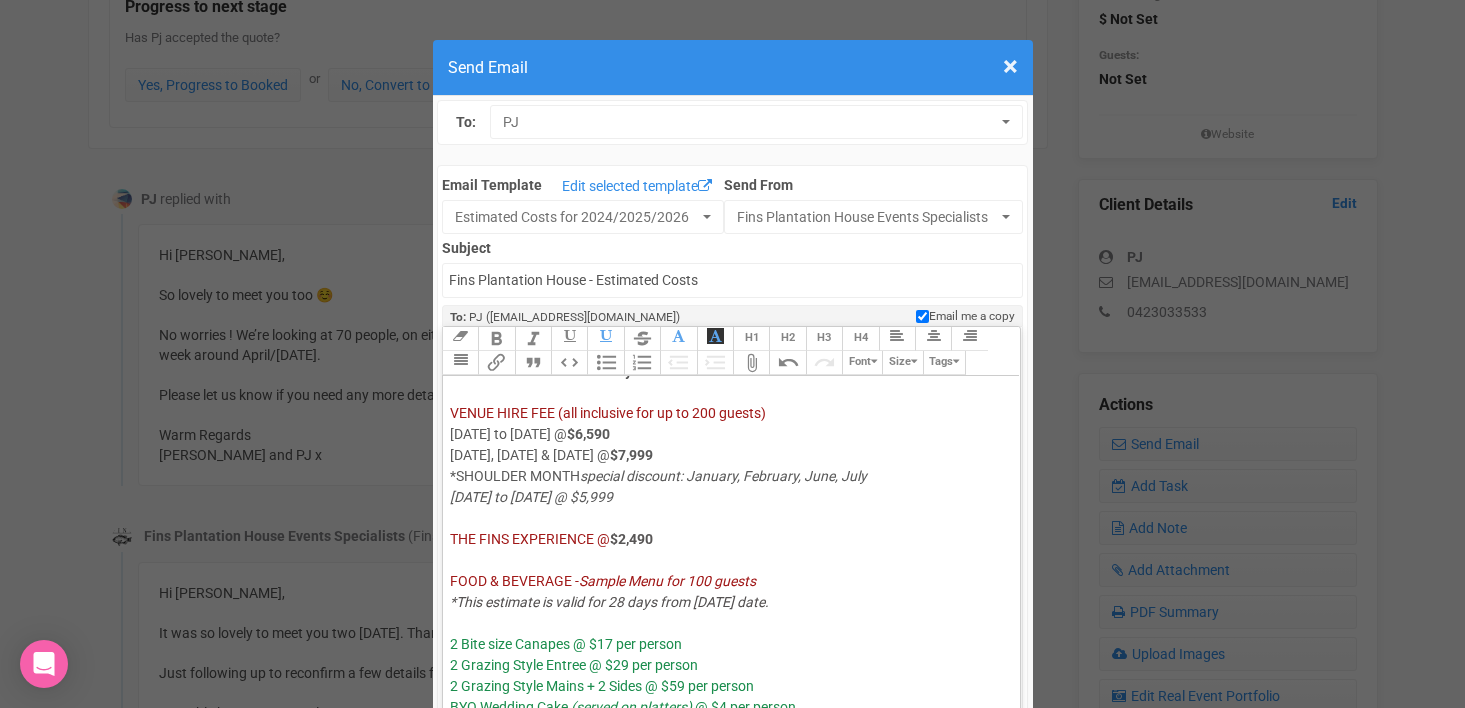 drag, startPoint x: 450, startPoint y: 473, endPoint x: 658, endPoint y: 495, distance: 209.16023 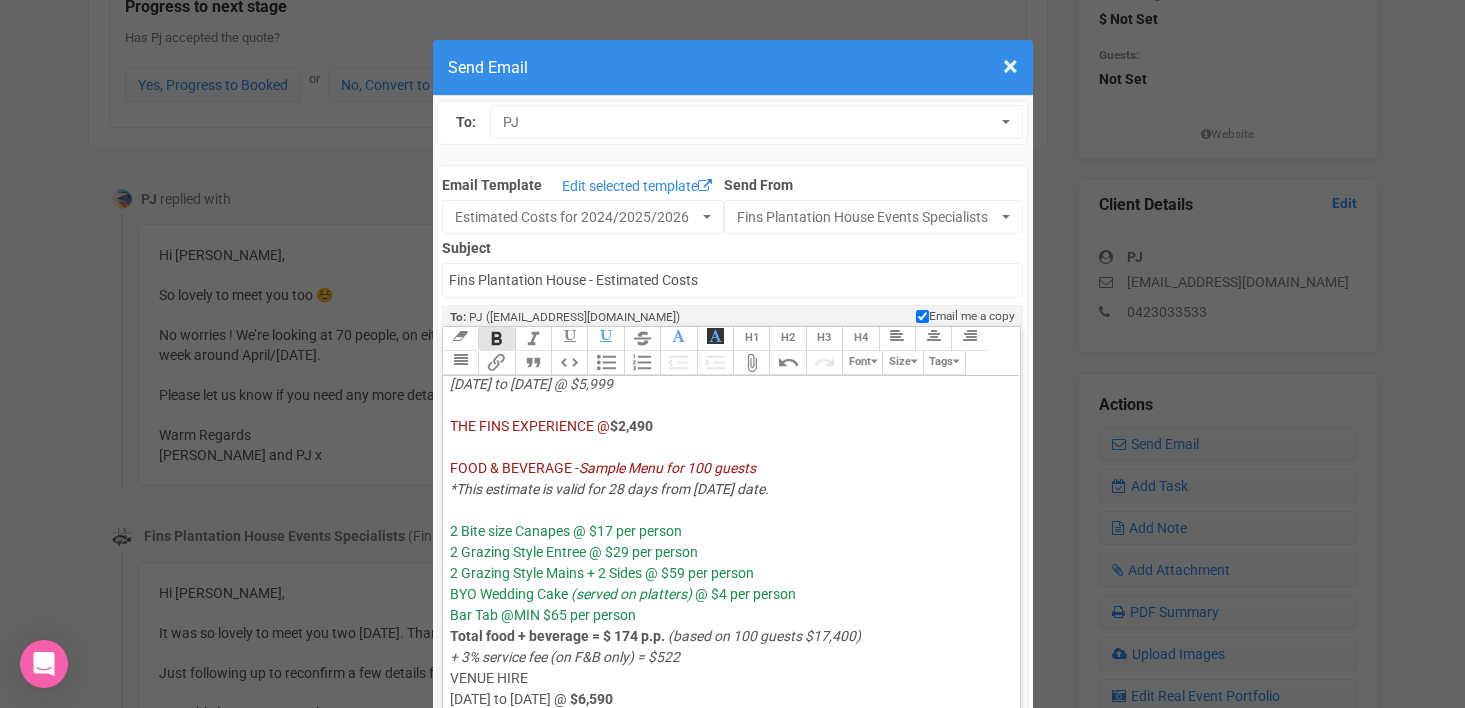 scroll, scrollTop: 296, scrollLeft: 0, axis: vertical 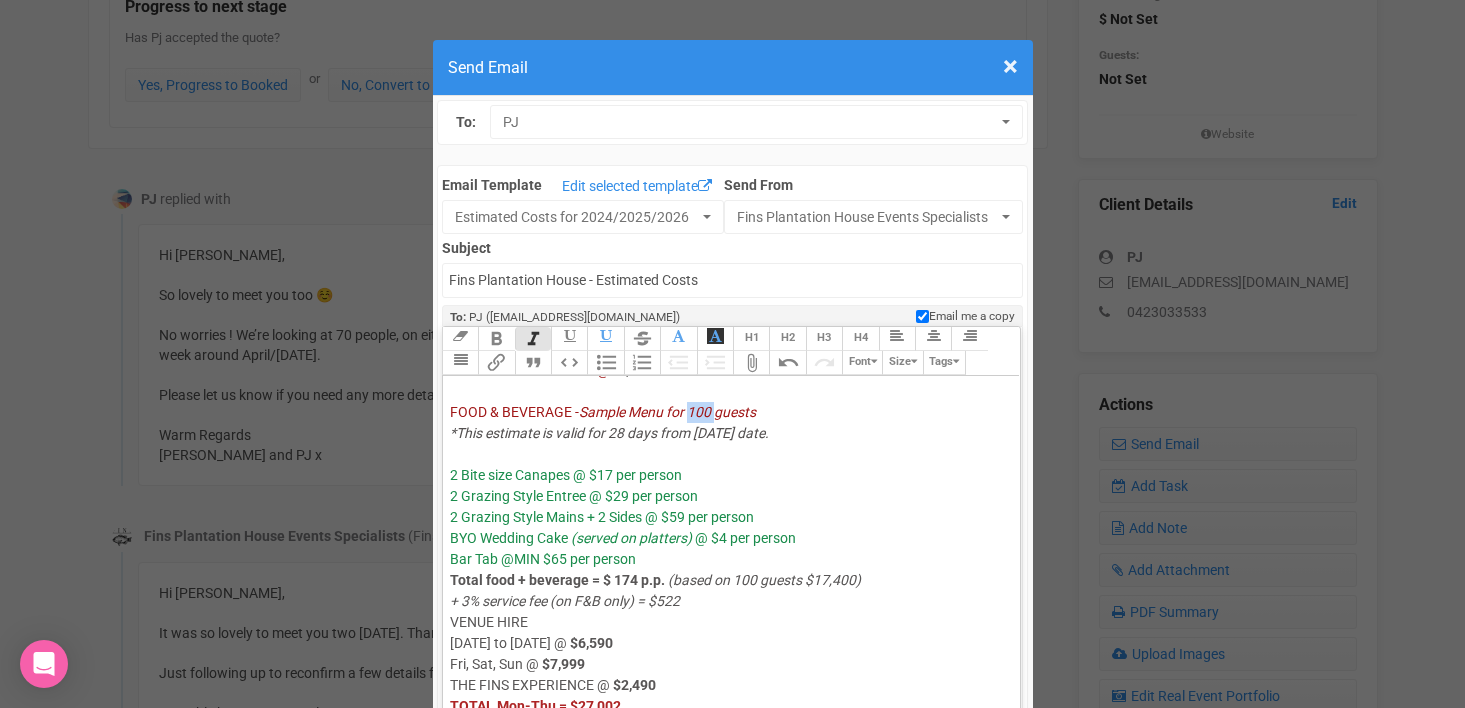 drag, startPoint x: 691, startPoint y: 415, endPoint x: 717, endPoint y: 415, distance: 26 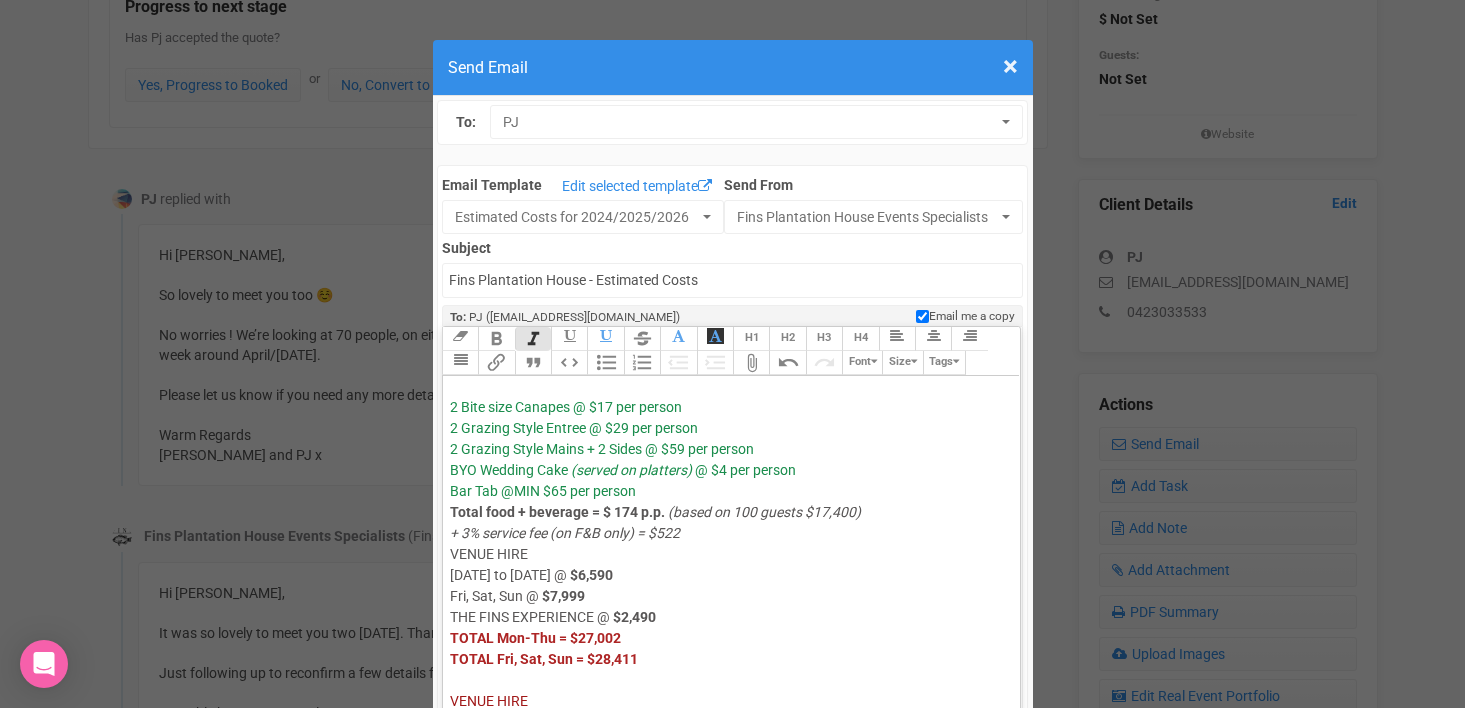 scroll, scrollTop: 411, scrollLeft: 0, axis: vertical 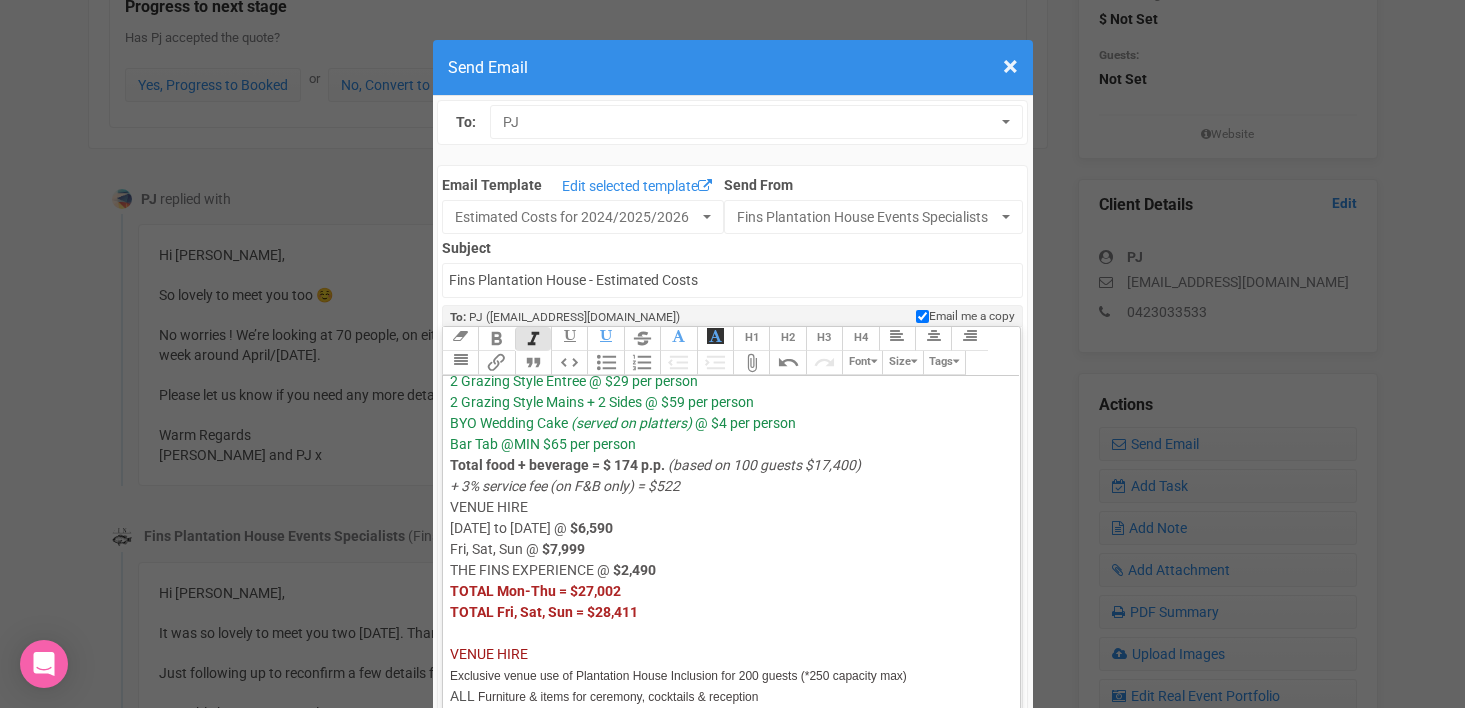 drag, startPoint x: 817, startPoint y: 465, endPoint x: 852, endPoint y: 467, distance: 35.057095 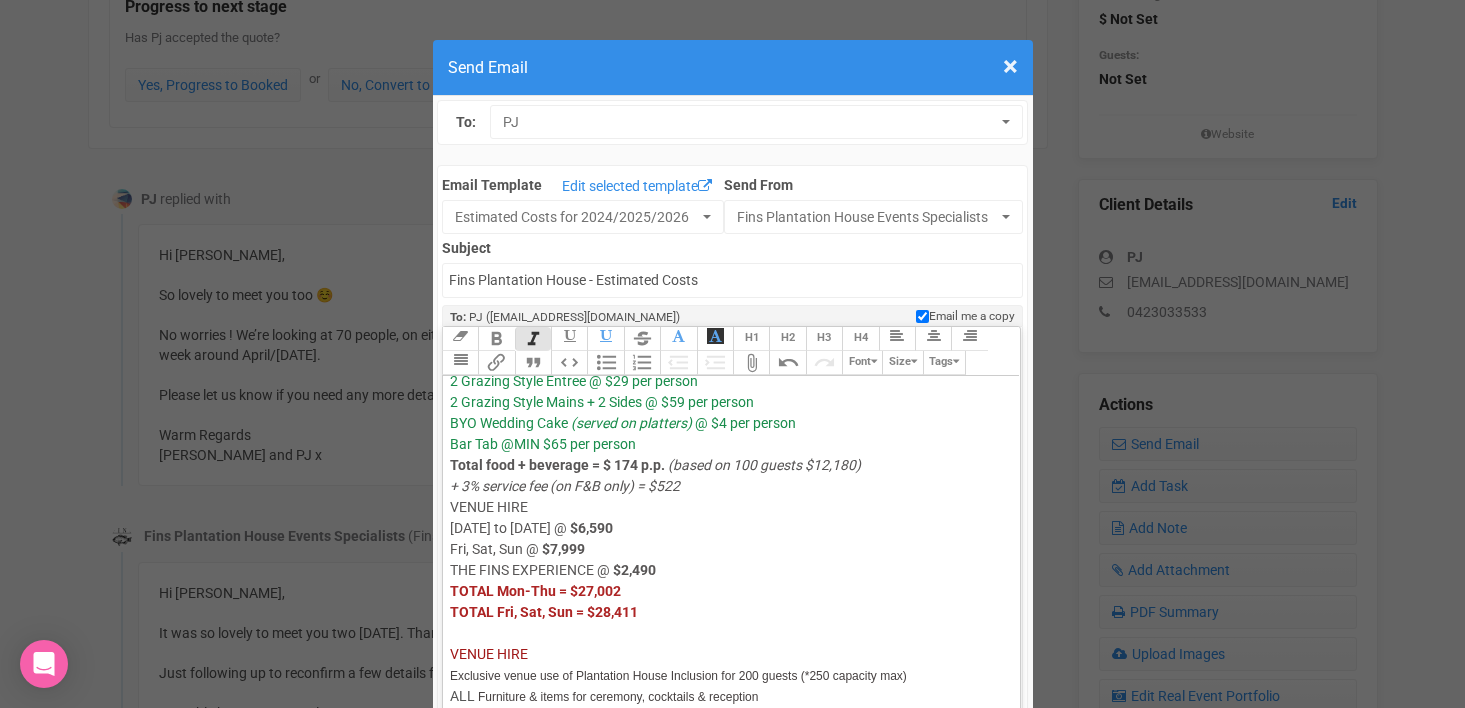 click on "(based on 100 guests $12,180)" 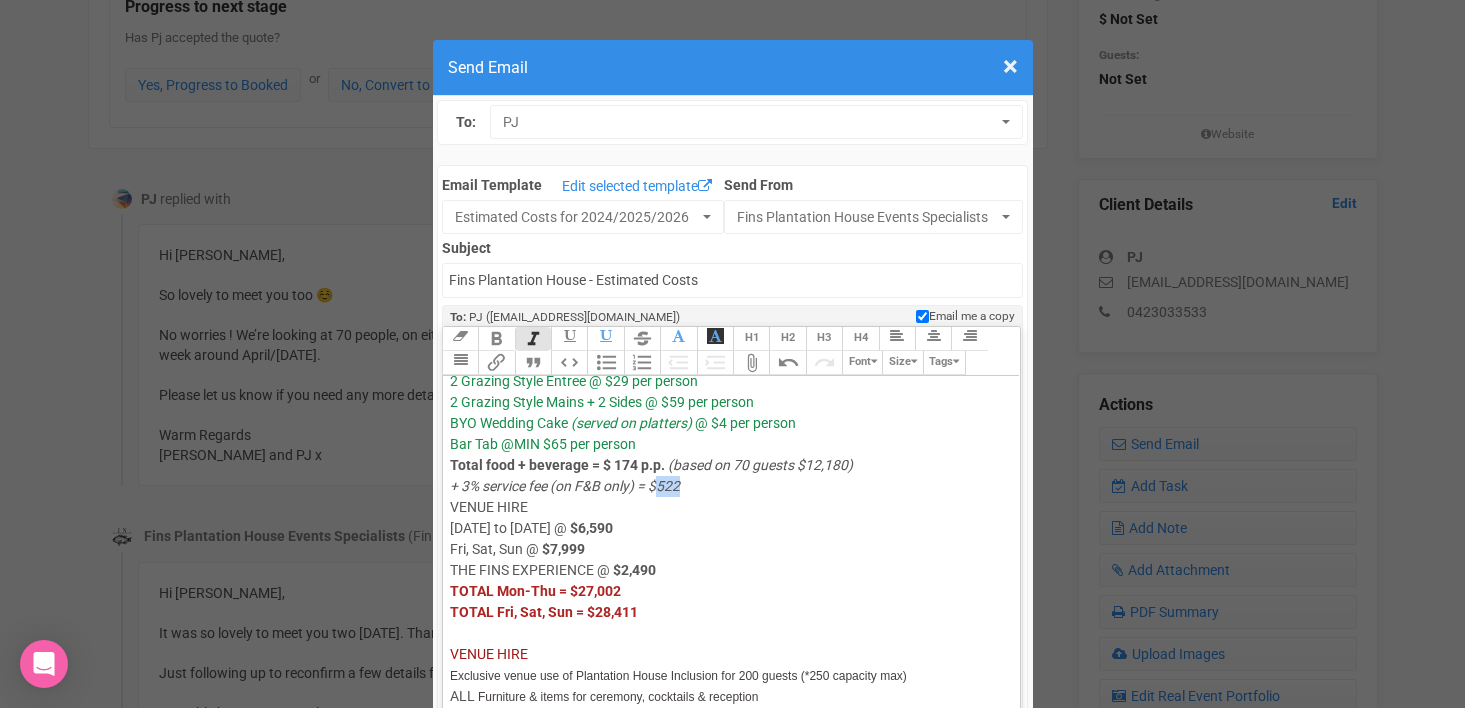drag, startPoint x: 688, startPoint y: 490, endPoint x: 662, endPoint y: 489, distance: 26.019224 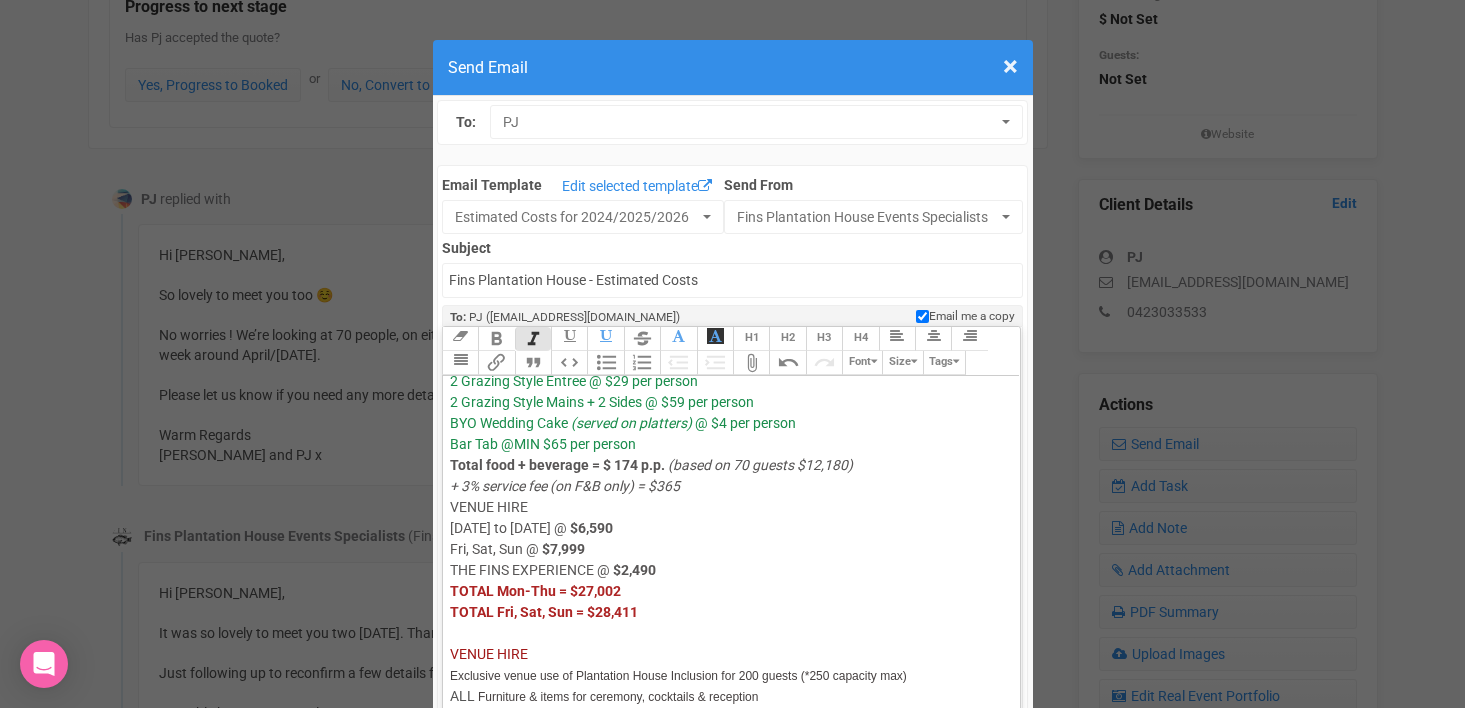 click on "$6,590" 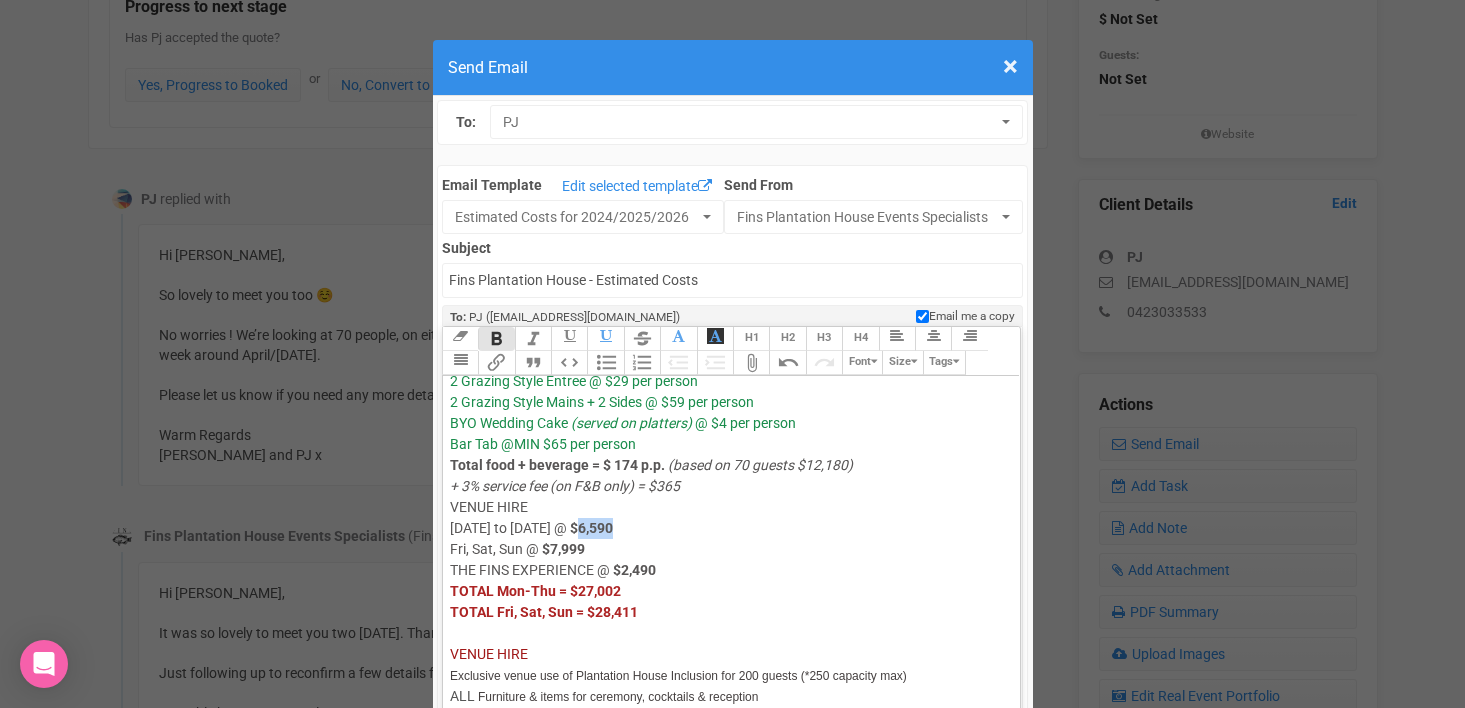 drag, startPoint x: 605, startPoint y: 528, endPoint x: 639, endPoint y: 528, distance: 34 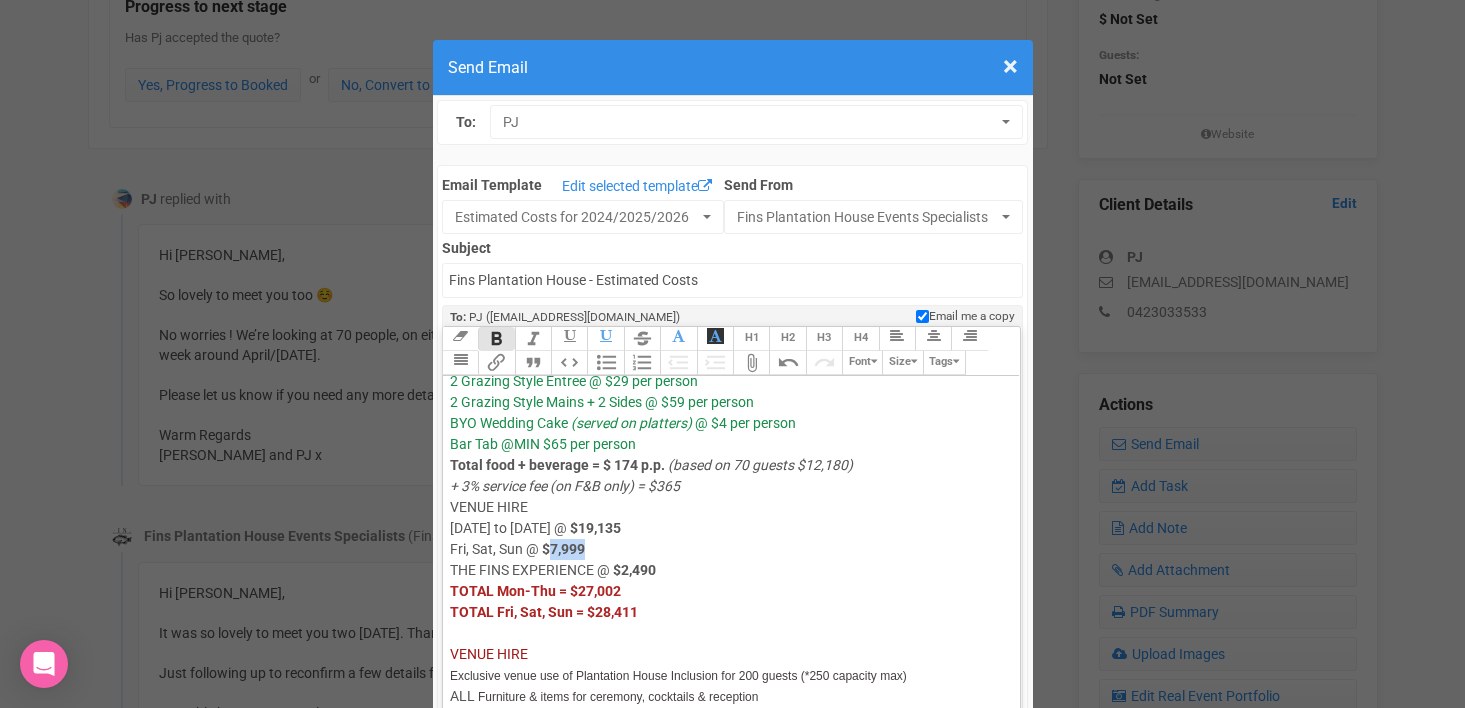drag, startPoint x: 551, startPoint y: 549, endPoint x: 586, endPoint y: 549, distance: 35 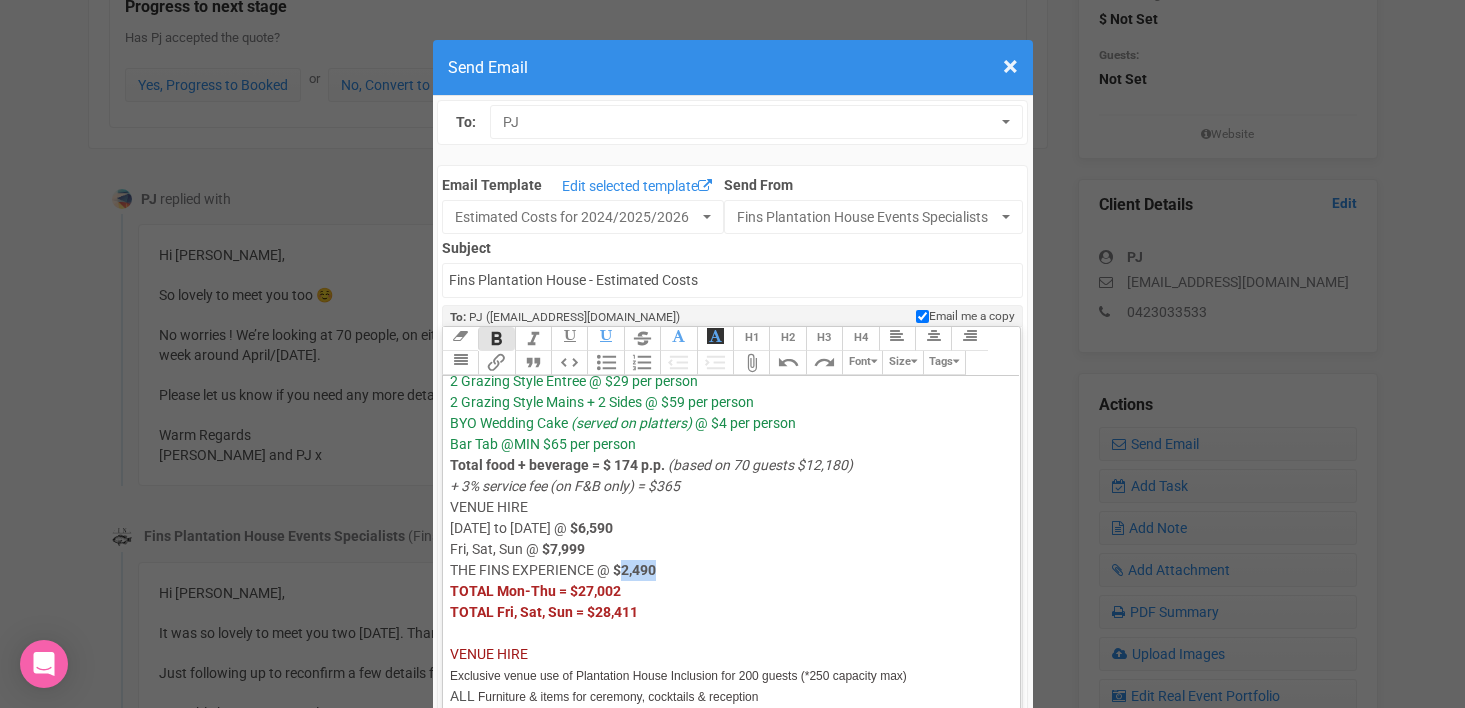 drag, startPoint x: 624, startPoint y: 573, endPoint x: 657, endPoint y: 572, distance: 33.01515 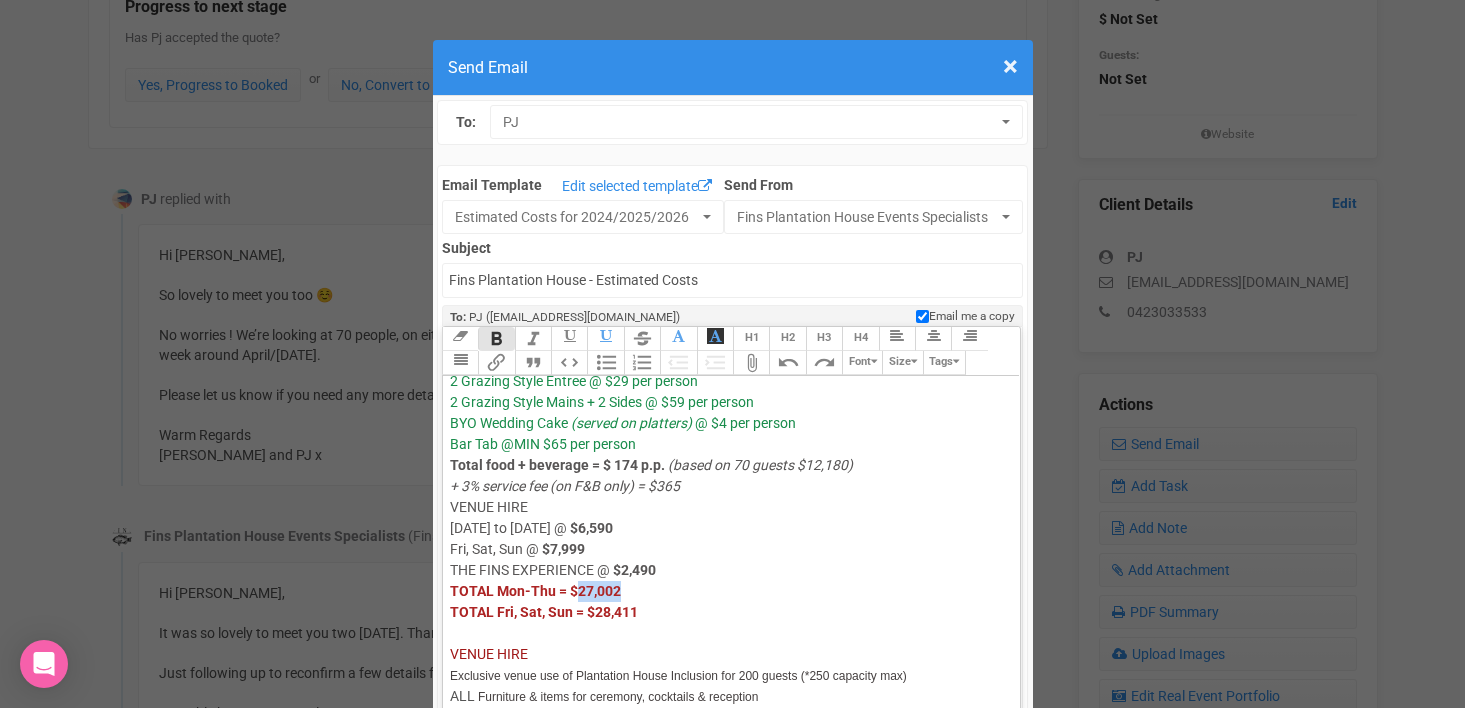 drag, startPoint x: 579, startPoint y: 592, endPoint x: 620, endPoint y: 593, distance: 41.01219 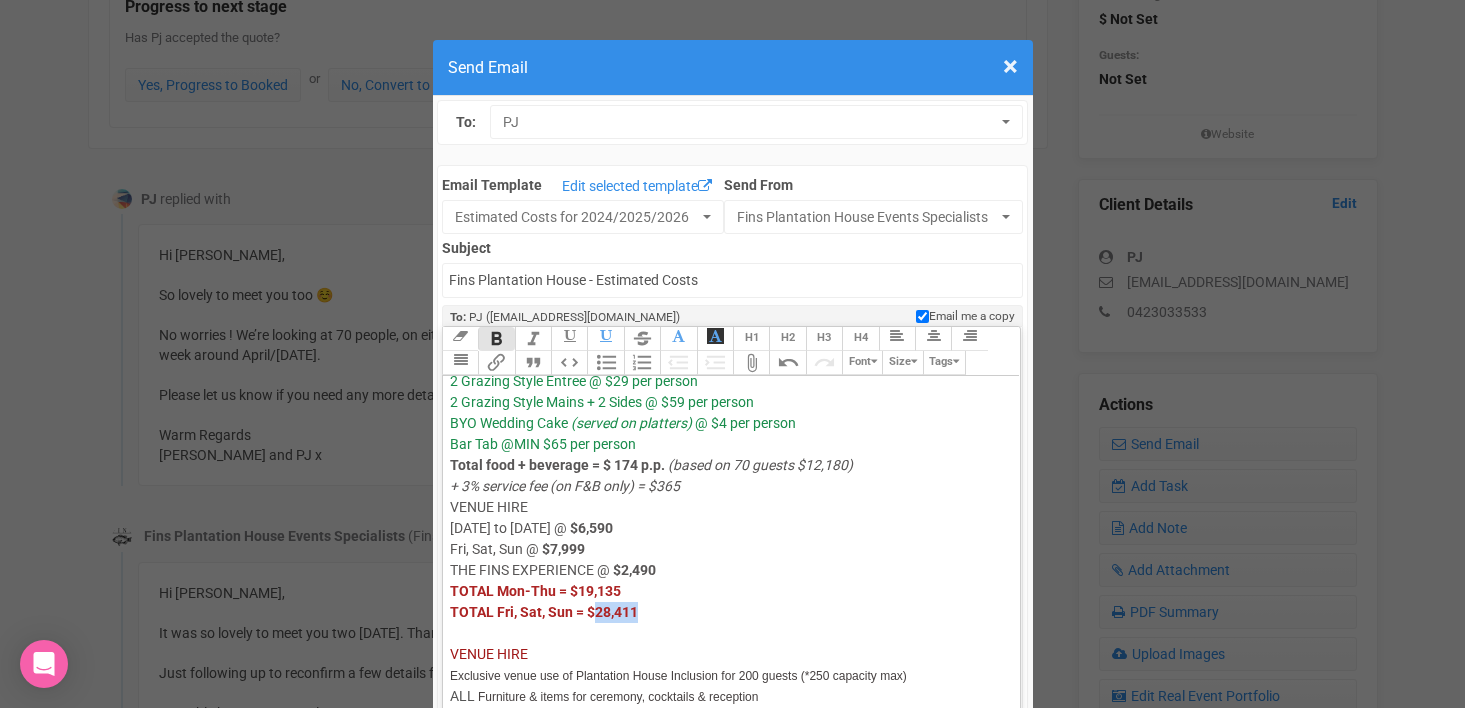 drag, startPoint x: 597, startPoint y: 611, endPoint x: 636, endPoint y: 614, distance: 39.115215 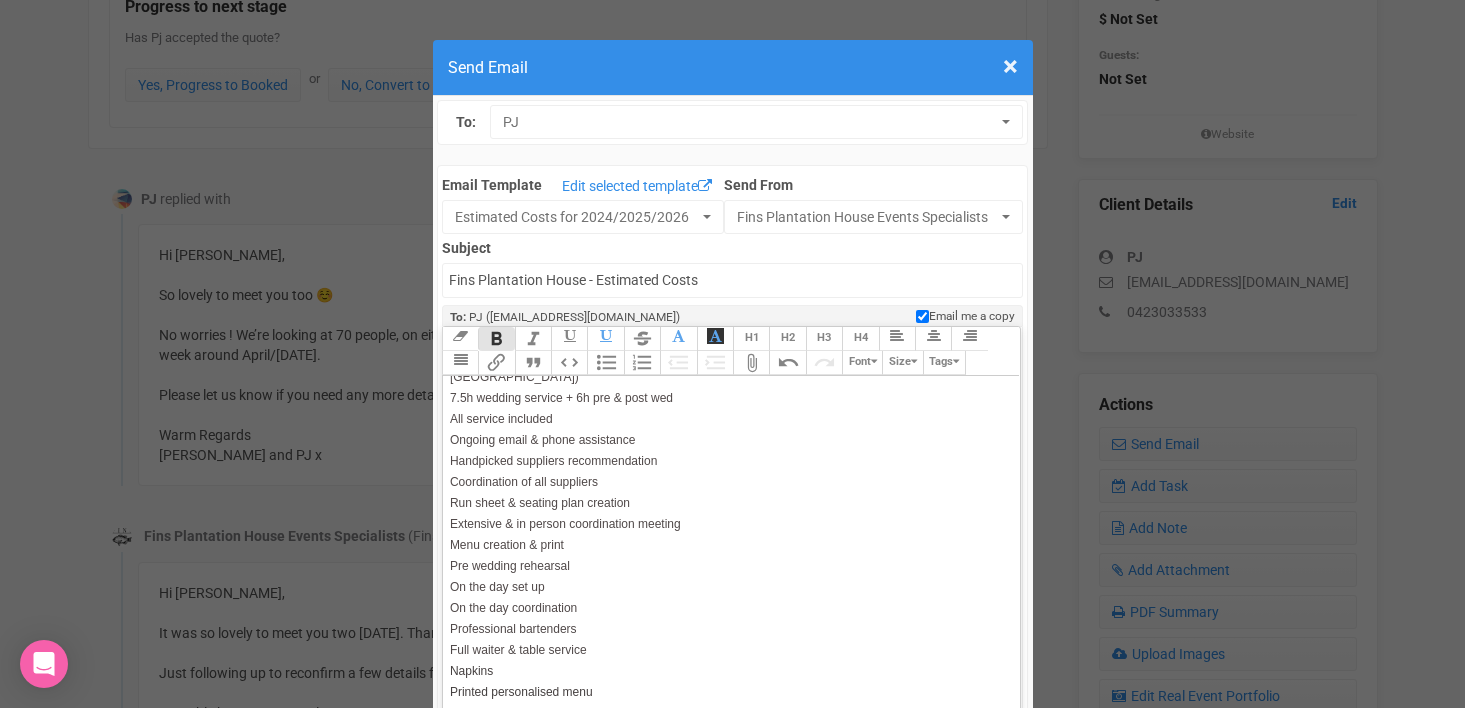 scroll, scrollTop: 1185, scrollLeft: 0, axis: vertical 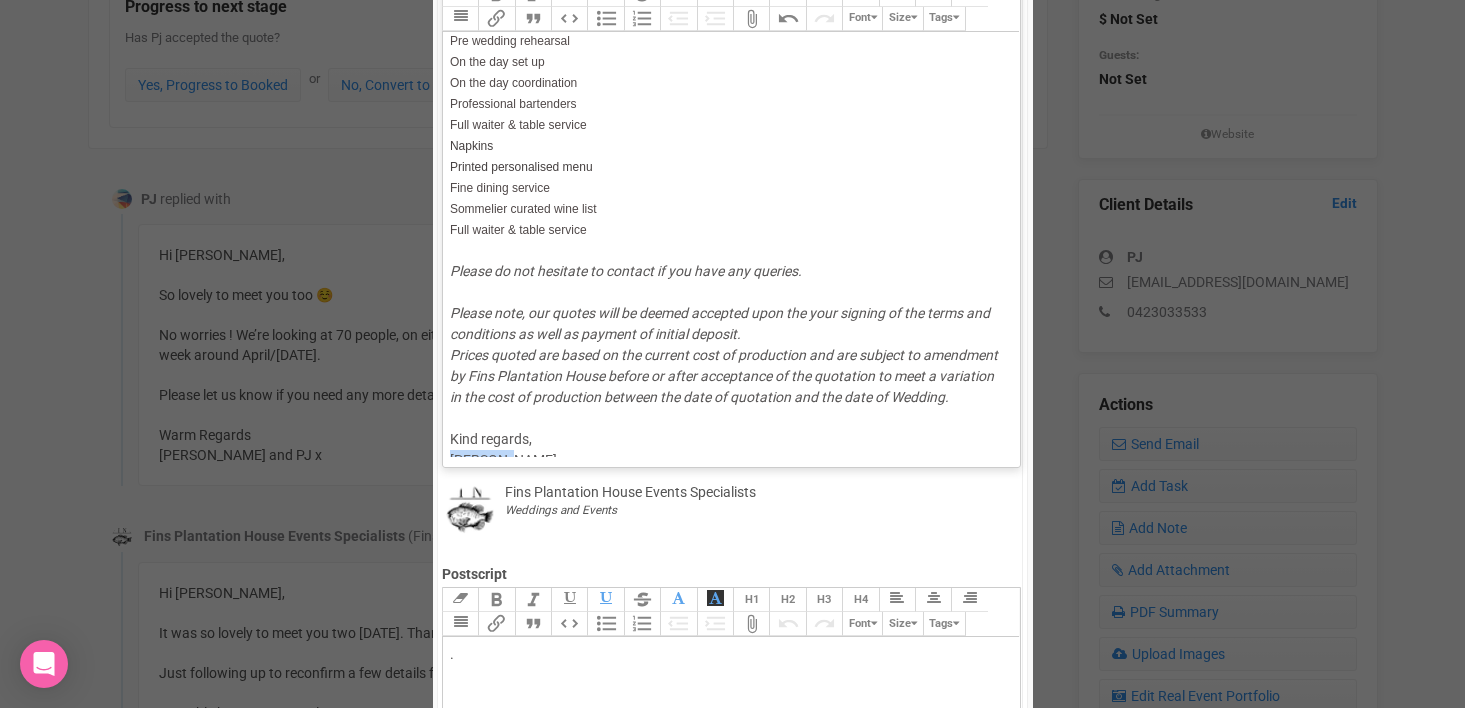 drag, startPoint x: 449, startPoint y: 437, endPoint x: 609, endPoint y: 437, distance: 160 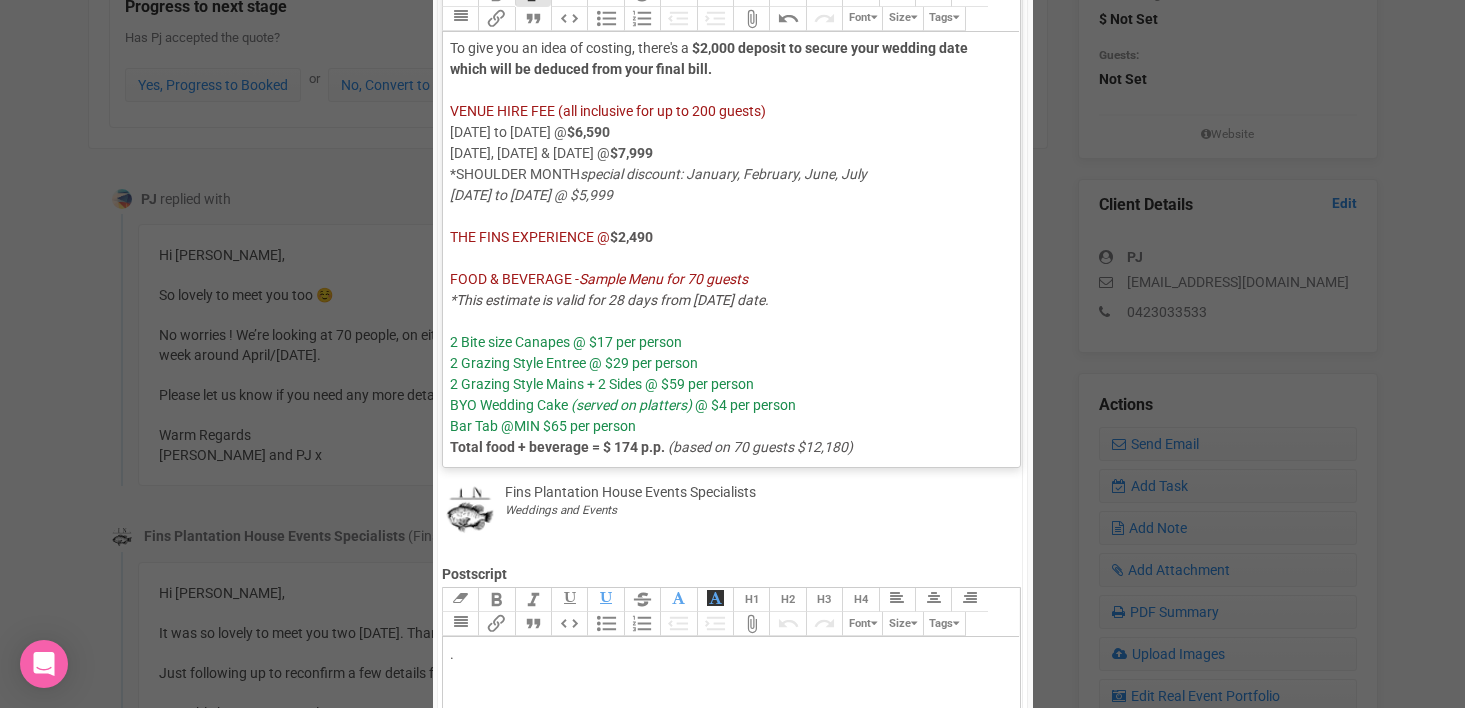 scroll, scrollTop: 0, scrollLeft: 0, axis: both 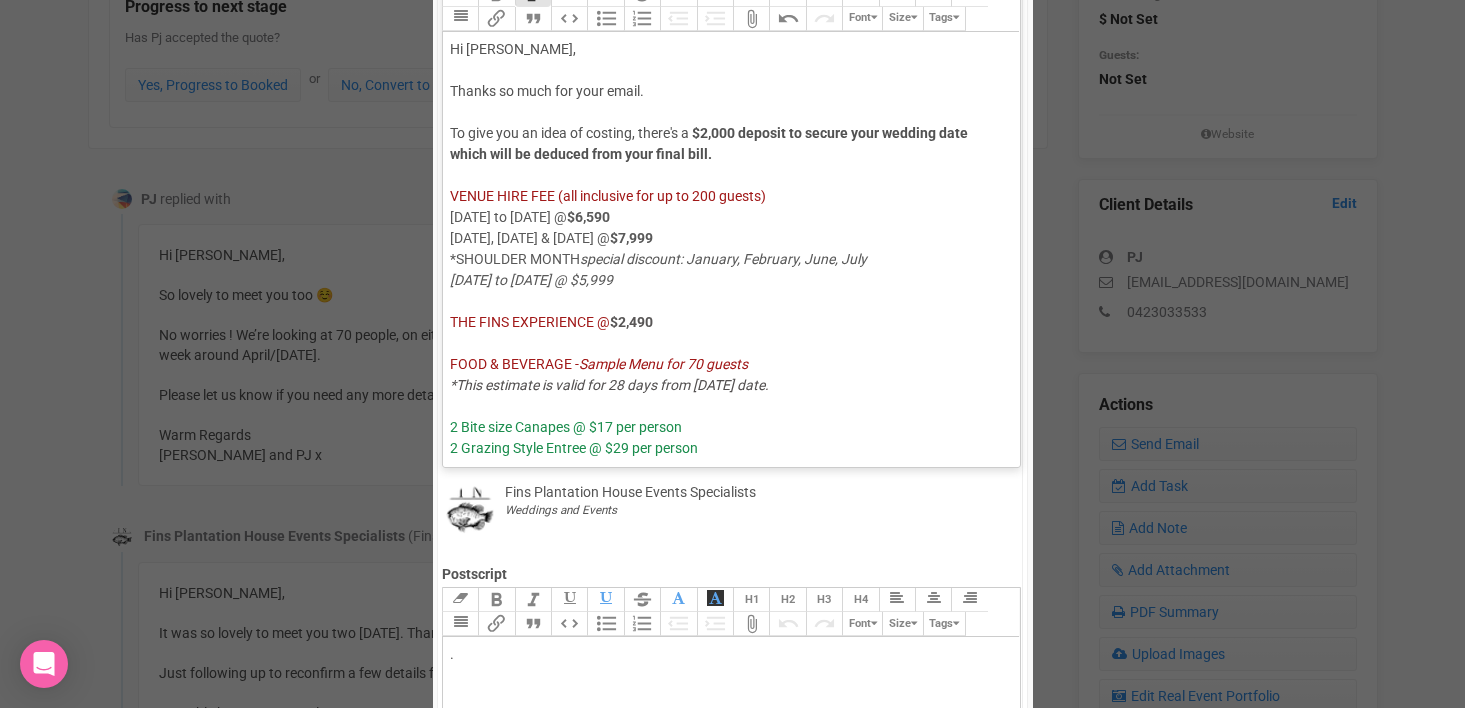 click on "Hi [PERSON_NAME]," 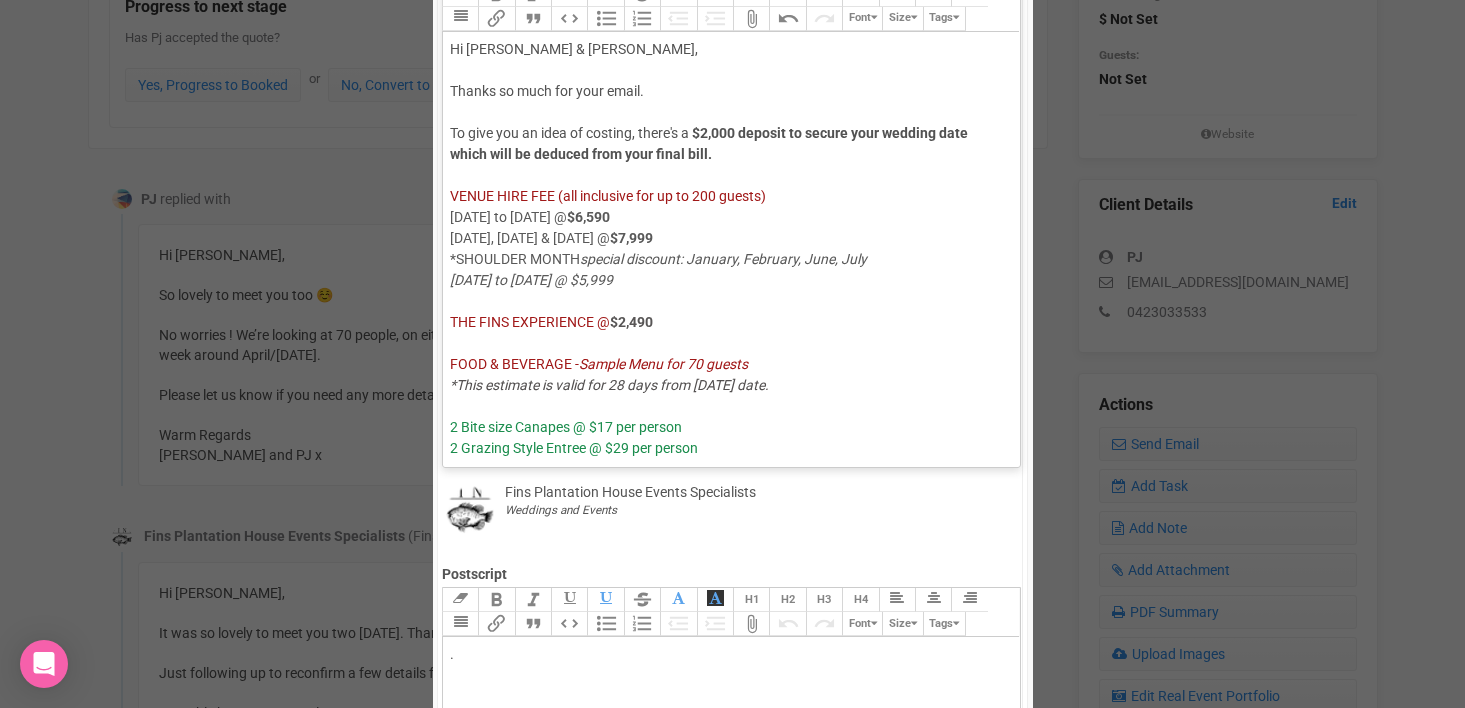 click on "Thanks so much for your email." 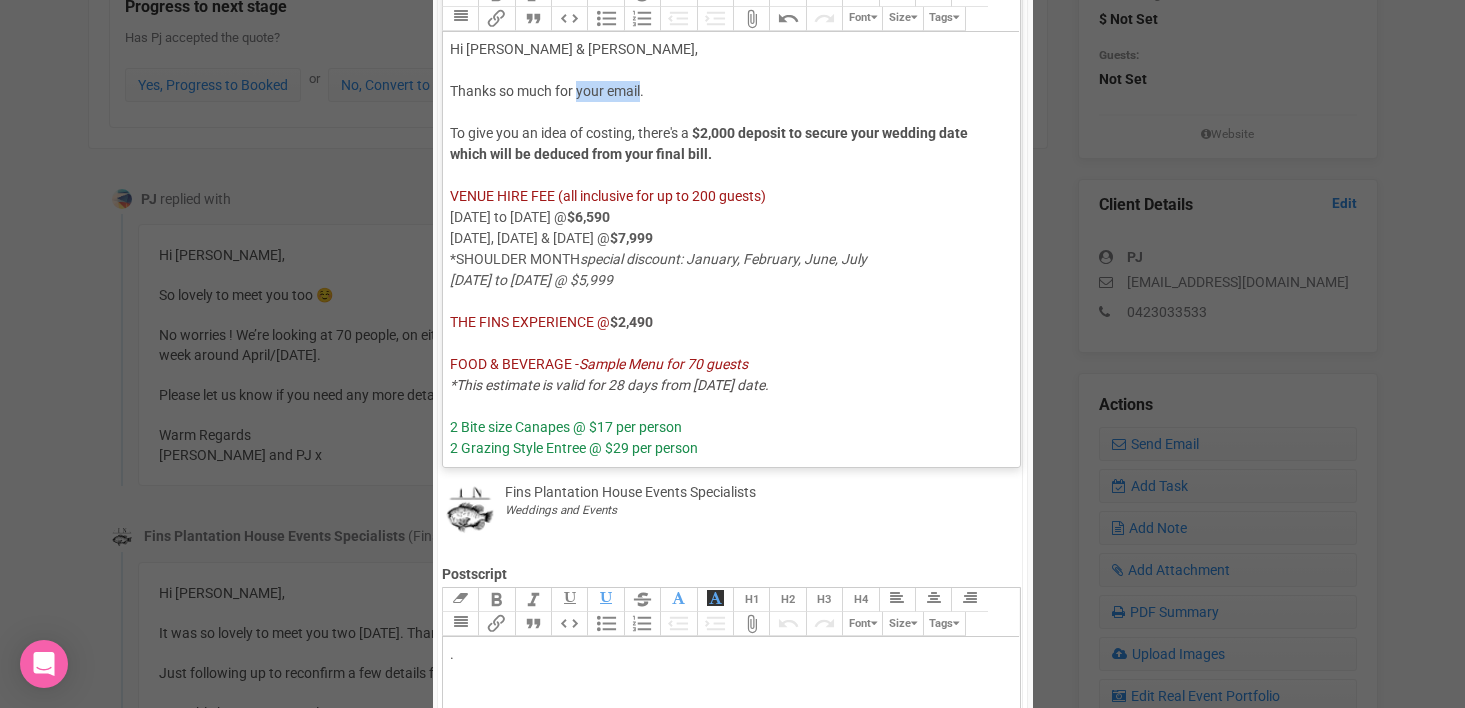 drag, startPoint x: 579, startPoint y: 91, endPoint x: 643, endPoint y: 88, distance: 64.070274 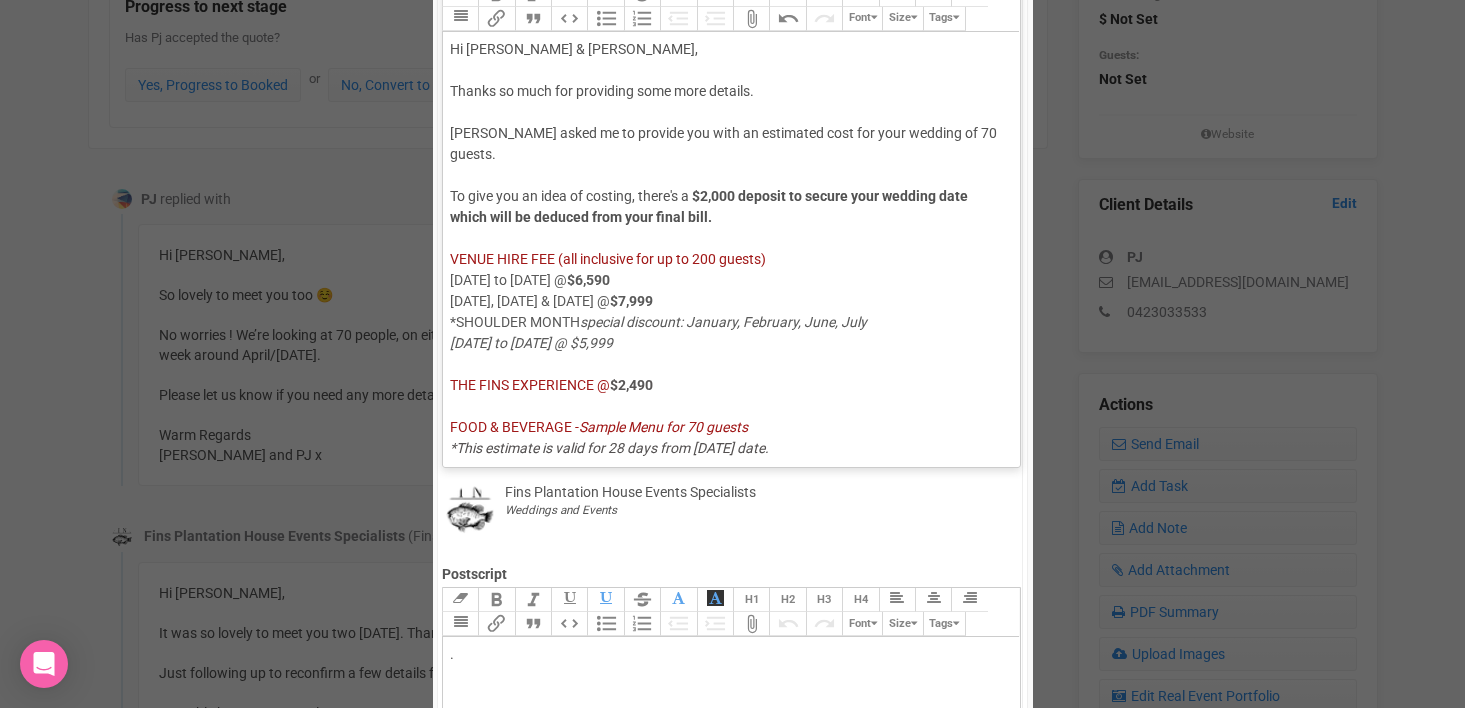 click on "Hi Rhys & PJ,   Thanks so much for providing some more details. Morgan asked me to provide you with an estimated cost for your wedding of 70 guests. To give you an idea of costing, there's a   $2,000 deposit to secure your wedding date which will be deduced from your final bill." 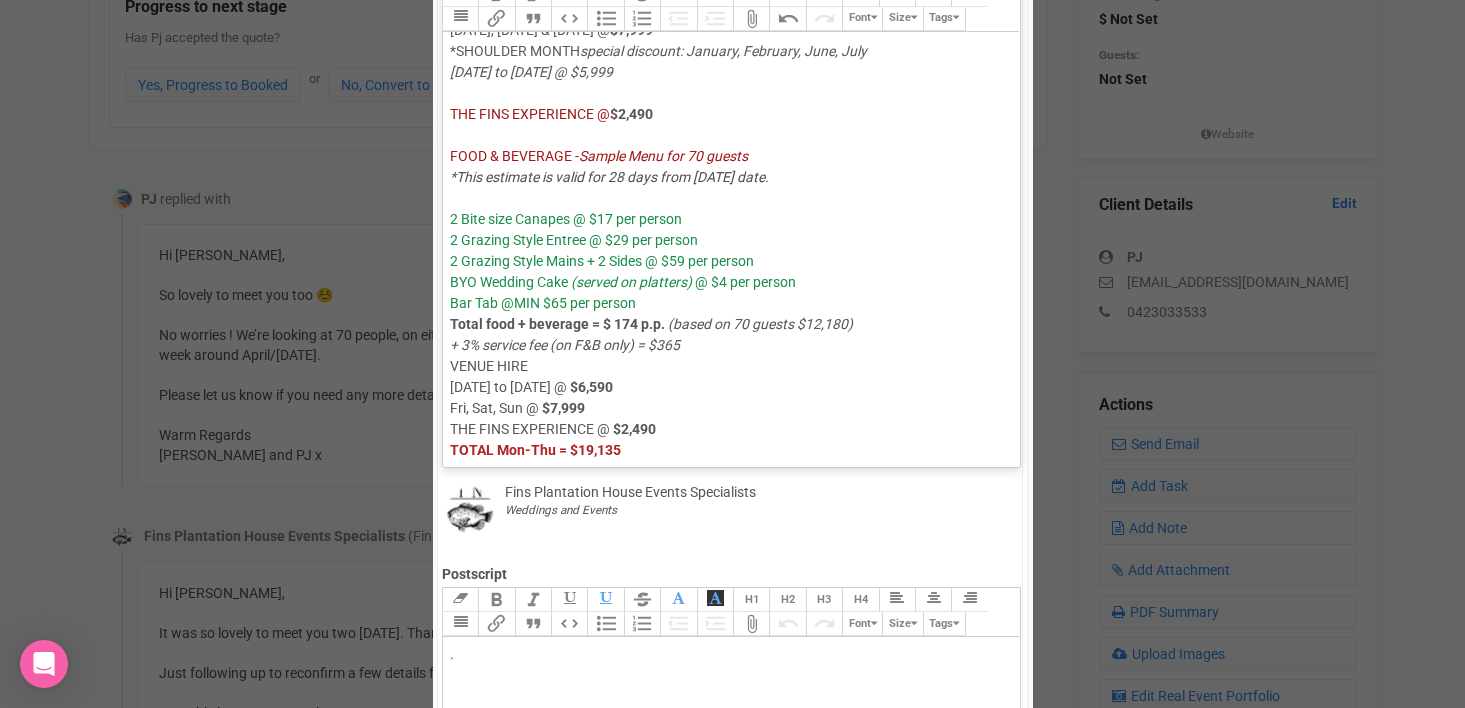 scroll, scrollTop: 258, scrollLeft: 0, axis: vertical 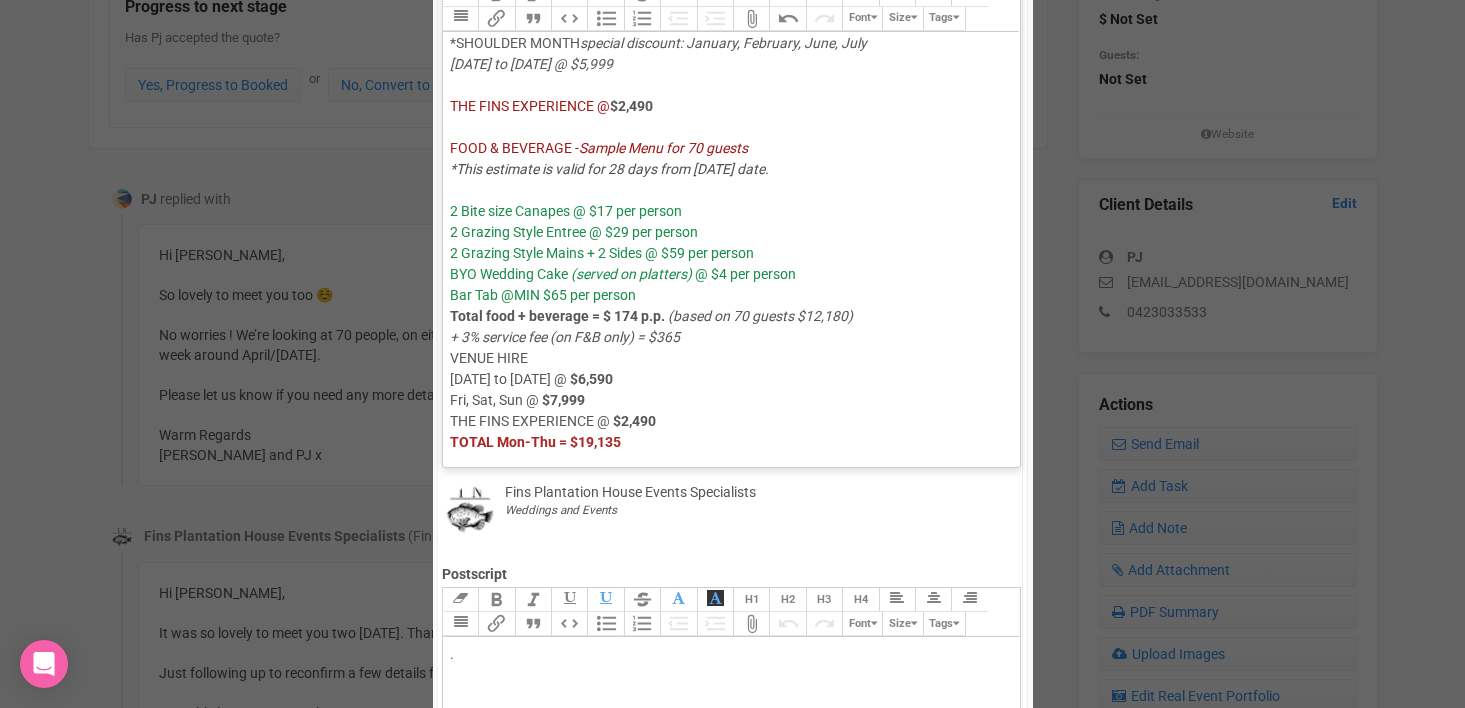 click on "* This estimate is valid for 28 days from today's date. 2 Bite size Canapes @ $17 per person 2 Grazing Style Entree @ $29 per person 2 Grazing Style Mains + 2 Sides @ $59 per person BYO Wedding Cake   (served on platters)   @ $4 per person Bar Tab @MIN $65 per person Total food + beverage = $ 174 p.p.   (based on 70 guests $12,180) + 3% service fee (on F&B only) = $365 VENUE HIRE   Monday to Thursday @   $6,590 Fri, Sat, Sun @   $7,999 THE FINS EXPERIENCE   @   $2,490 TOTAL   Mon-Thu   = $19,135 TOTAL   Fri, Sat, Sun   = $20,544 VENUE HIRE Exclusive venue use of Plantation House Inclusion for 200 guests (*250 capacity max) ALL   Furniture & items for ceremony, cocktails & reception Wet weather option" 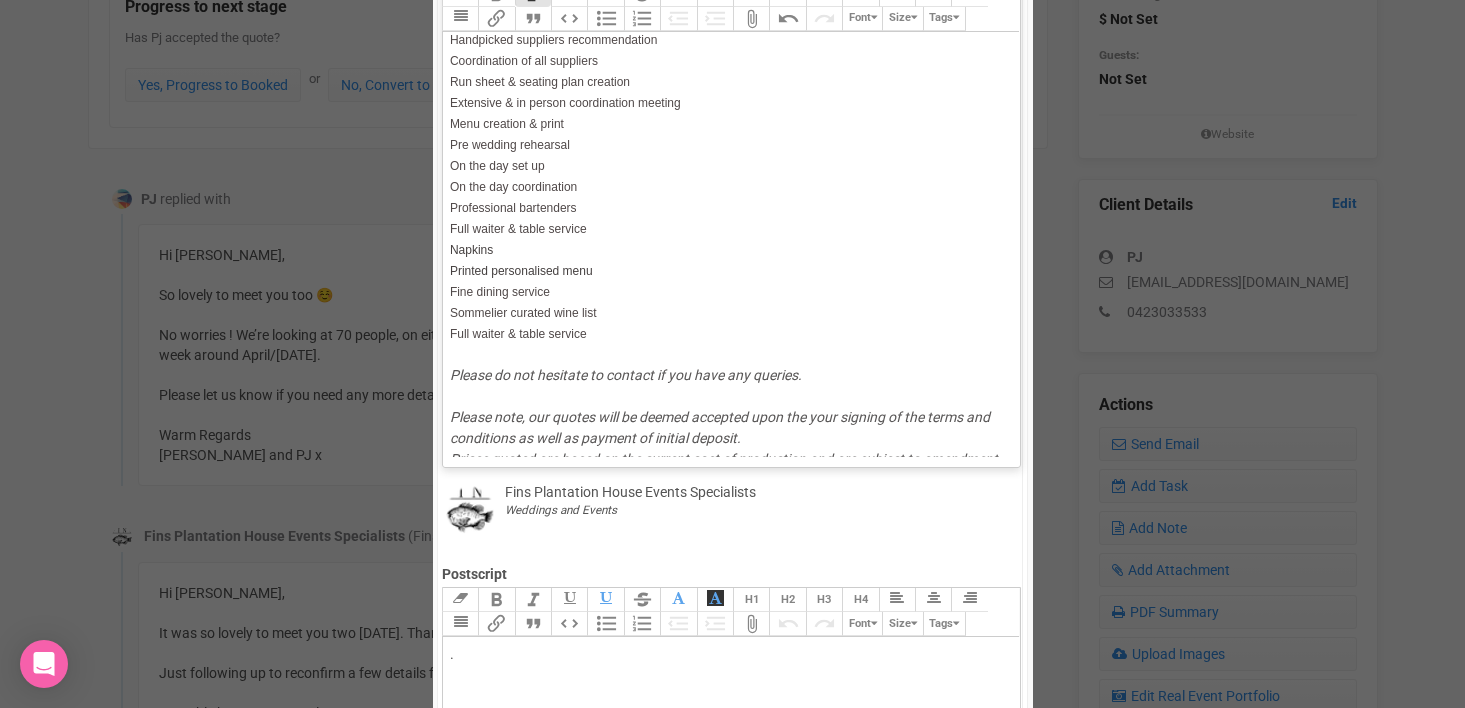 scroll, scrollTop: 1227, scrollLeft: 0, axis: vertical 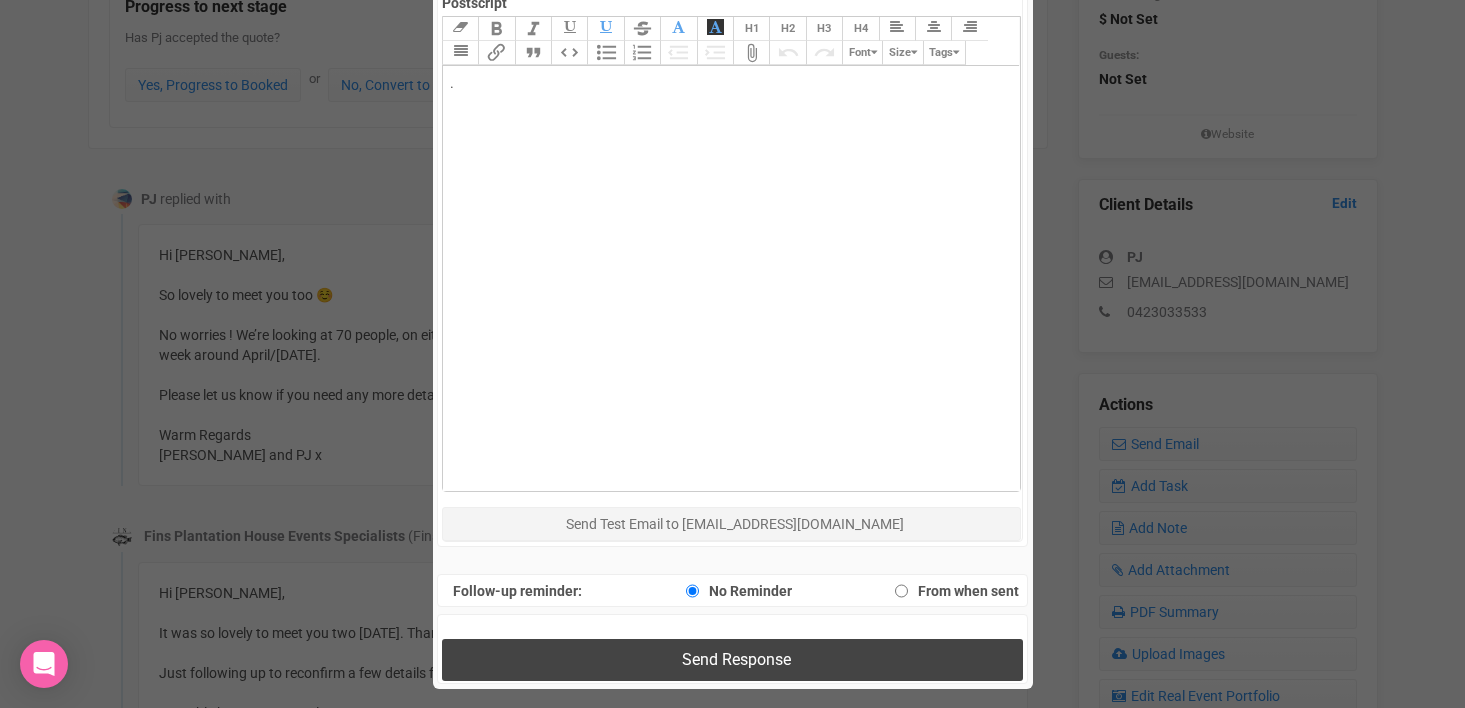 click on "Send Response" at bounding box center [732, 659] 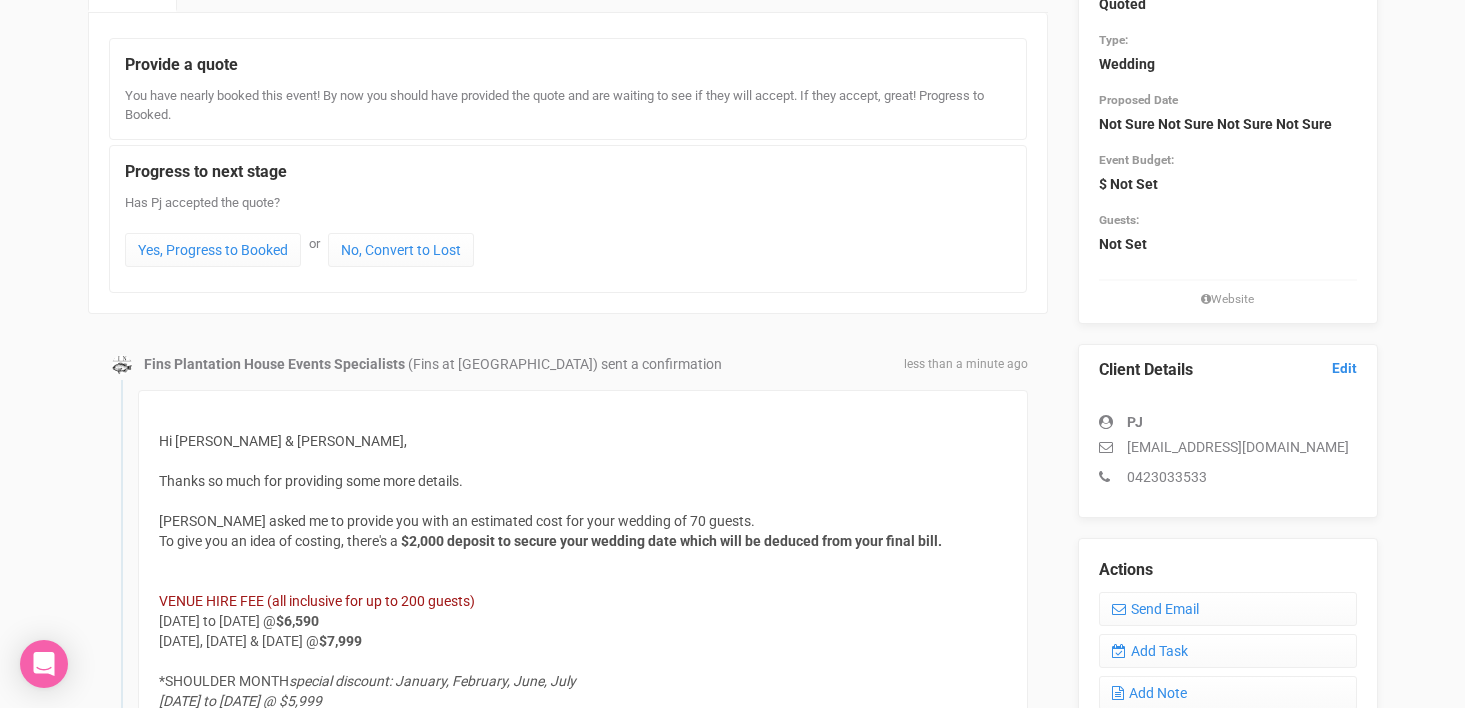 scroll, scrollTop: 0, scrollLeft: 0, axis: both 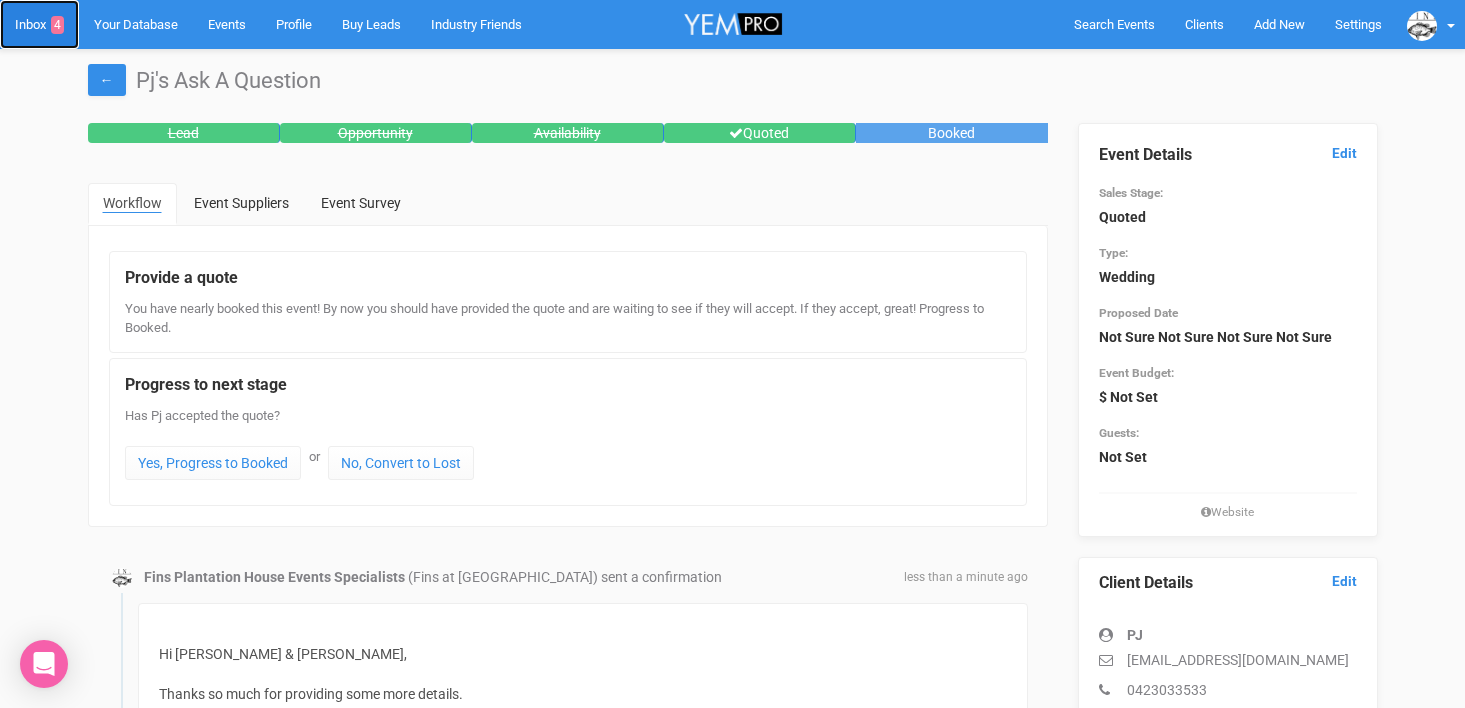 click on "Inbox  4" at bounding box center (39, 24) 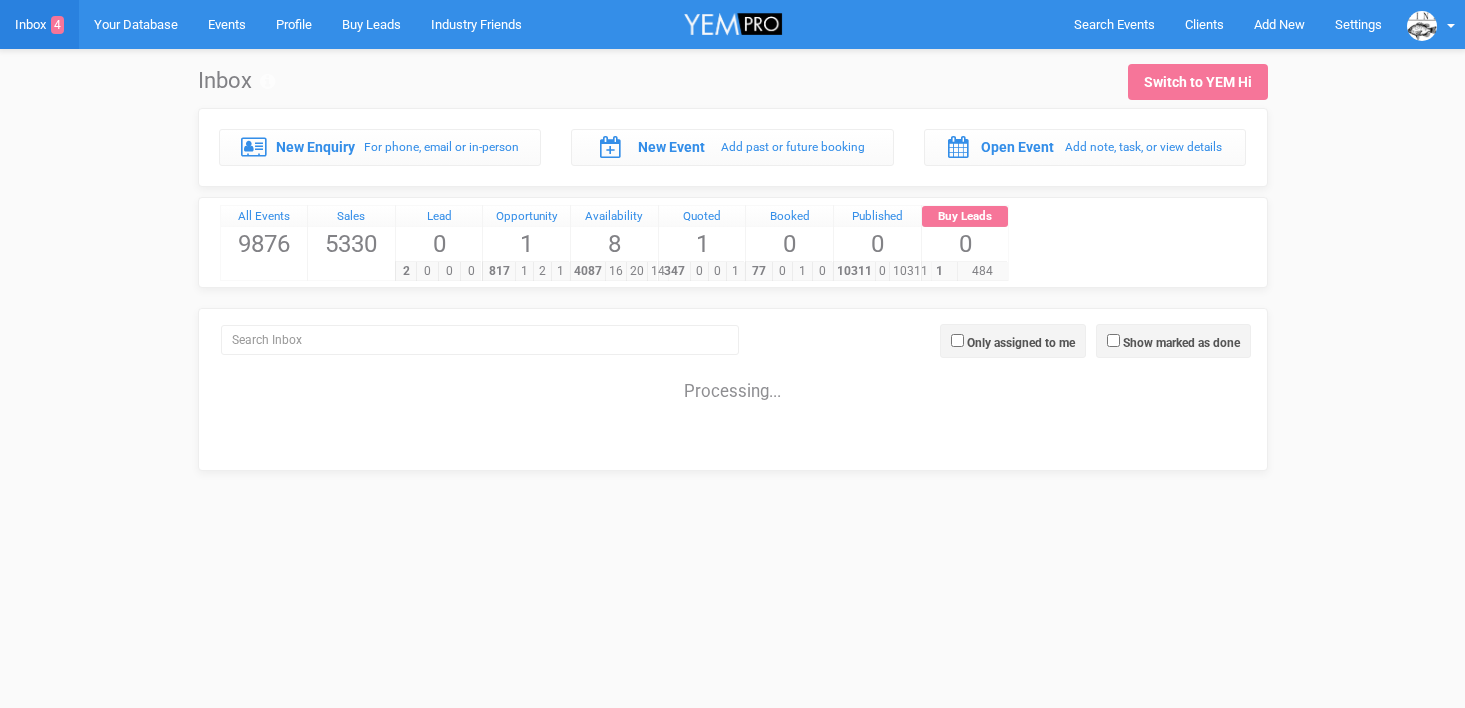 click on "Search Events
Clients
Add New
New Client
New Event
New Enquiry
Settings
Fins Plantation House Events Specialists
Fins at Plantation House
events@fins.com.au
Settings
YEM Guide
Help & Feedback
Back to YEM Hi
Logout
Menu
Inbox  4
Your Database
Events
Industry Friends
Profile
Settings
Contacts
Search Events
Inbox  4
Your Database
Events" at bounding box center [732, 260] 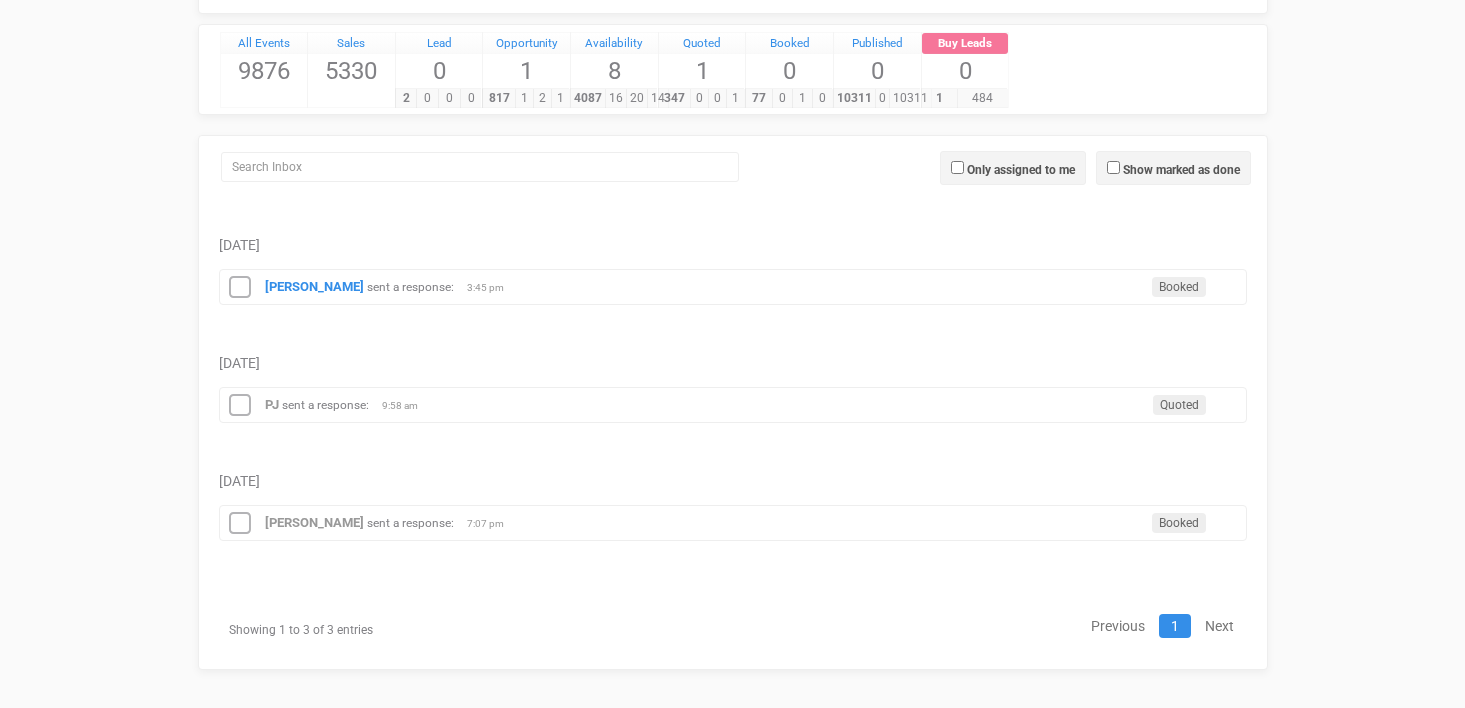 scroll, scrollTop: 177, scrollLeft: 0, axis: vertical 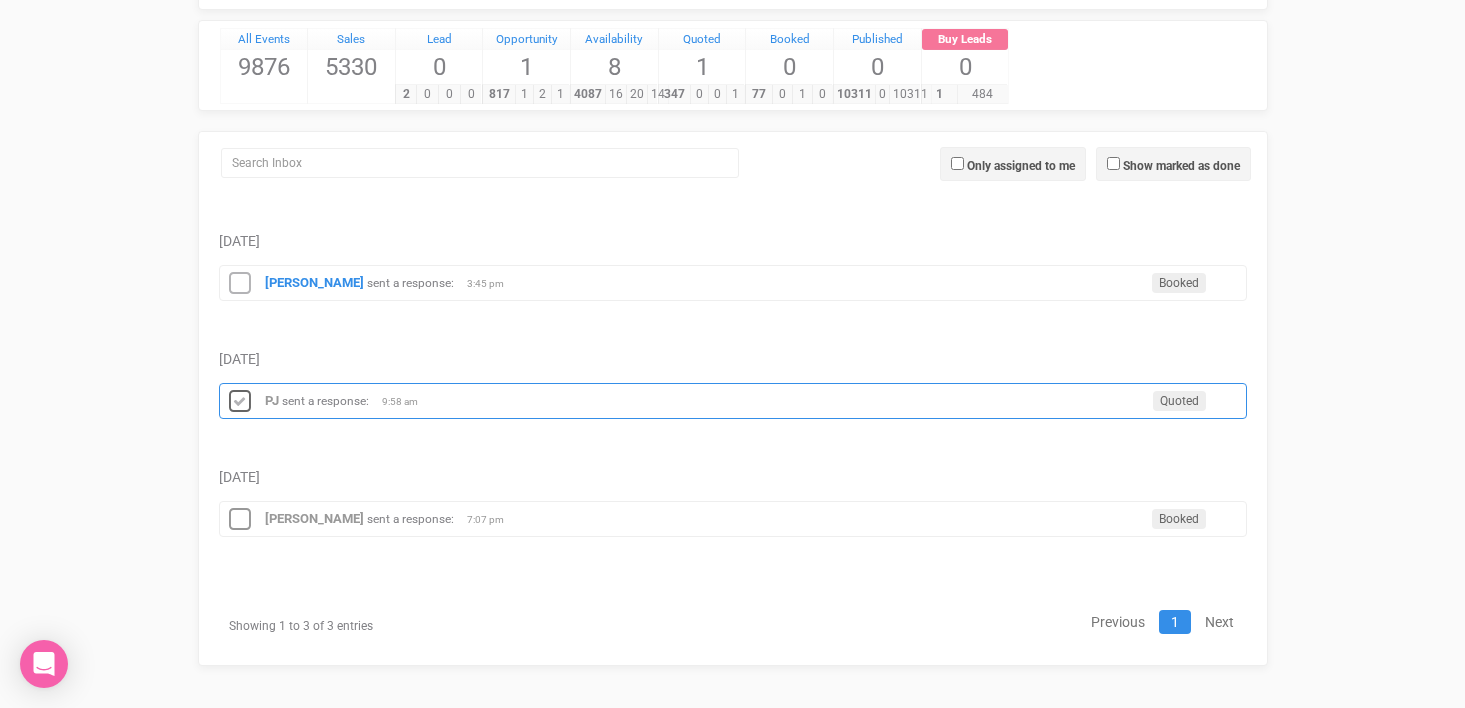 click at bounding box center [240, 402] 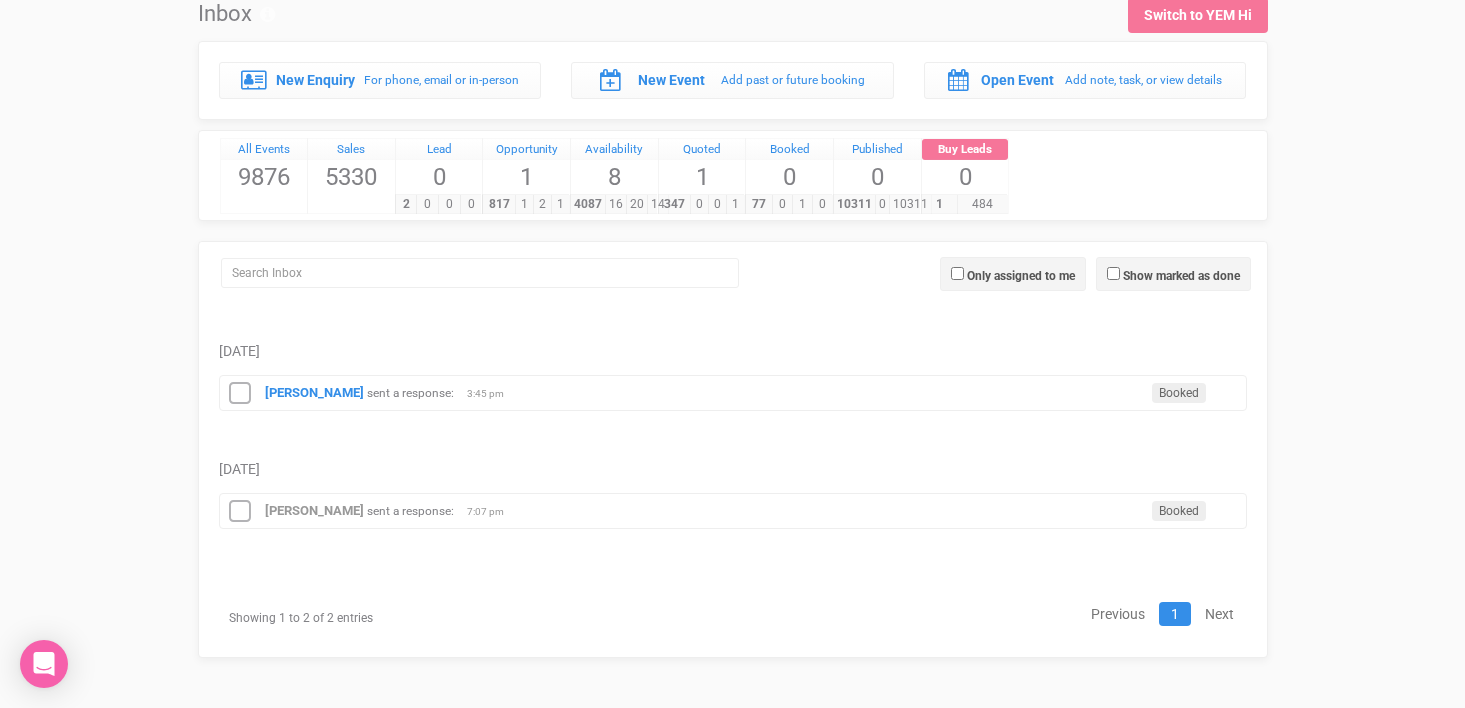 scroll, scrollTop: 67, scrollLeft: 0, axis: vertical 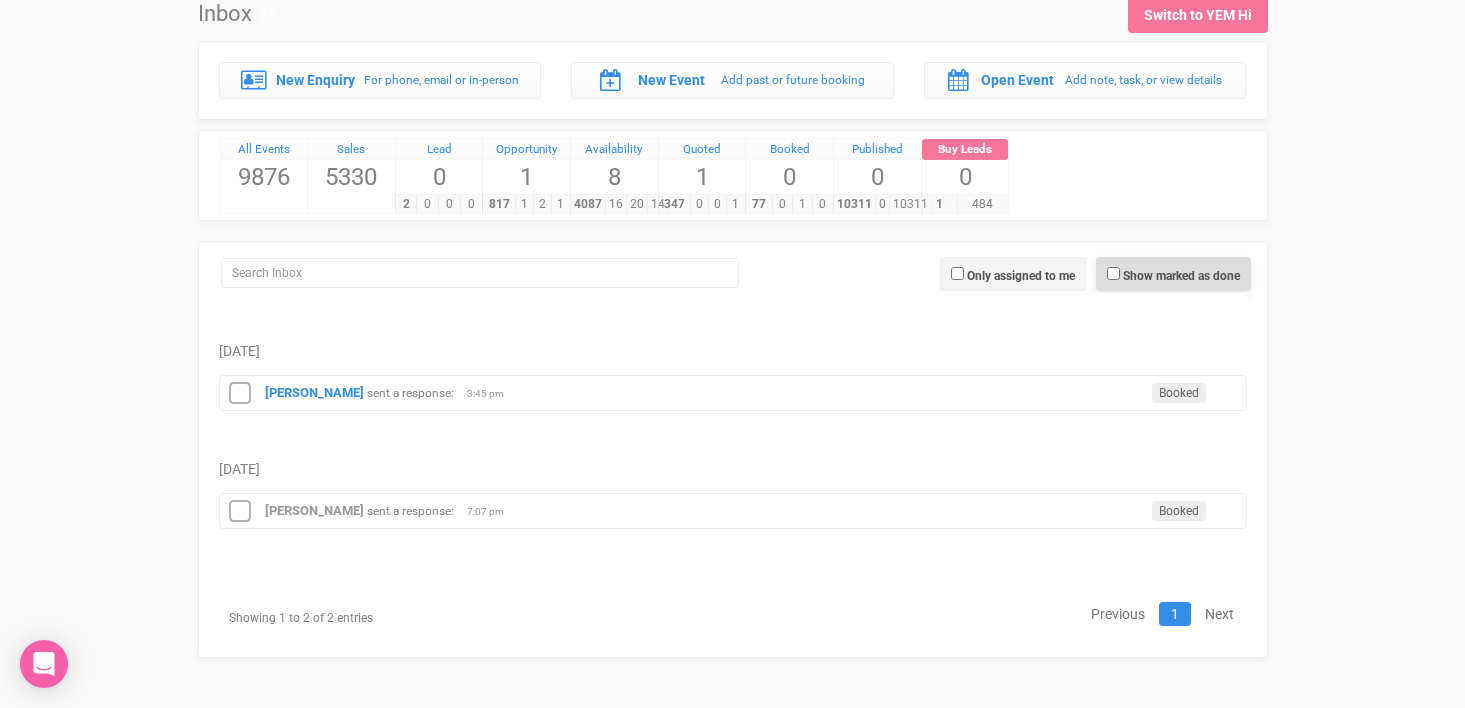 click on "Show marked as done" at bounding box center [1181, 276] 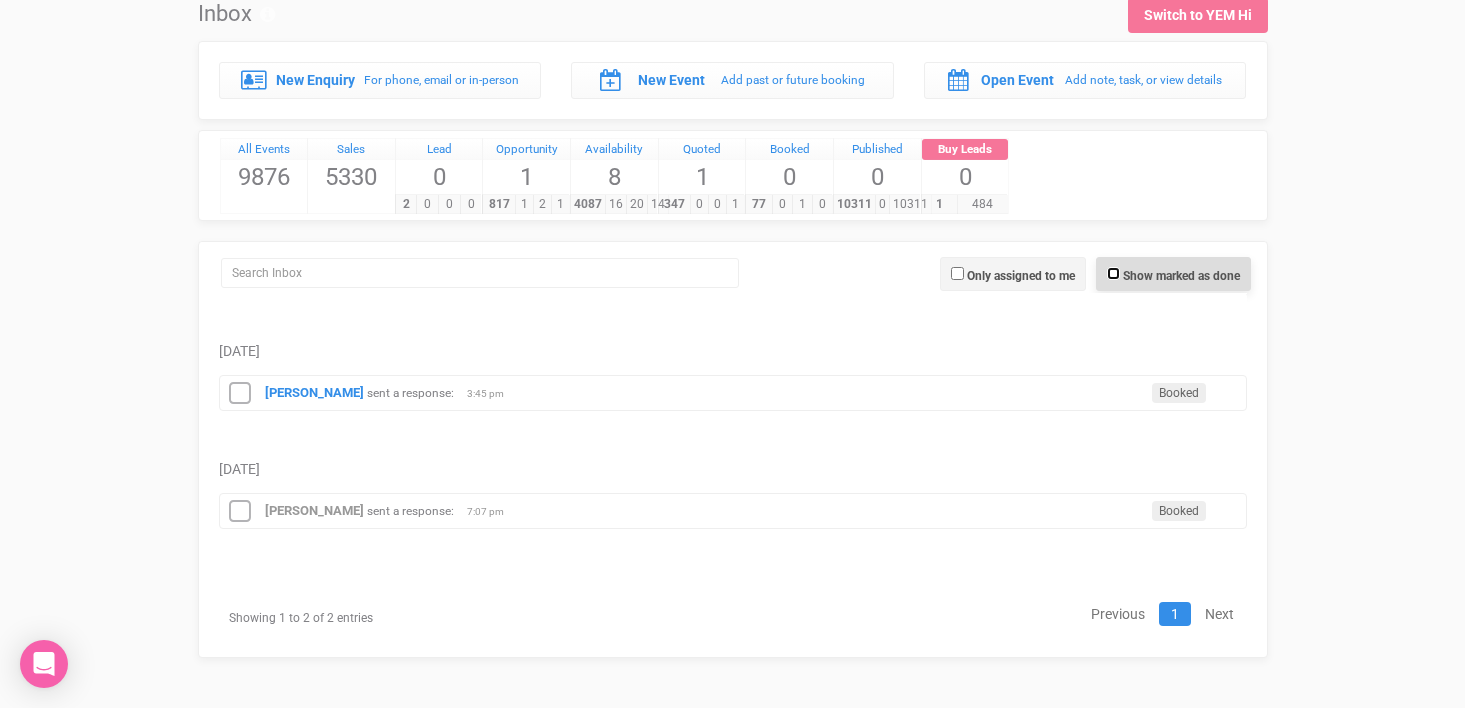click on "Show marked as done" at bounding box center (1113, 273) 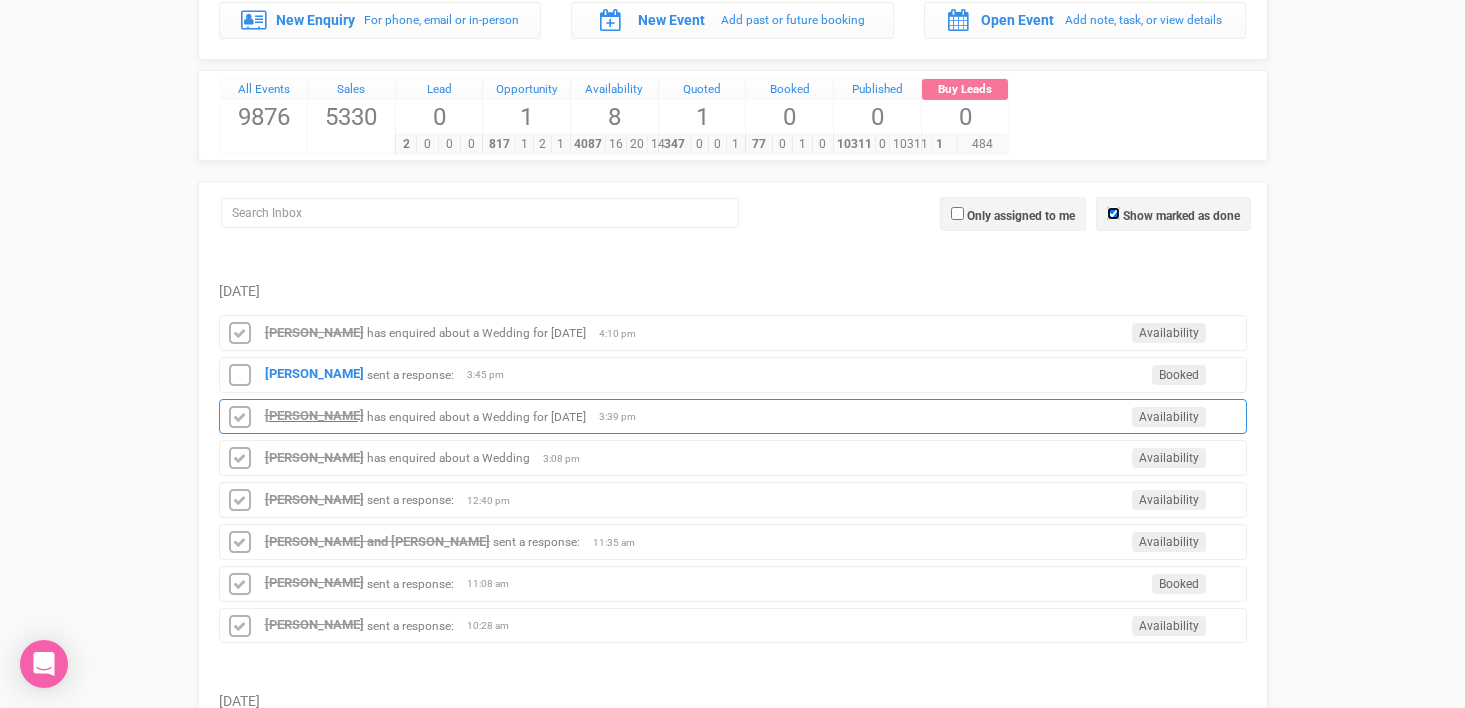 scroll, scrollTop: 170, scrollLeft: 0, axis: vertical 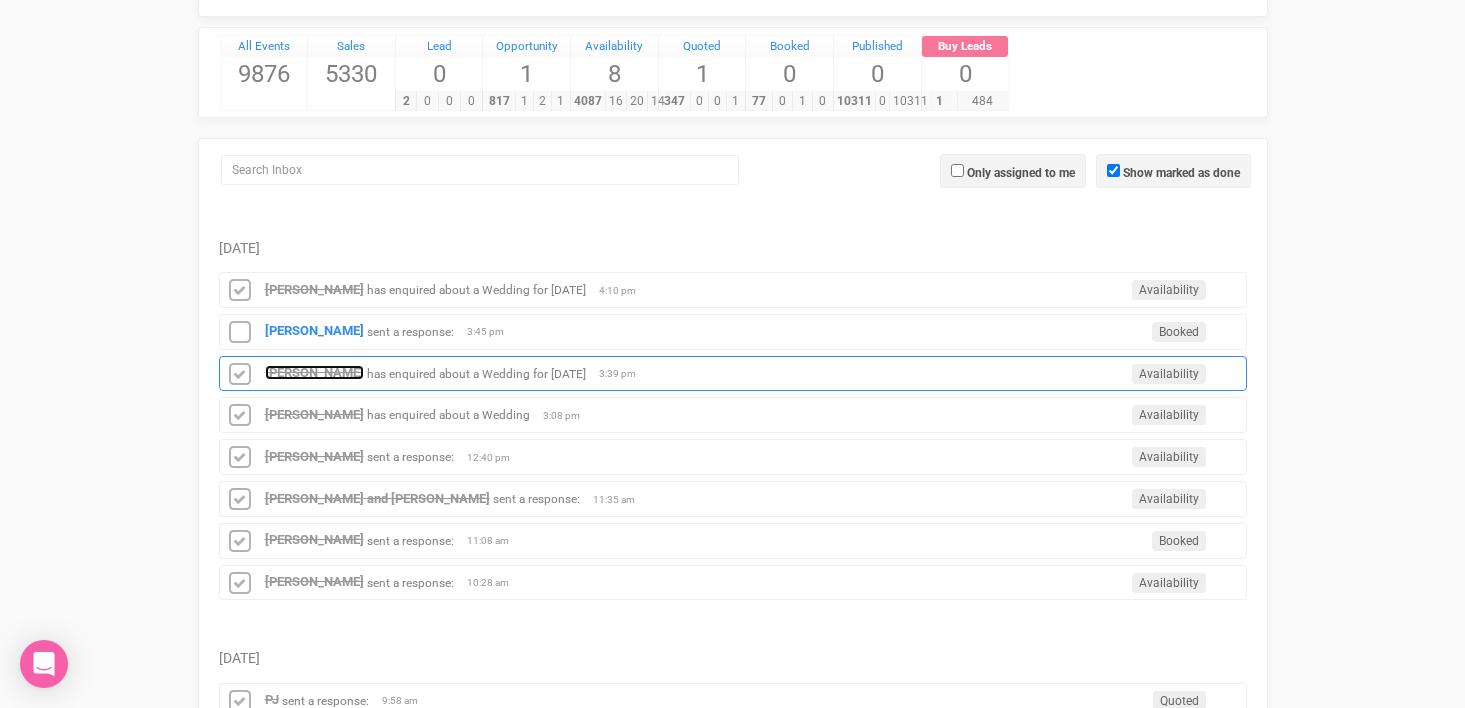 click on "[PERSON_NAME]" at bounding box center (314, 372) 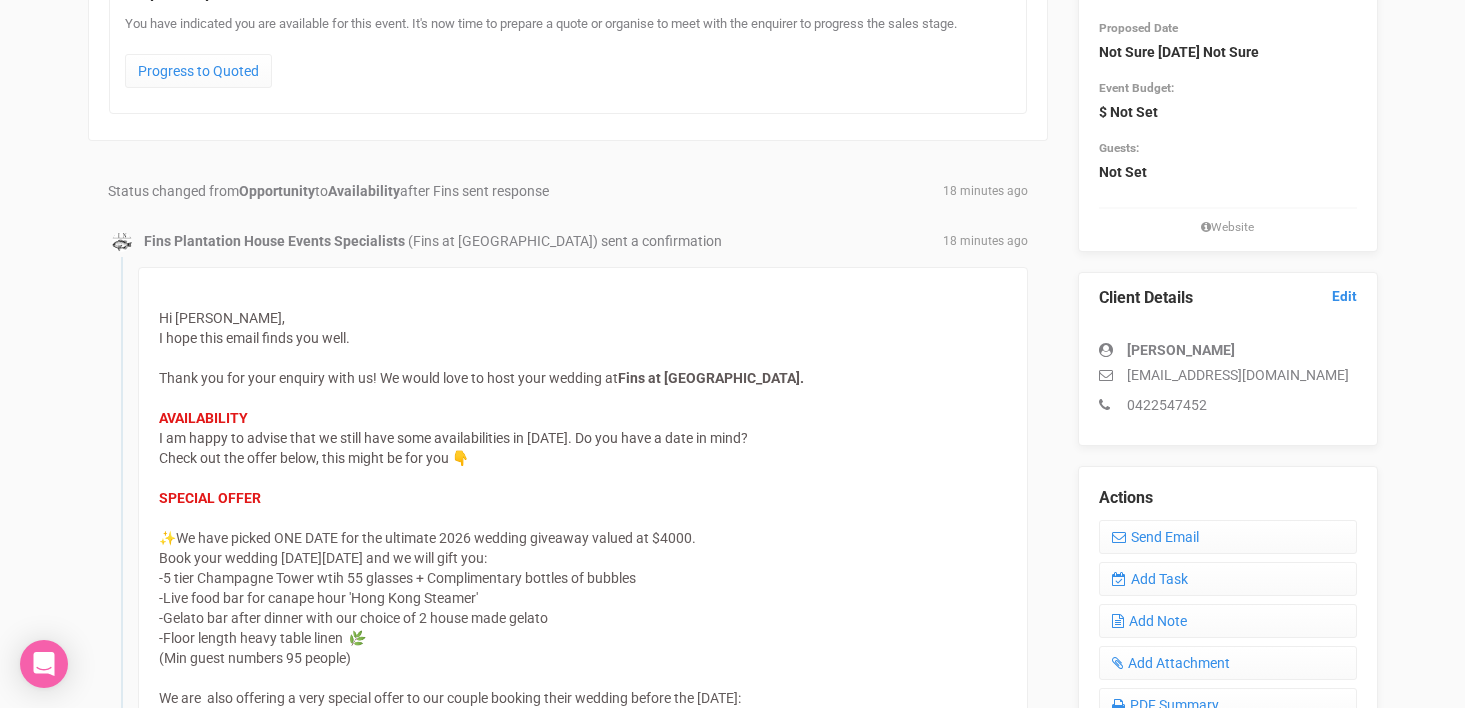 scroll, scrollTop: 0, scrollLeft: 0, axis: both 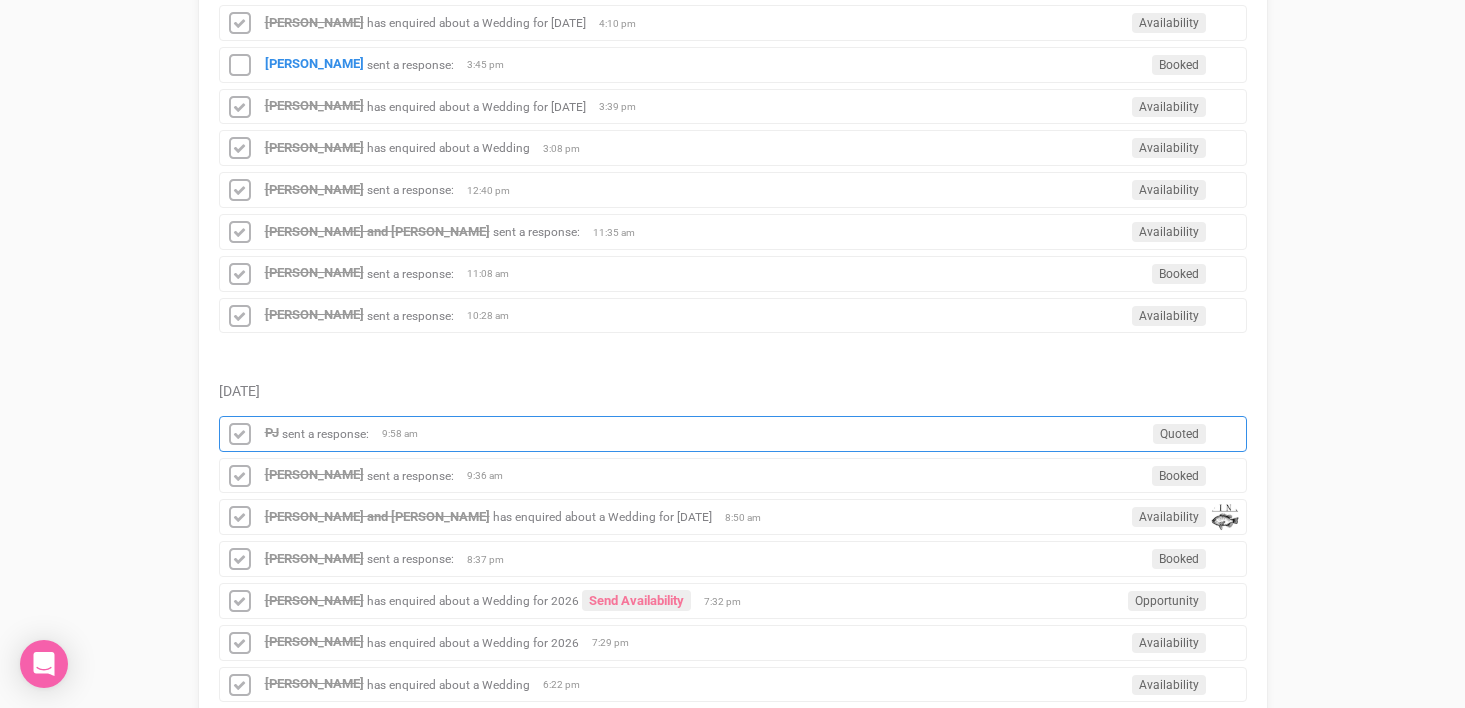 click on "sent a response:" at bounding box center (325, 433) 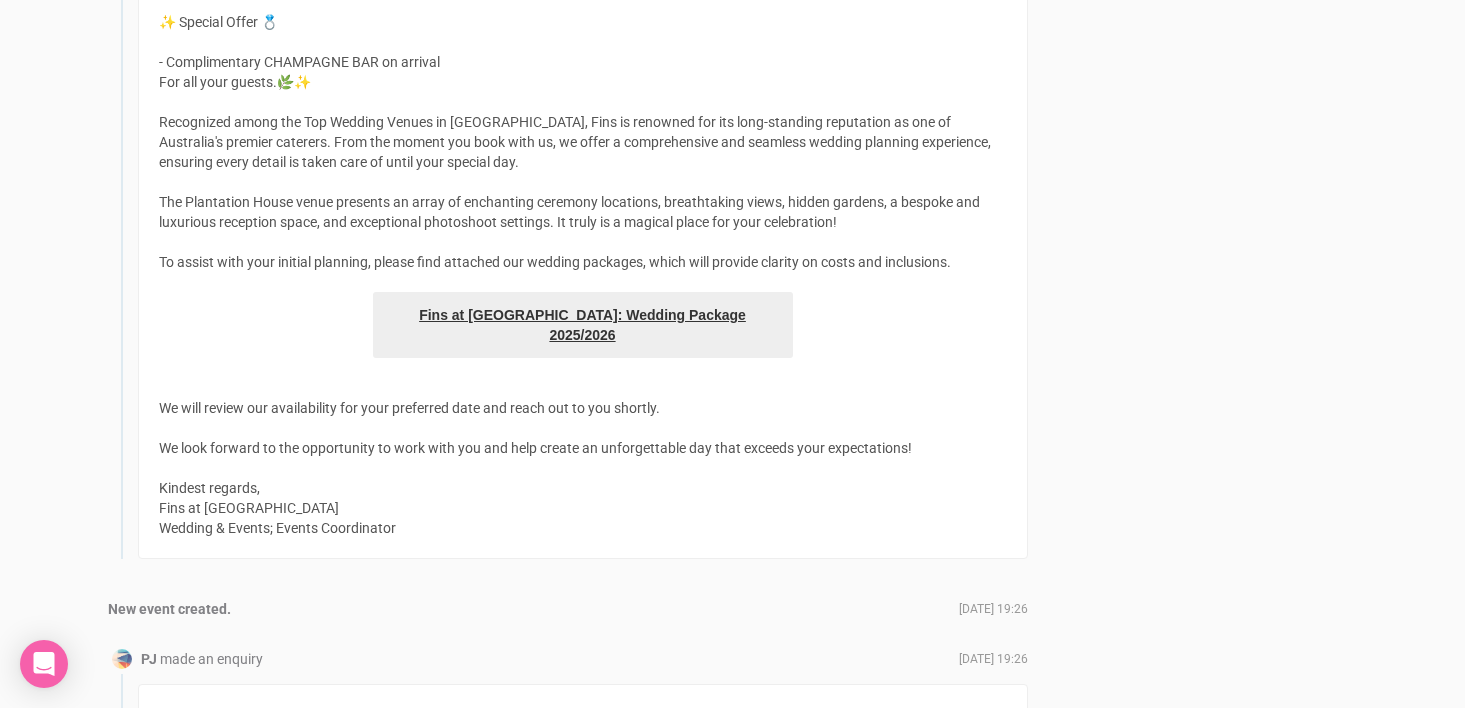 scroll, scrollTop: 6565, scrollLeft: 0, axis: vertical 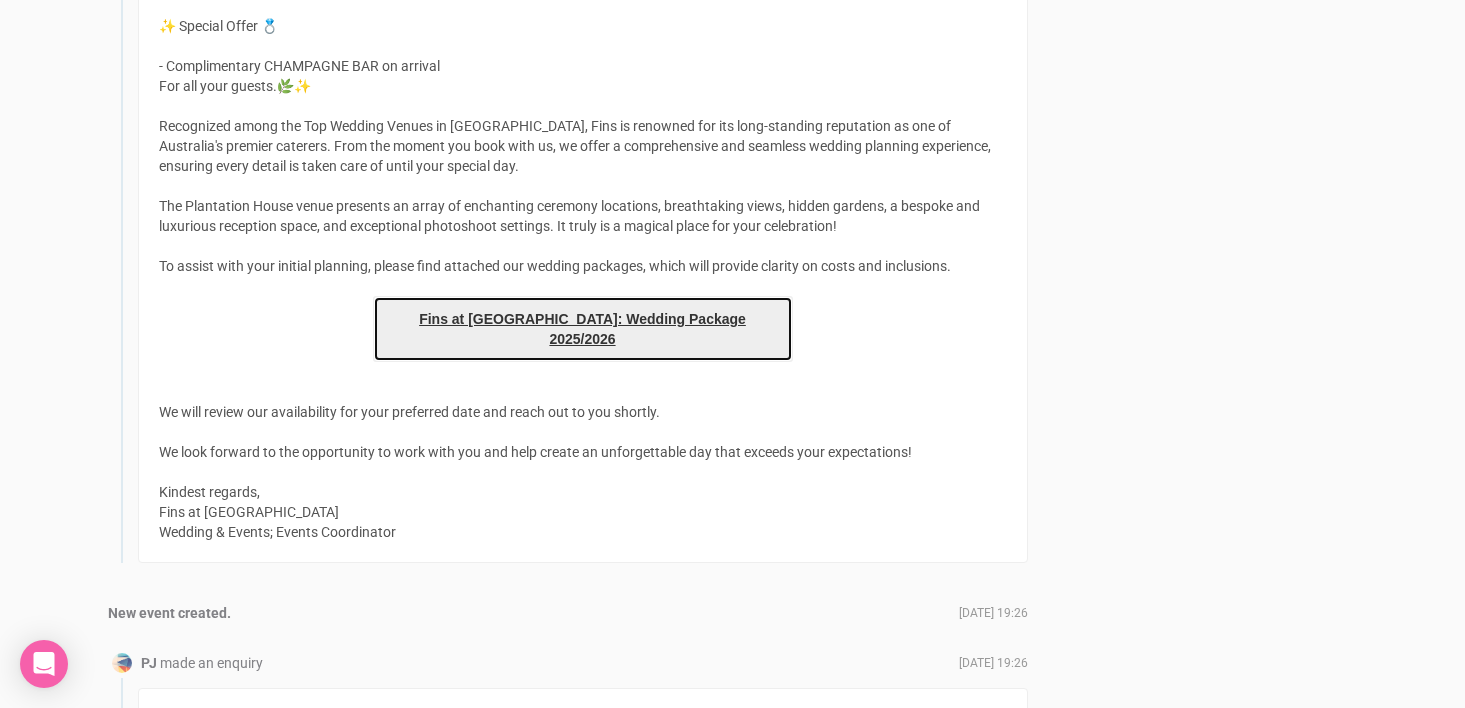 click on "Fins at [GEOGRAPHIC_DATA]: Wedding Package 2025/2026" at bounding box center [583, 329] 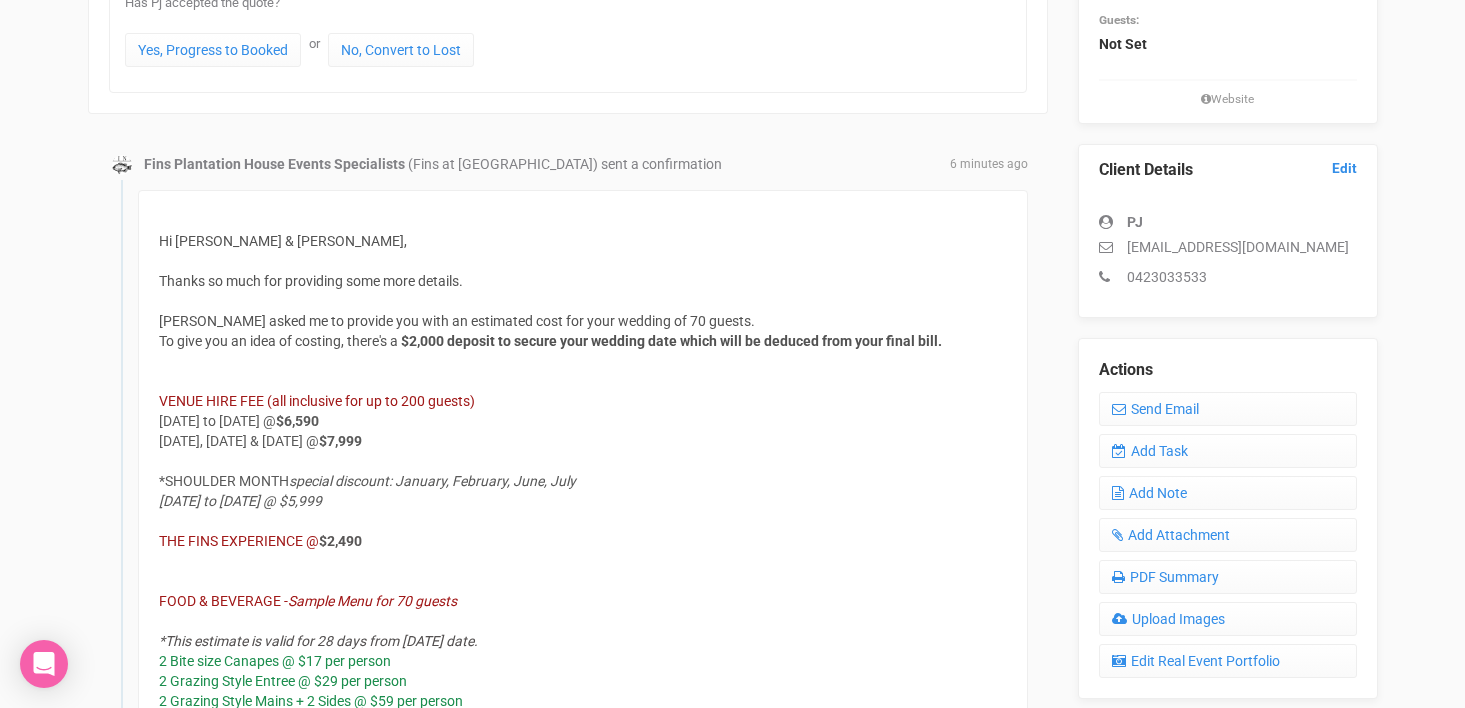 scroll, scrollTop: 420, scrollLeft: 0, axis: vertical 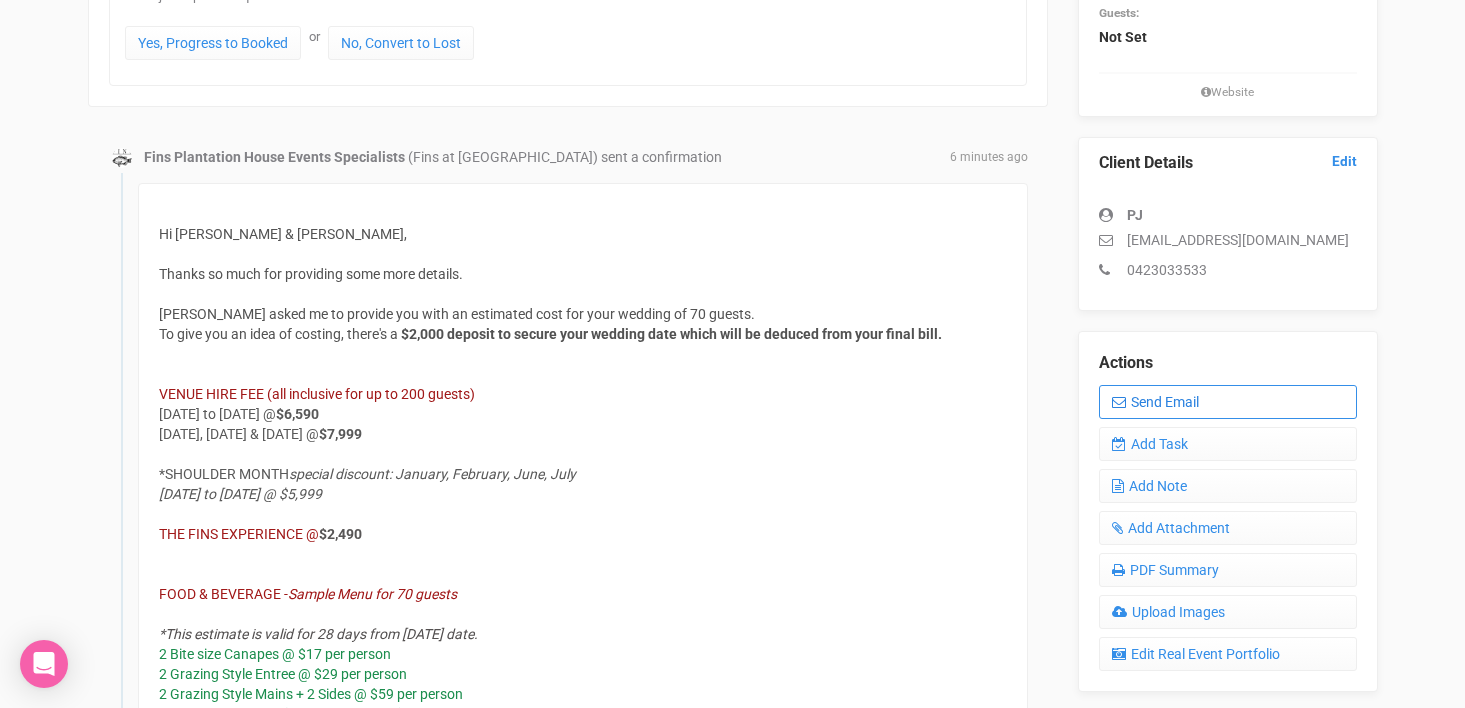 click on "Send Email" at bounding box center (1228, 402) 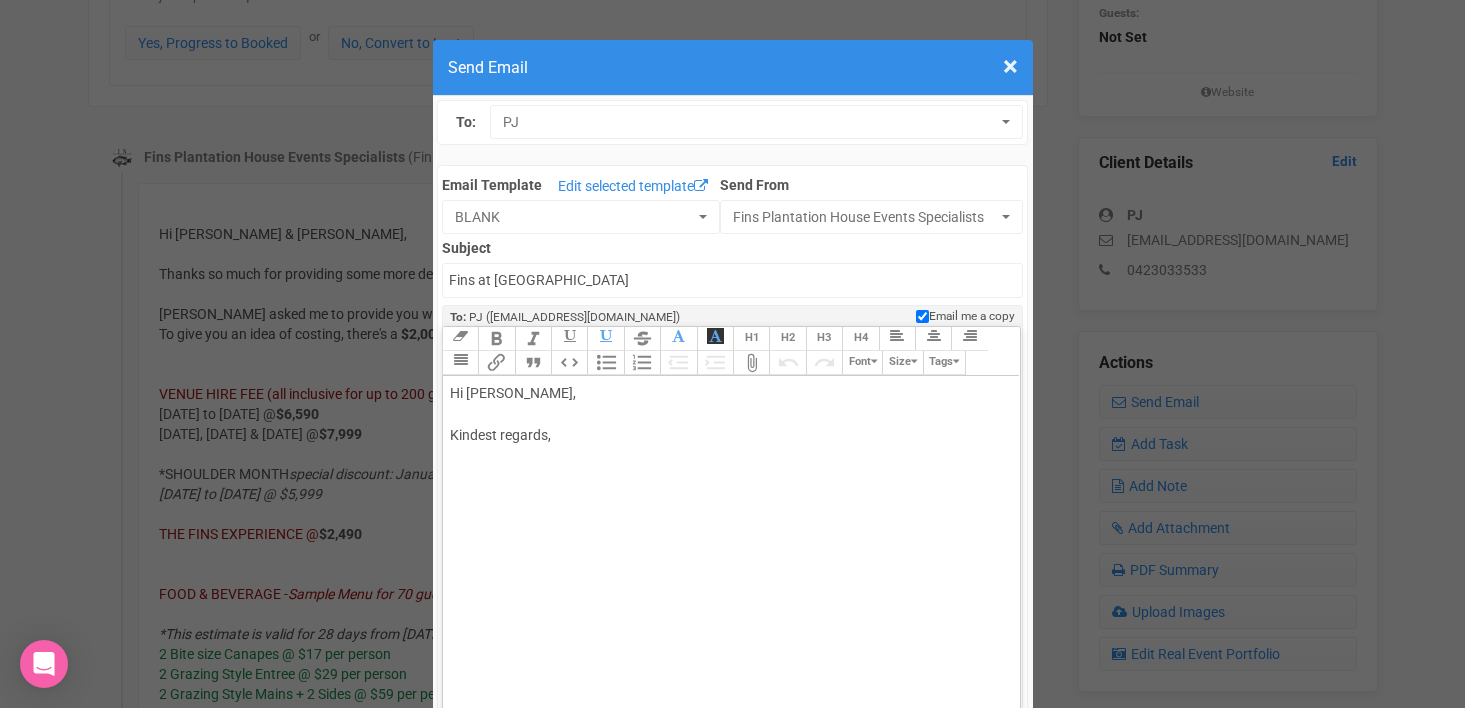 click on "Hi PJ, Kindest regards," 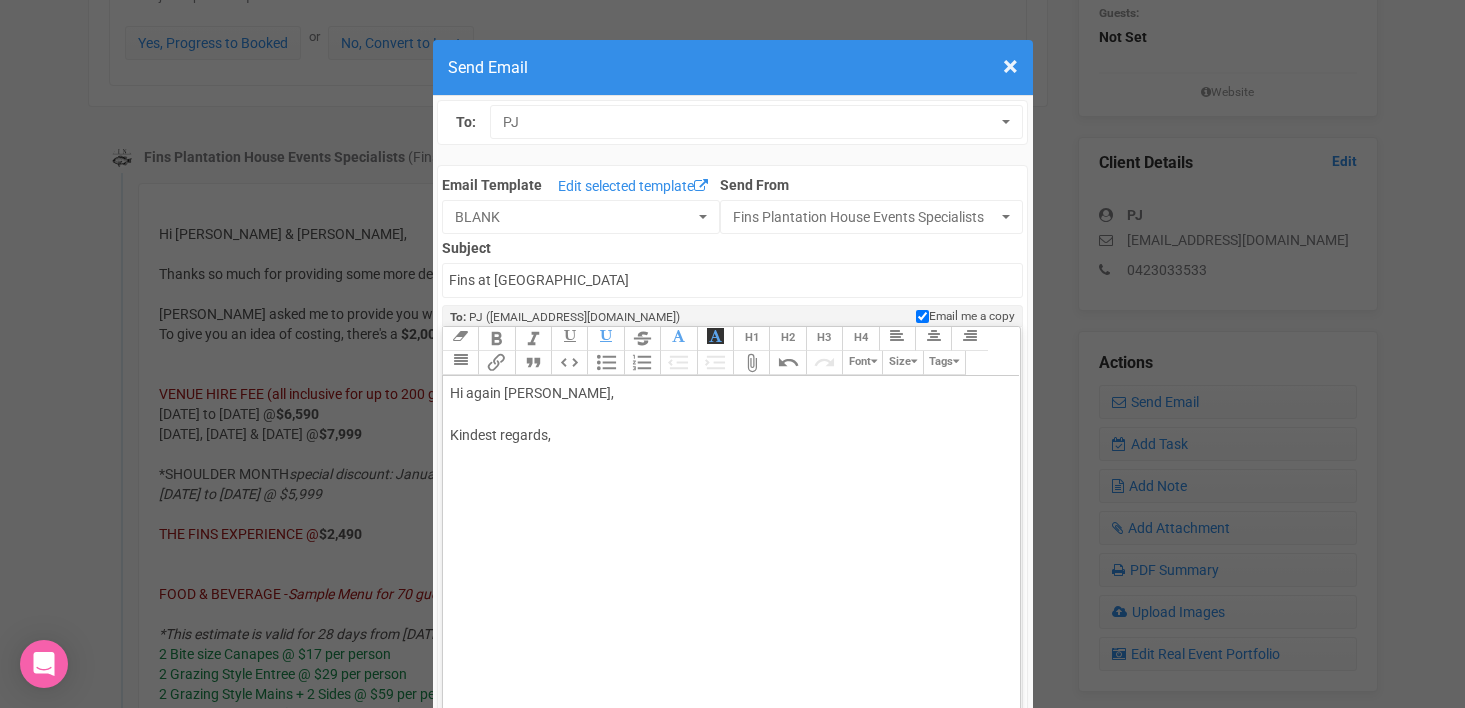 click on "Hi again PJ, Kindest regards," 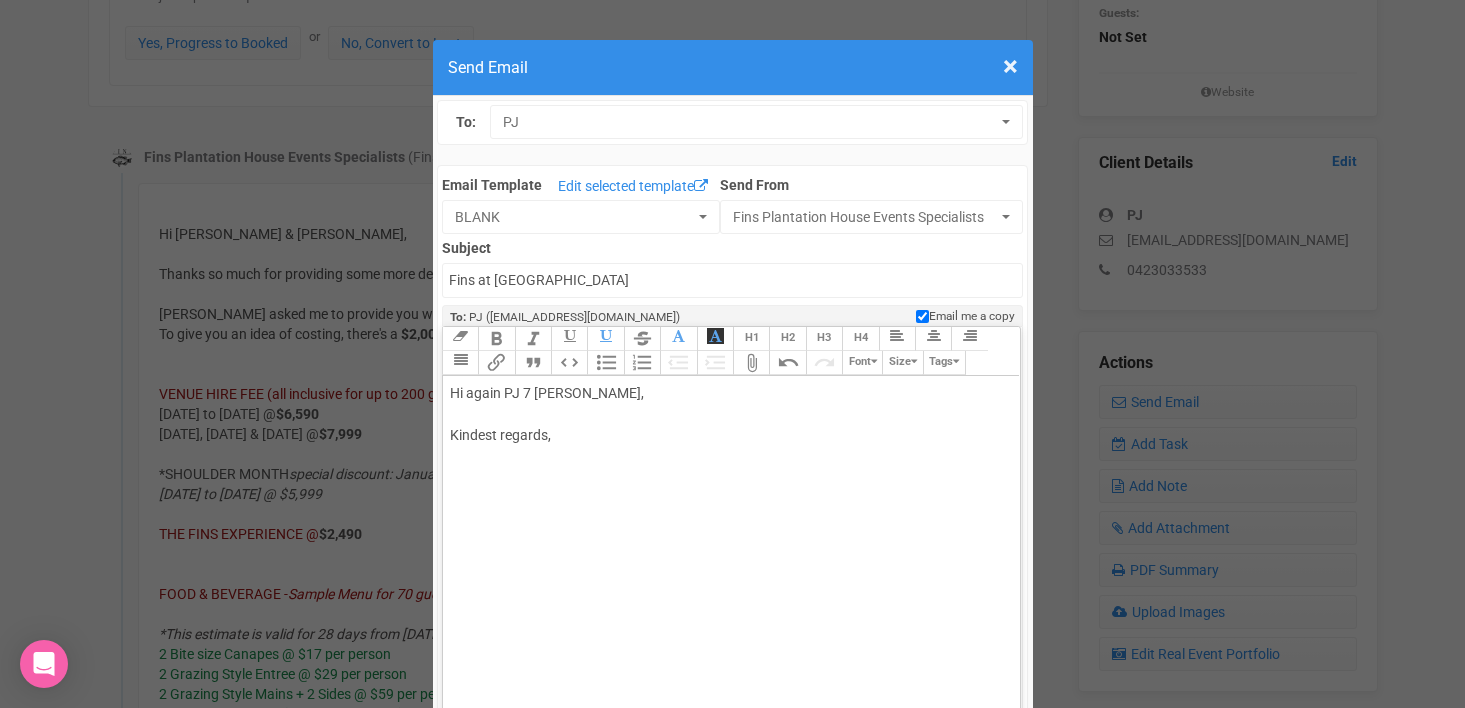click on "Hi again PJ 7 Rhys, Kindest regards," 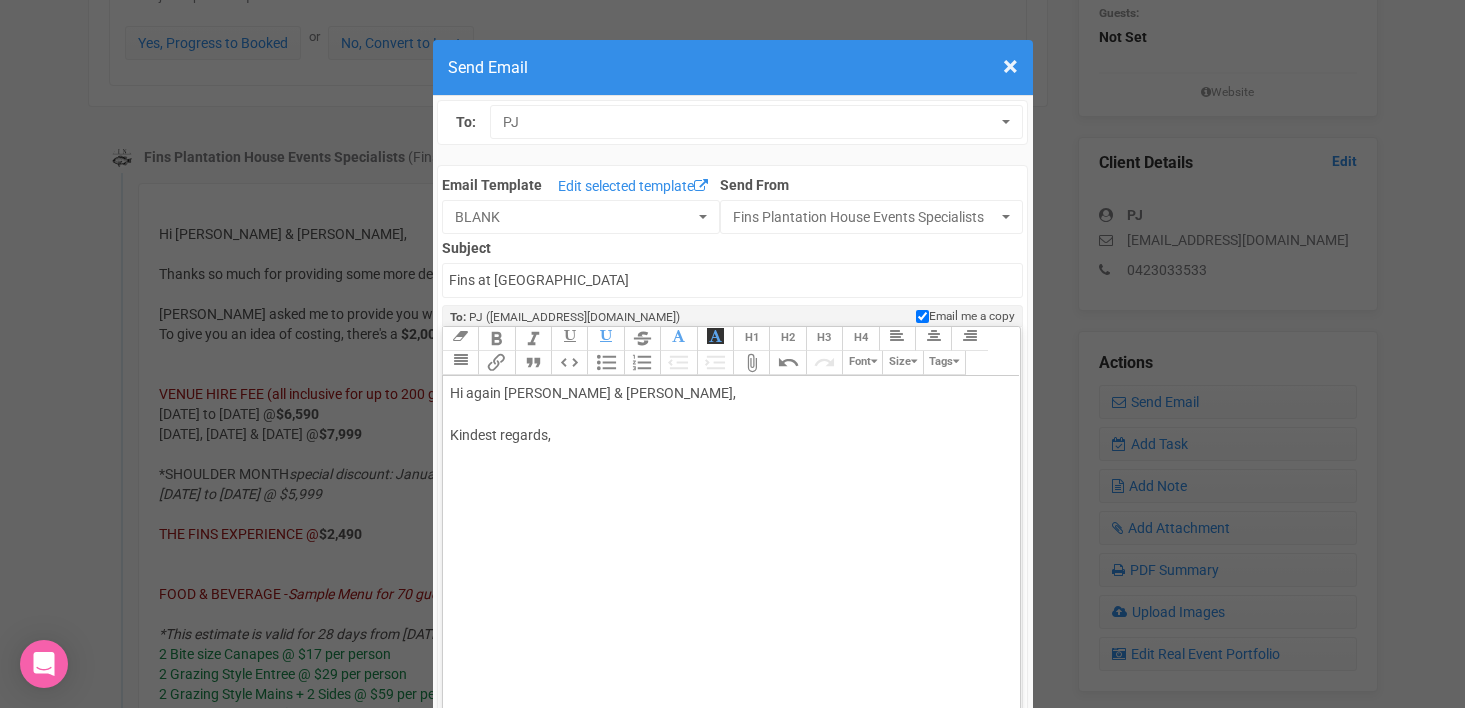 click on "Hi again PJ & Rhys, Kindest regards," 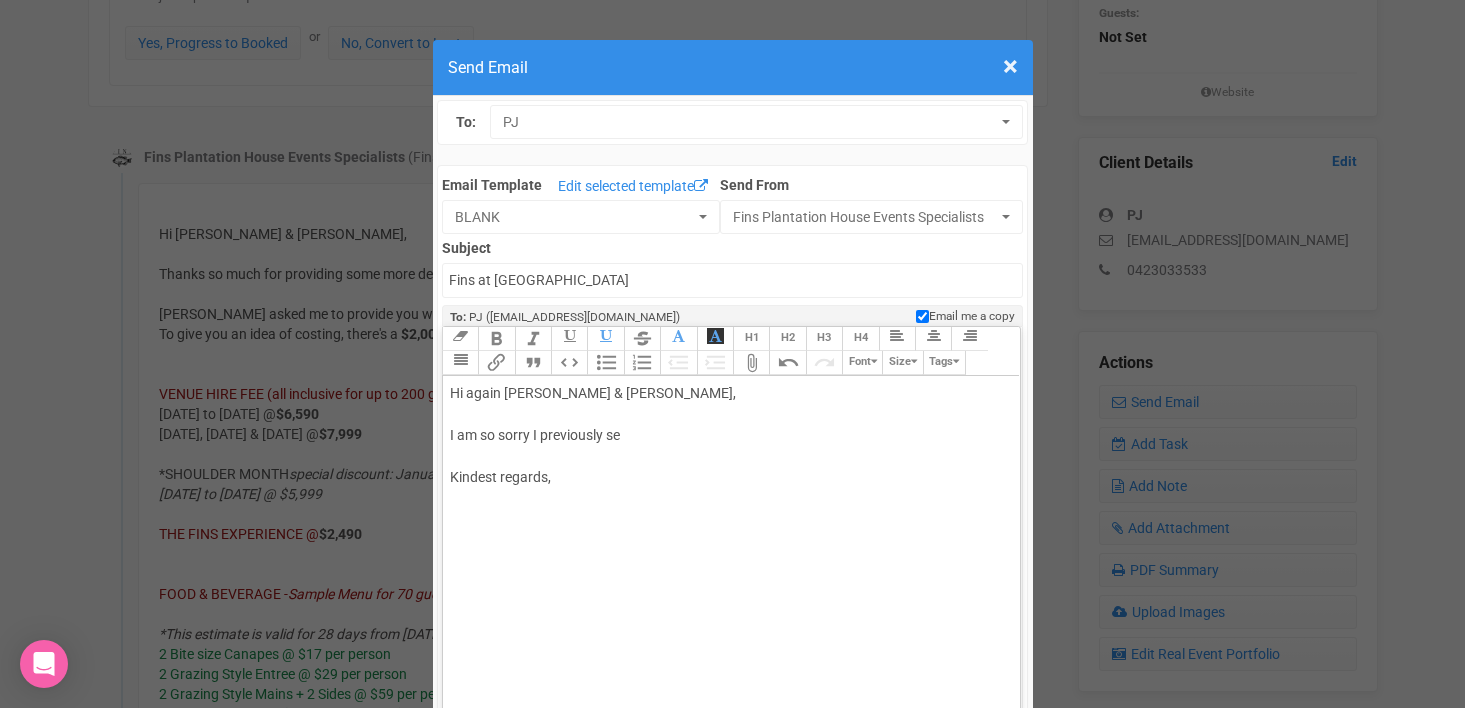 click on "Hi again PJ & Rhys, I am so sorry I previously se Kindest regards," 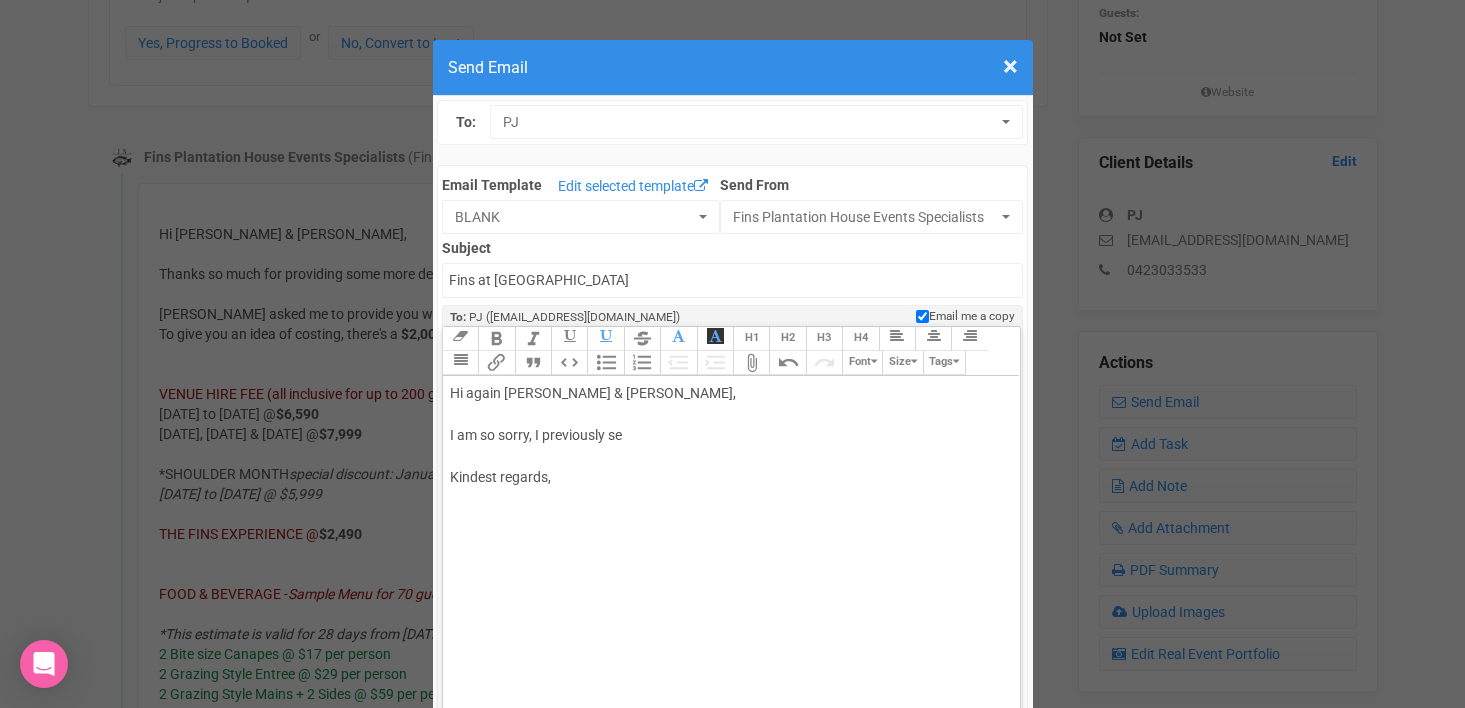 click on "Hi again PJ & Rhys, I am so sorry, I previously se Kindest regards," 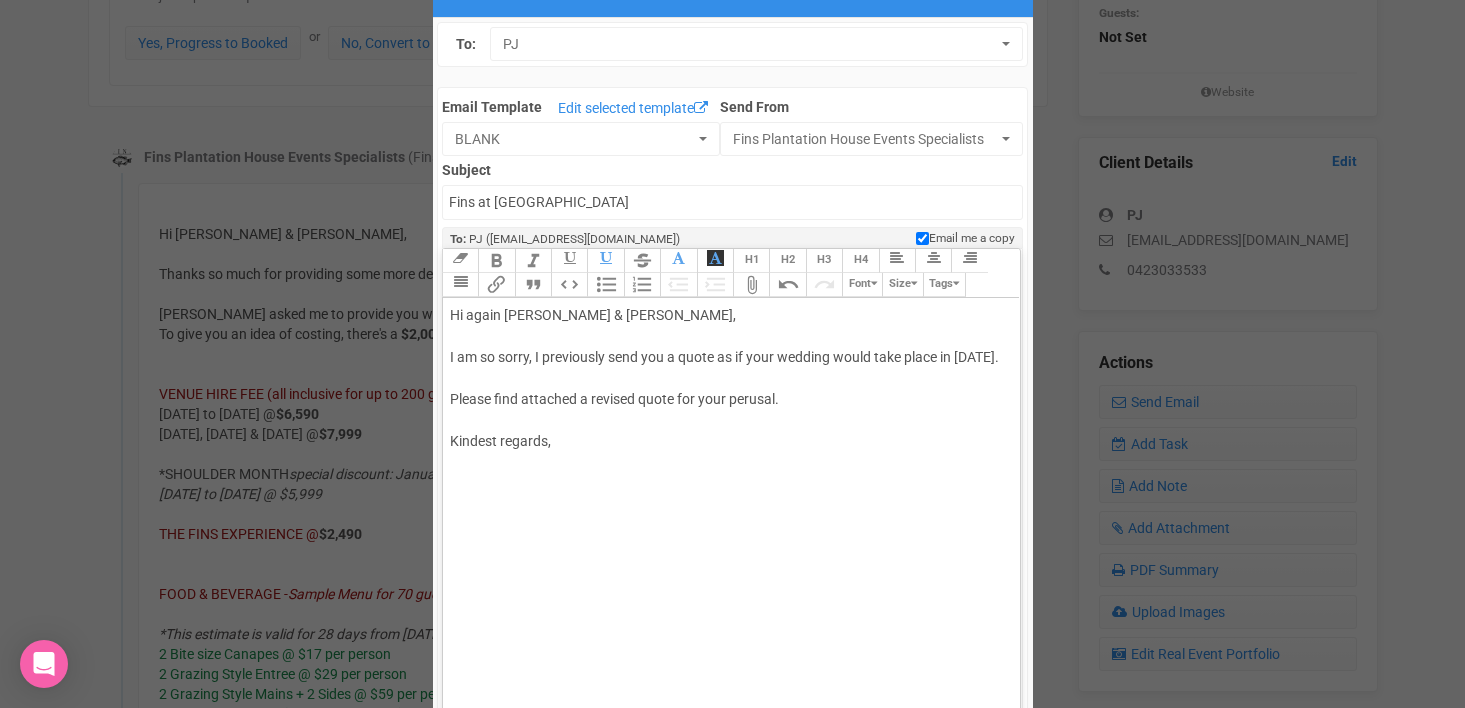 scroll, scrollTop: 76, scrollLeft: 0, axis: vertical 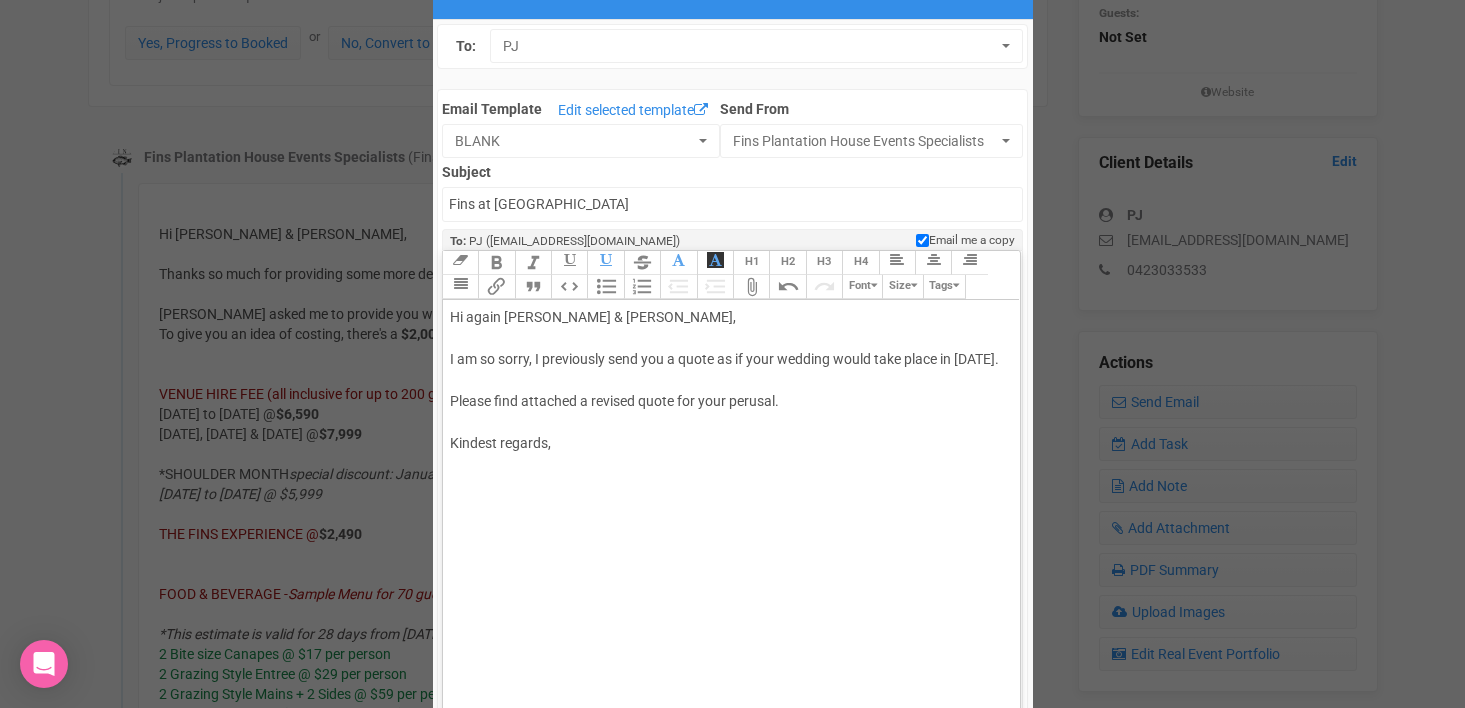 click on "Hi again PJ & Rhys, I am so sorry, I previously send you a quote as if your wedding would take place in 2025. Please find attached a revised quote for your perusal. Kindest regards," 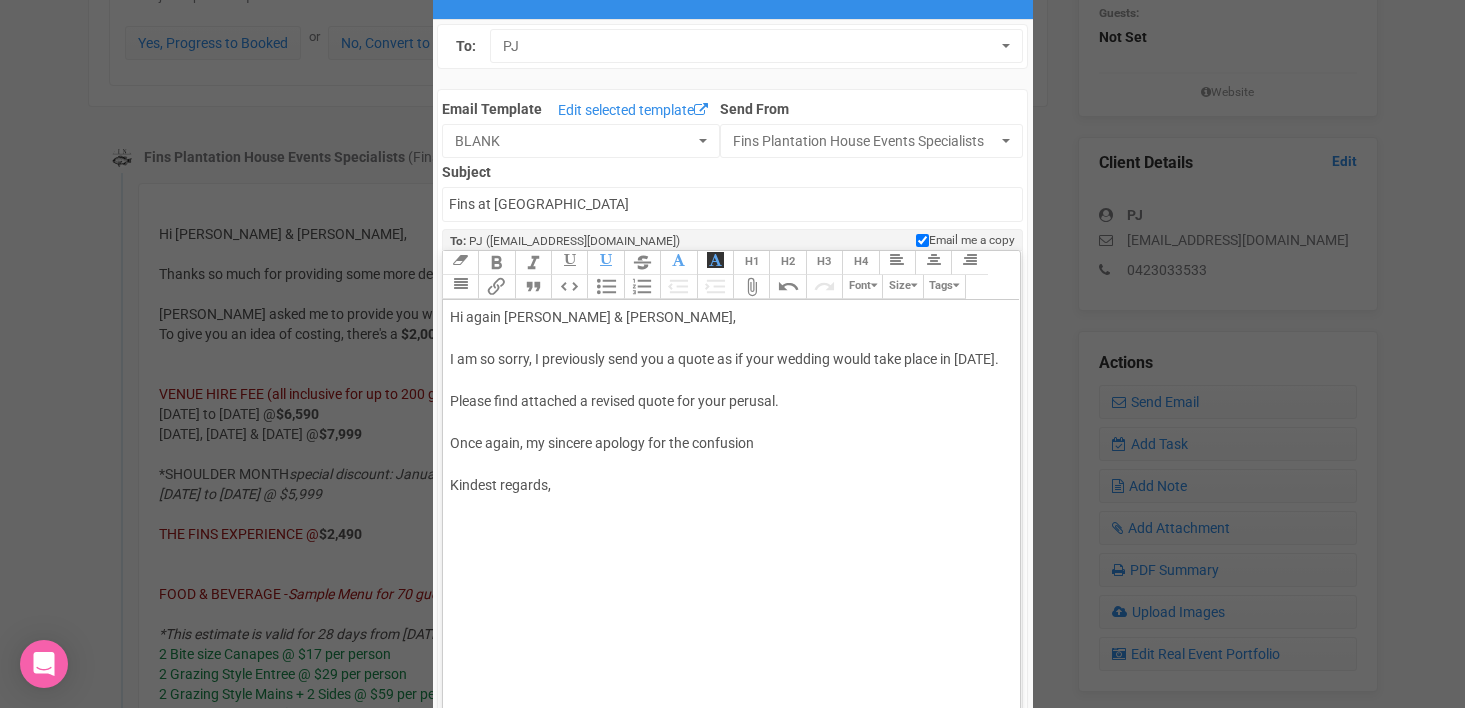 click on "Hi again PJ & Rhys, I am so sorry, I previously send you a quote as if your wedding would take place in 2025. Please find attached a revised quote for your perusal. Once again, my sincere apology for the confusion Kindest regards," 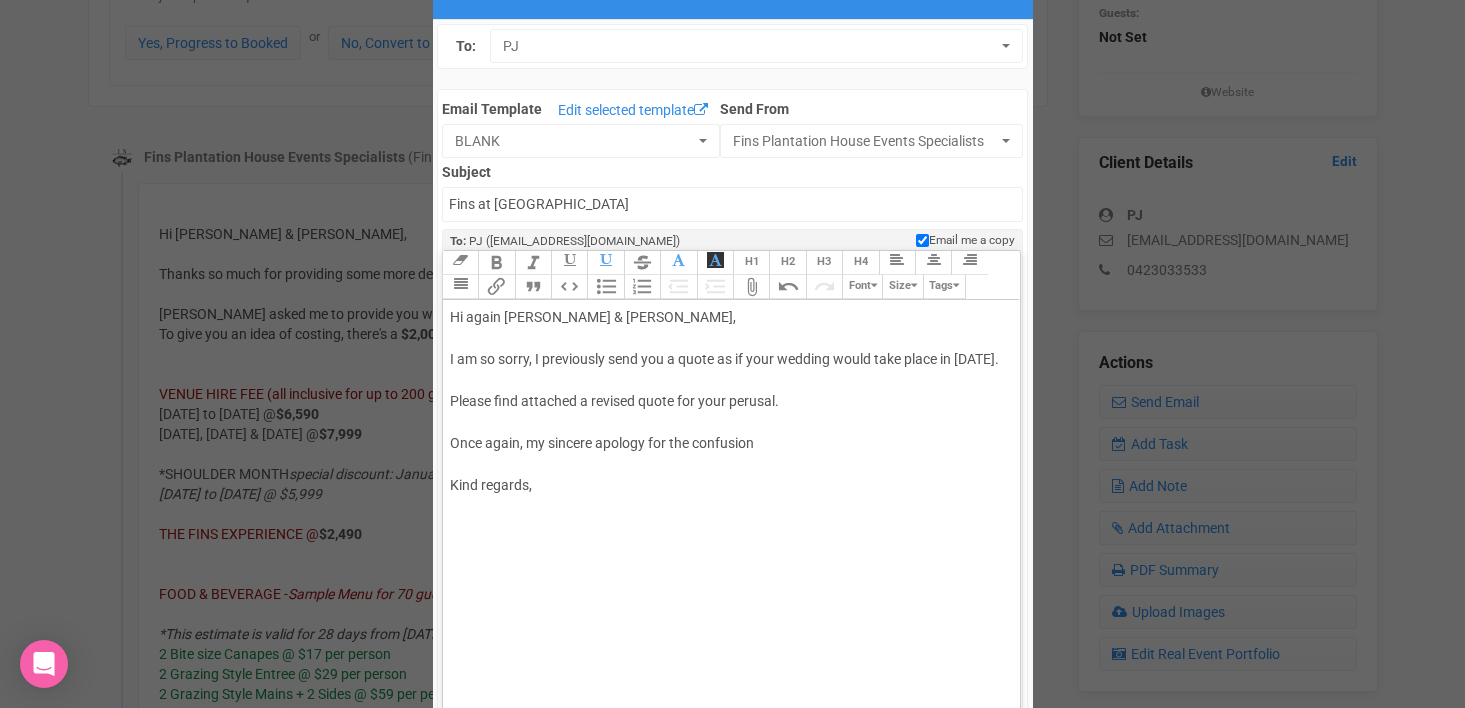 click on "Hi again PJ & Rhys, I am so sorry, I previously send you a quote as if your wedding would take place in 2025. Please find attached a revised quote for your perusal. Once again, my sincere apology for the confusion Kind regards," 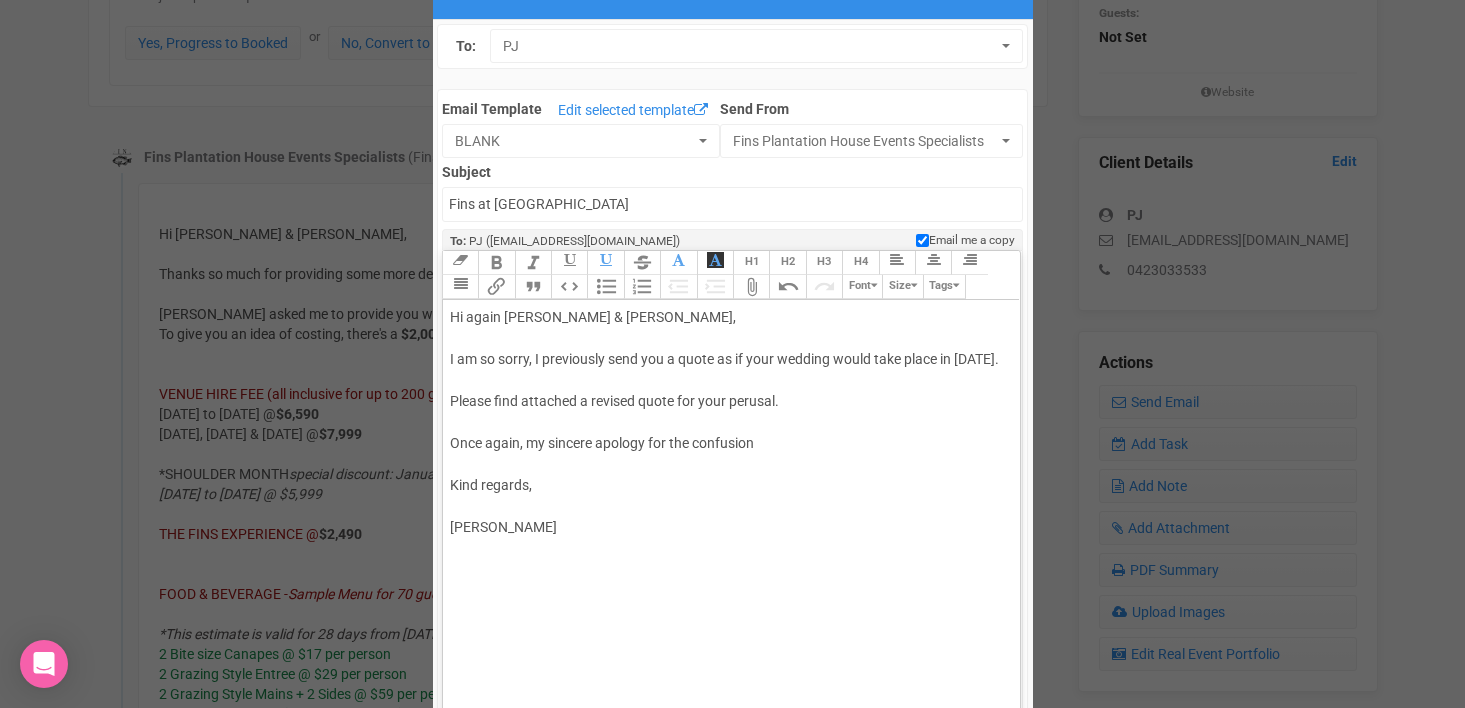 type on "<div>Hi again PJ &amp; Rhys,<br><br>I am so sorry, I previously send you a quote as if your wedding would take place in 2025.<br><br>Please find attached a revised quote for your perusal.<br><br>Once again, my sincere apology for the confusion<br><br>Kind regards,<br><br>Florent ELINEAU<br><br><br></div>" 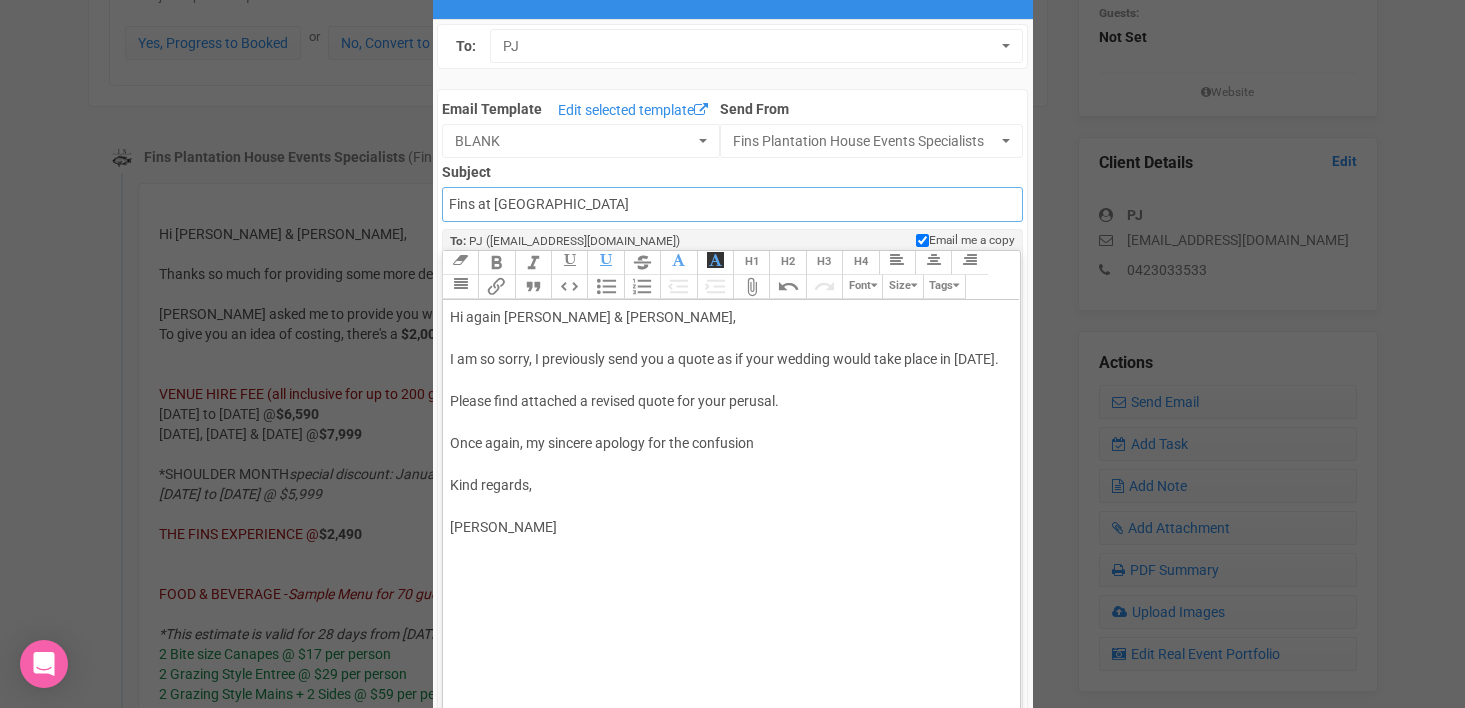 click on "Fins at [GEOGRAPHIC_DATA]" at bounding box center (732, 204) 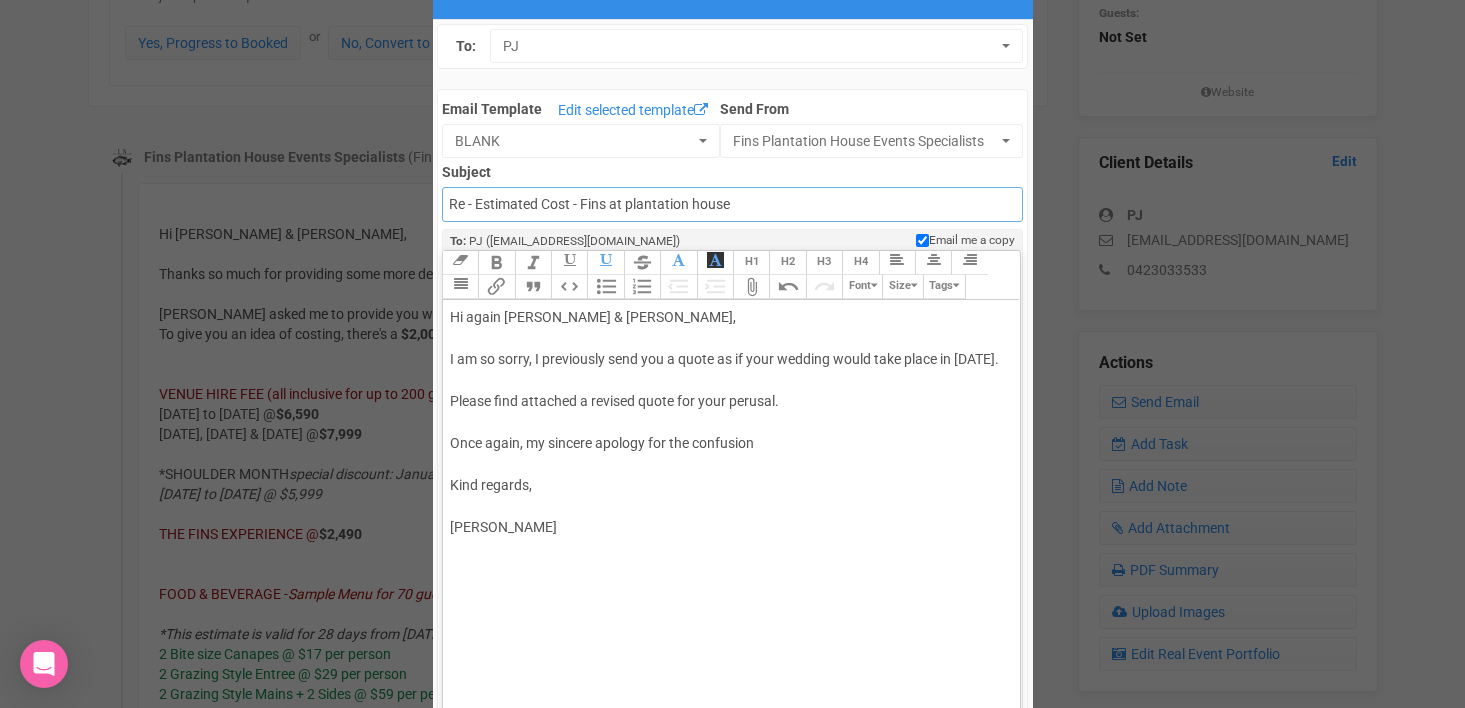 click on "Re - Estimated Cost - Fins at plantation house" at bounding box center [732, 204] 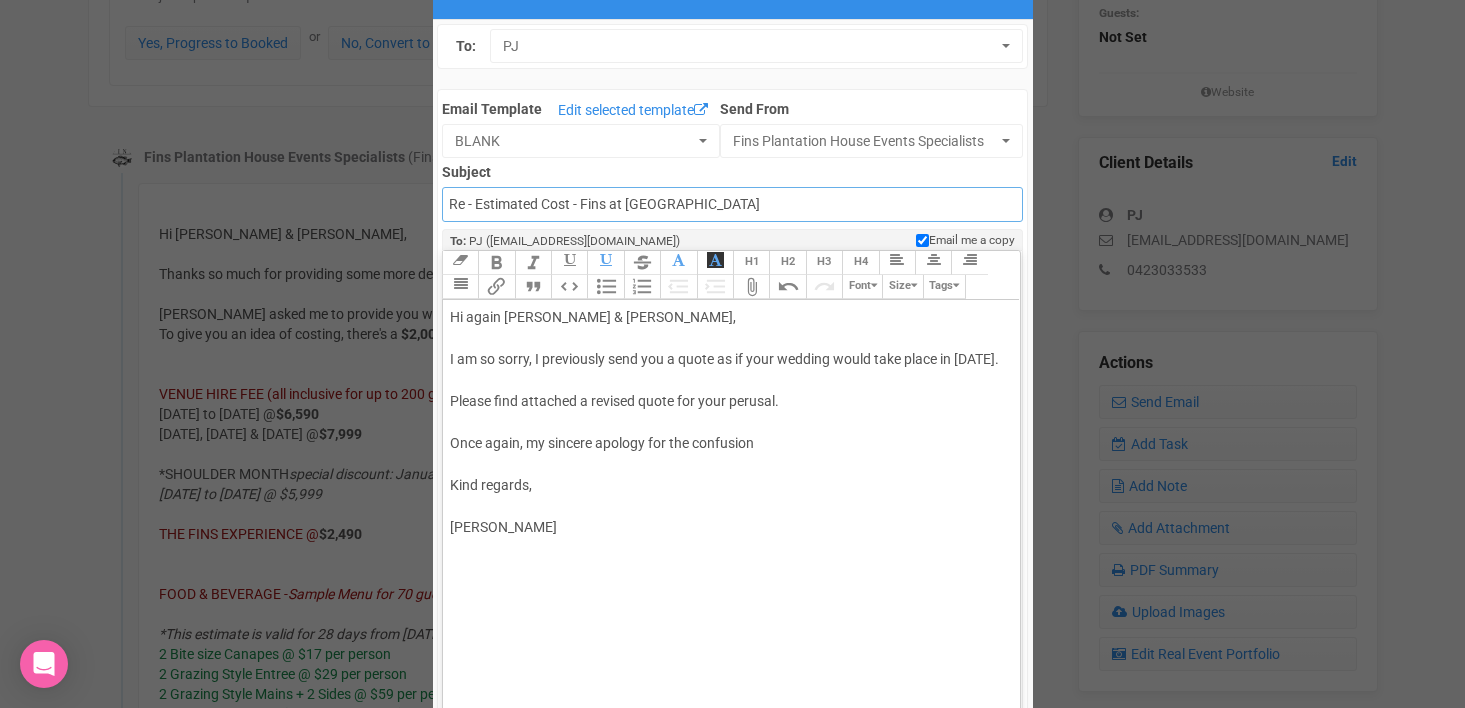 click on "Re - Estimated Cost - Fins at Plantation House" at bounding box center [732, 204] 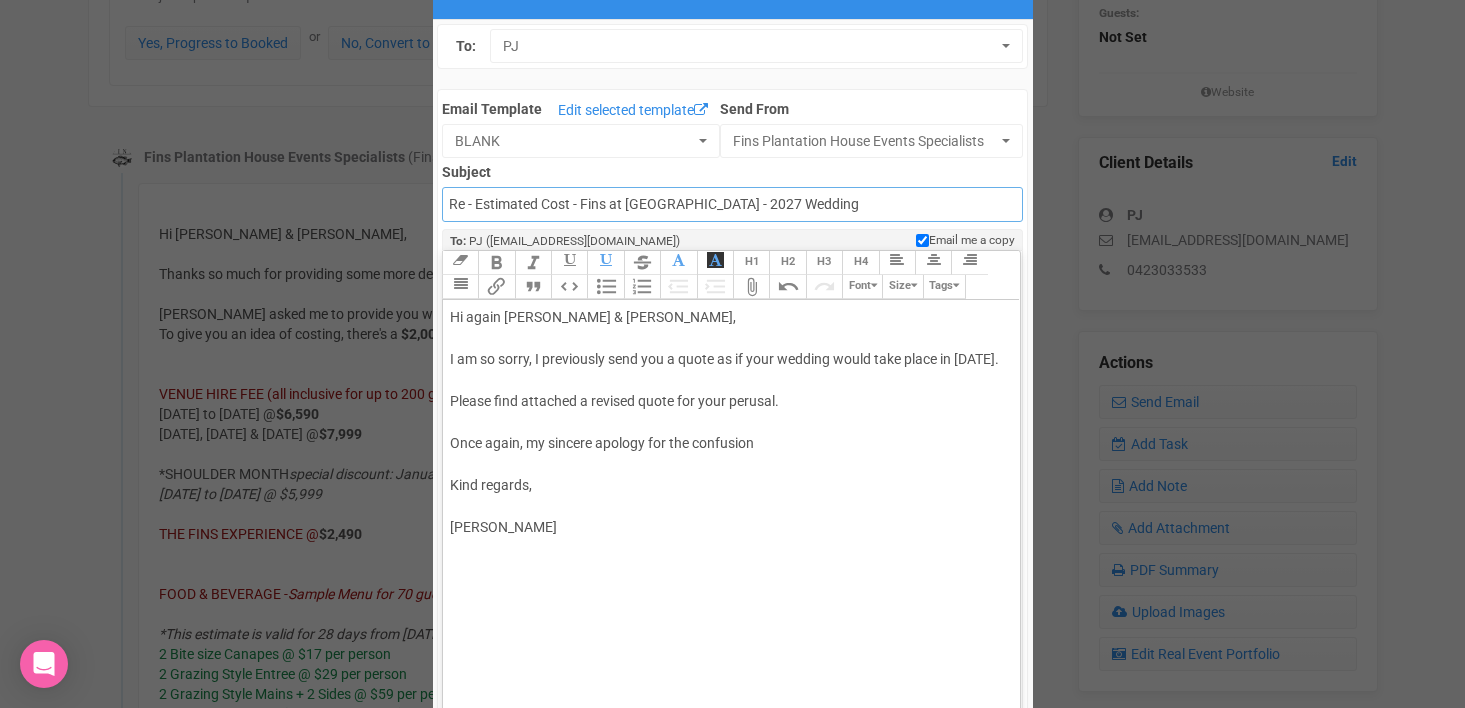 type on "Re - Estimated Cost - Fins at Plantation House - 2027 Wedding" 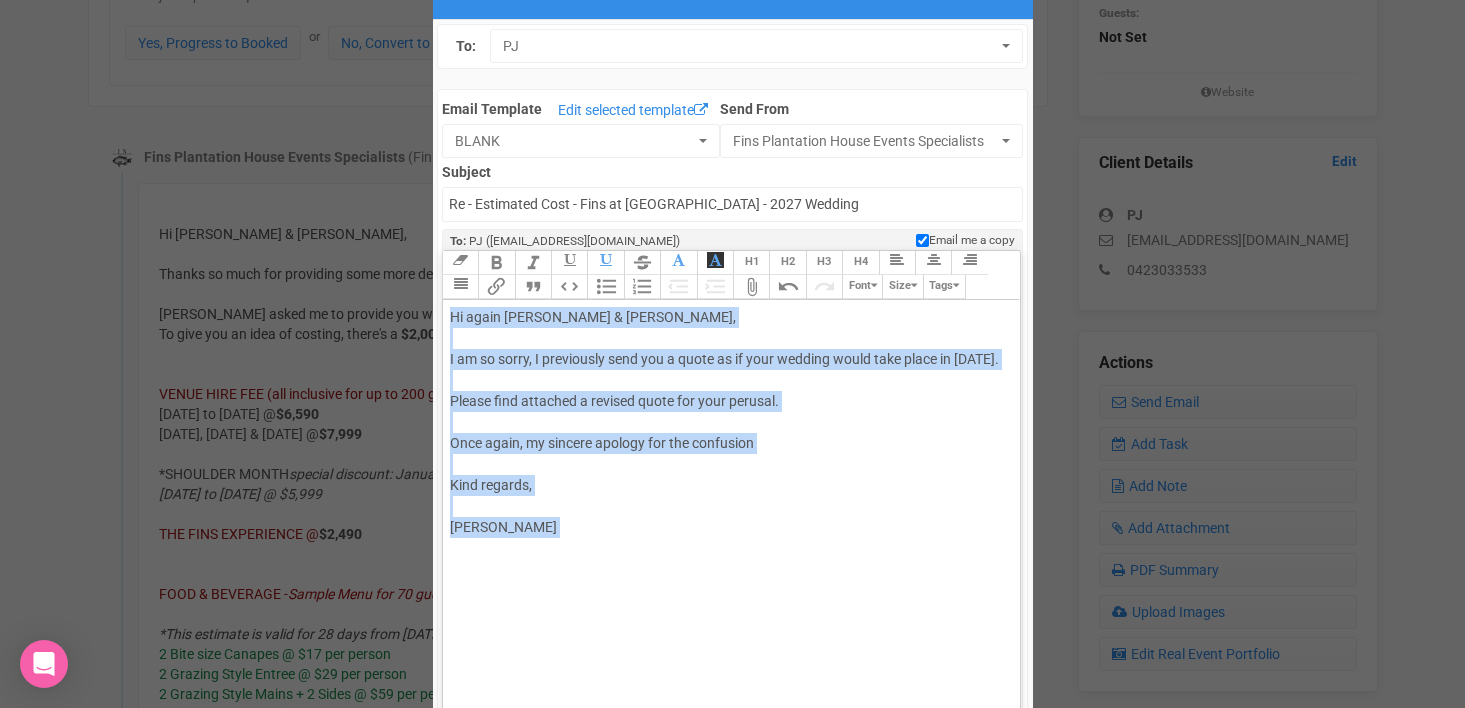 drag, startPoint x: 448, startPoint y: 319, endPoint x: 589, endPoint y: 539, distance: 261.30634 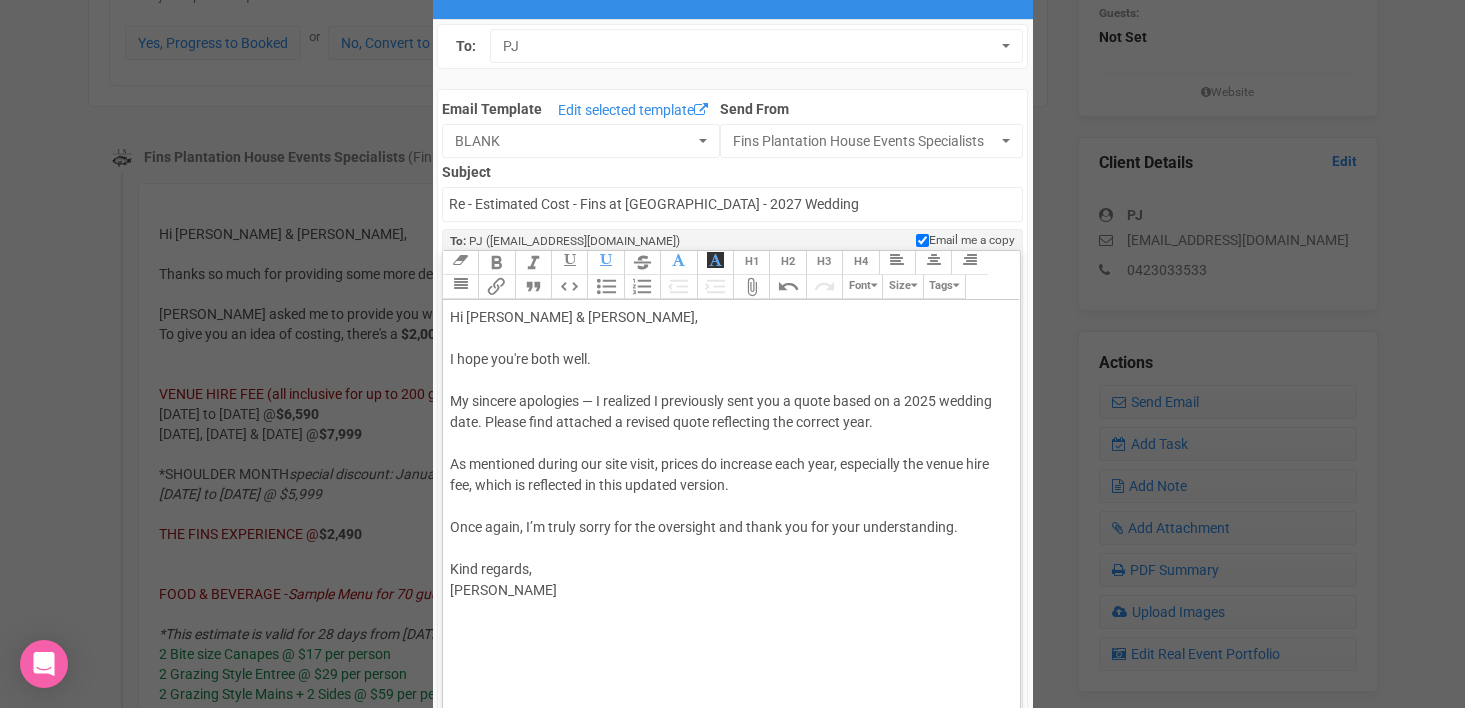 click on "Hi PJ & Rhys, I hope you're both well. My sincere apologies — I realized I previously sent you a quote based on a 2025 wedding date. Please find attached a revised quote reflecting the correct year. As mentioned during our site visit, prices do increase each year, especially the venue hire fee, which is reflected in this updated version. Once again, I’m truly sorry for the oversight and thank you for your understanding. Kind regards, Florent ELINEAU" 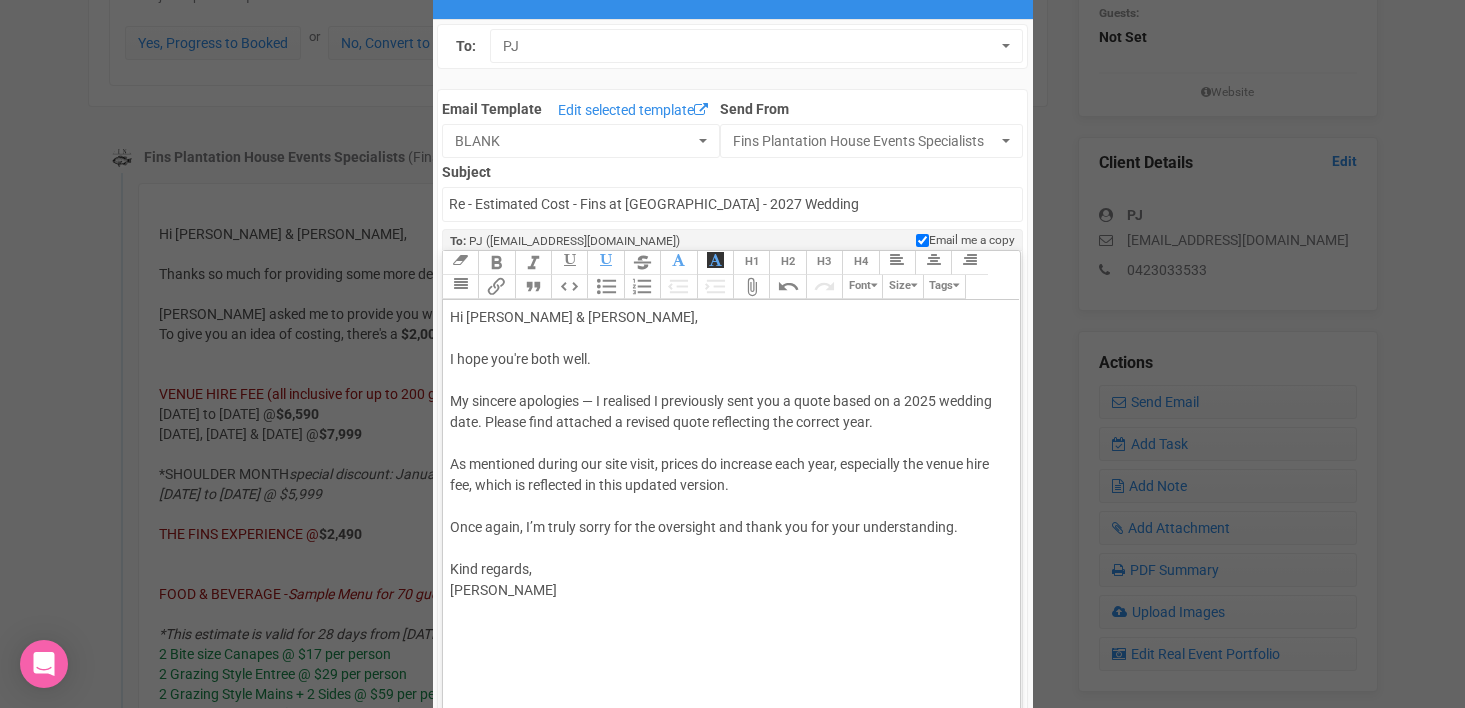 click on "Hi PJ & Rhys, I hope you're both well. My sincere apologies — I realised I previously sent you a quote based on a 2025 wedding date. Please find attached a revised quote reflecting the correct year. As mentioned during our site visit, prices do increase each year, especially the venue hire fee, which is reflected in this updated version. Once again, I’m truly sorry for the oversight and thank you for your understanding. Kind regards, Florent ELINEAU" 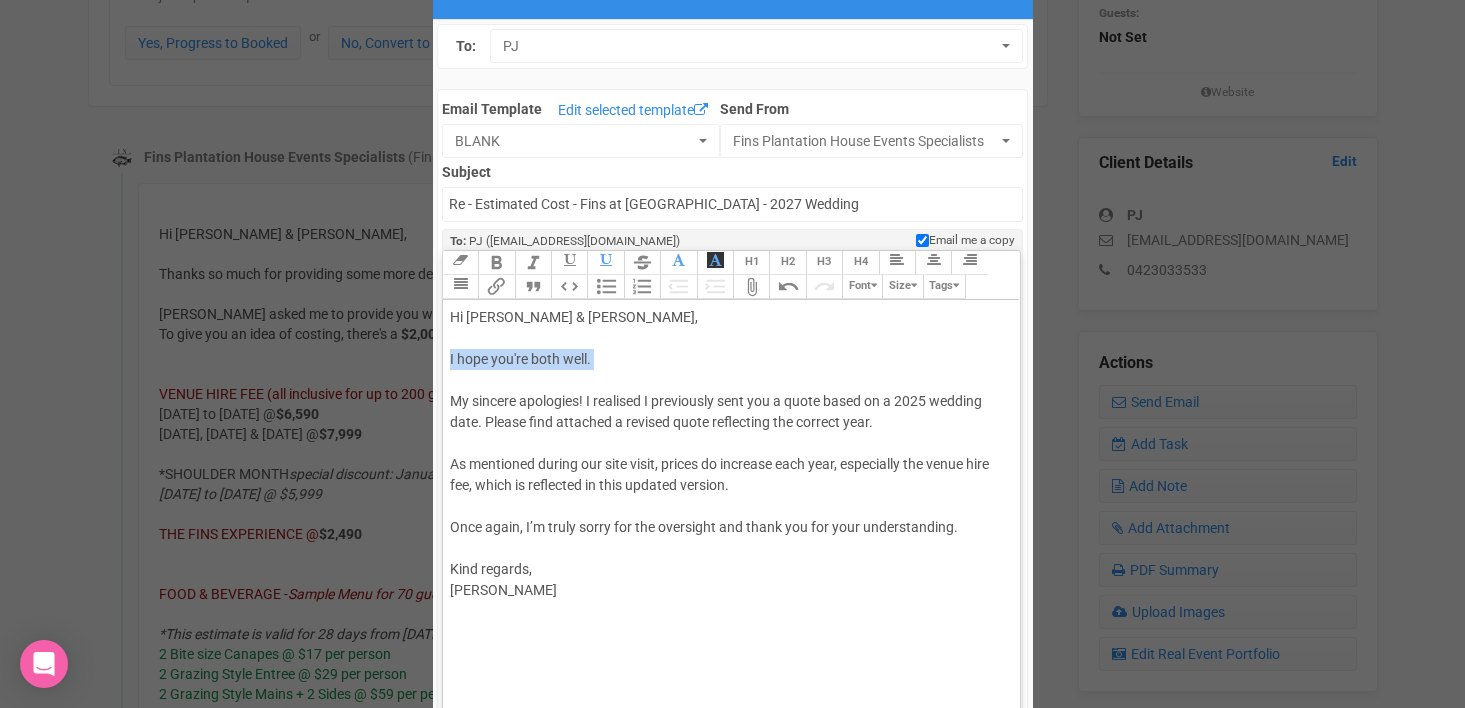 drag, startPoint x: 446, startPoint y: 355, endPoint x: 616, endPoint y: 374, distance: 171.05847 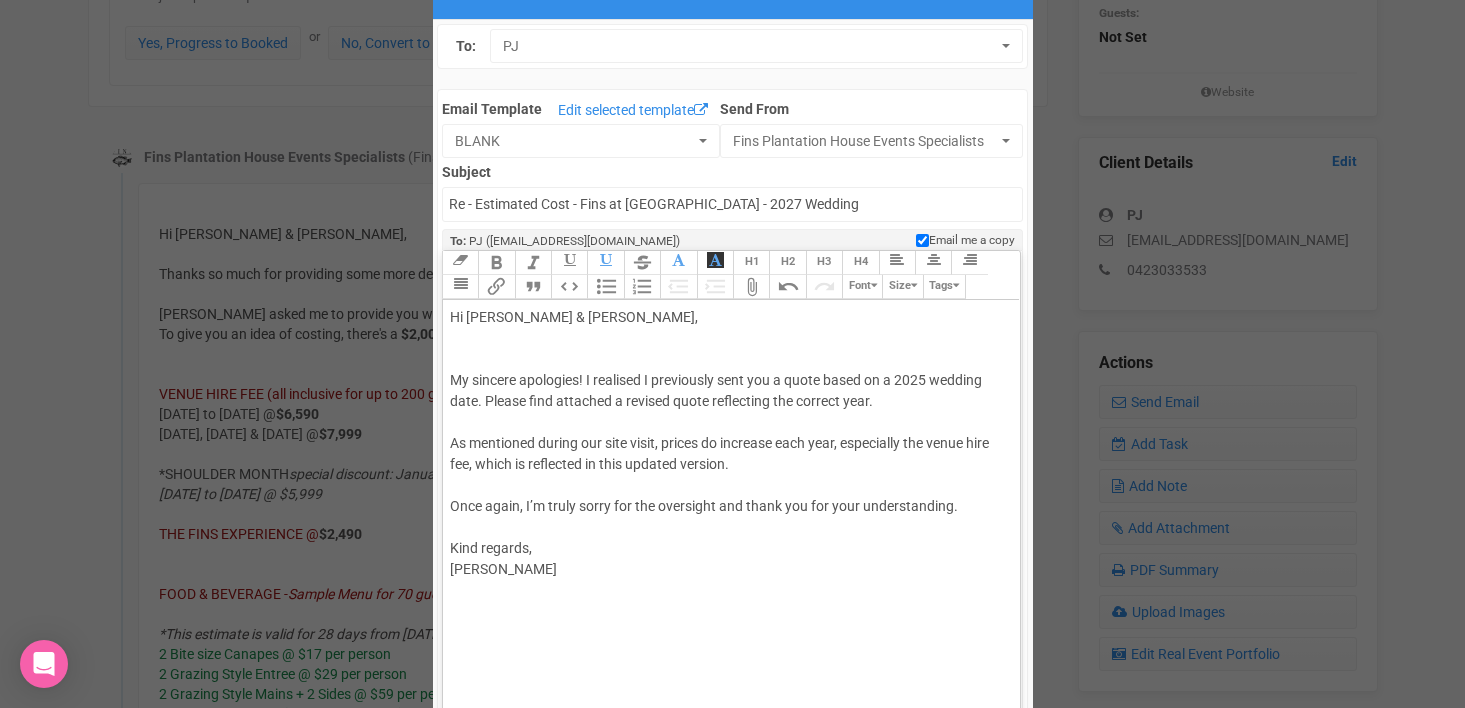 type on "<div>Hi PJ &amp; Rhys,<br><br>My sincere apologies! I realised I previously sent you a quote based on a 2025 wedding date. Please find attached a revised quote reflecting the correct year.<br><br>As mentioned during our site visit, prices do increase each year, especially the venue hire fee, which is reflected in this updated version.<br><br>Once again, I’m truly sorry for the oversight and thank you for your understanding.<br><br>Kind regards,<br>Florent ELINEAU<br><br></div>" 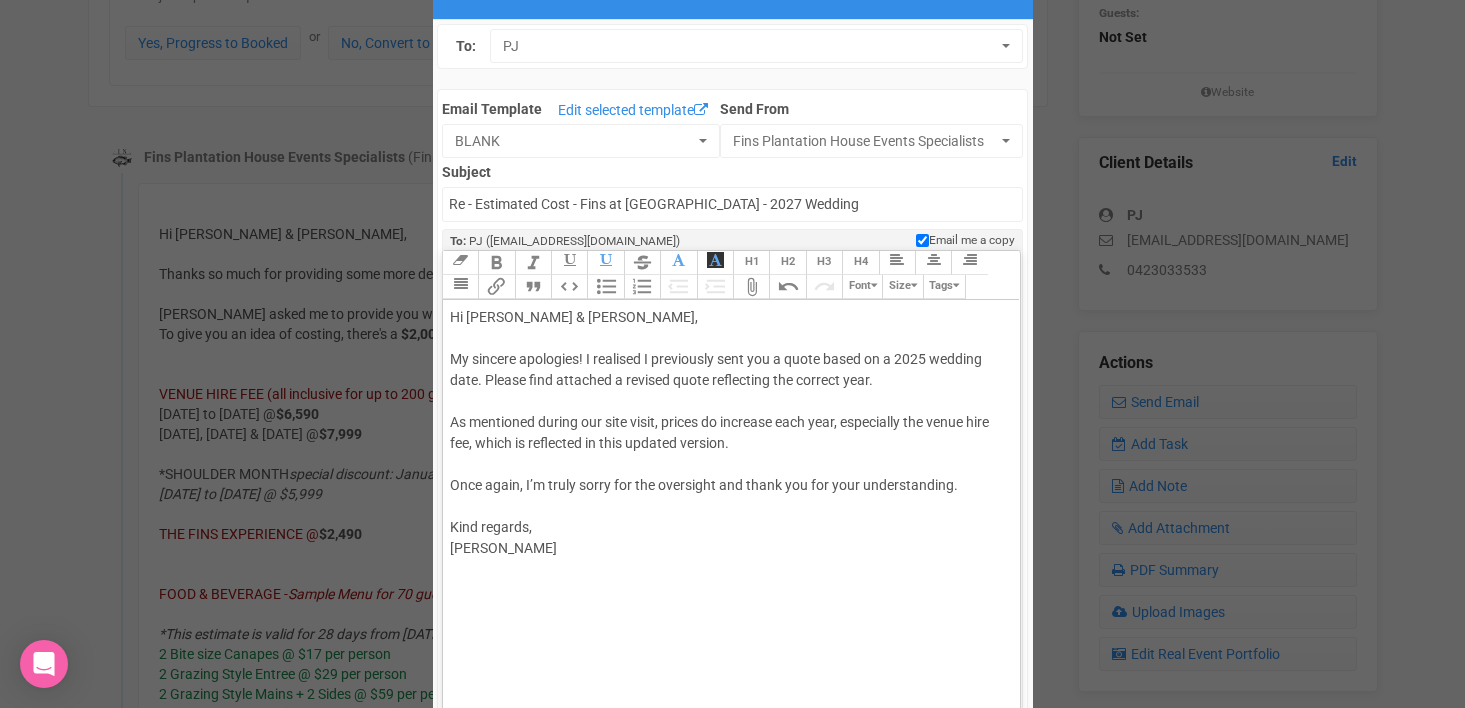click on "Hi PJ & Rhys, My sincere apologies! I realised I previously sent you a quote based on a 2025 wedding date. Please find attached a revised quote reflecting the correct year. As mentioned during our site visit, prices do increase each year, especially the venue hire fee, which is reflected in this updated version. Once again, I’m truly sorry for the oversight and thank you for your understanding. Kind regards, Florent ELINEAU" 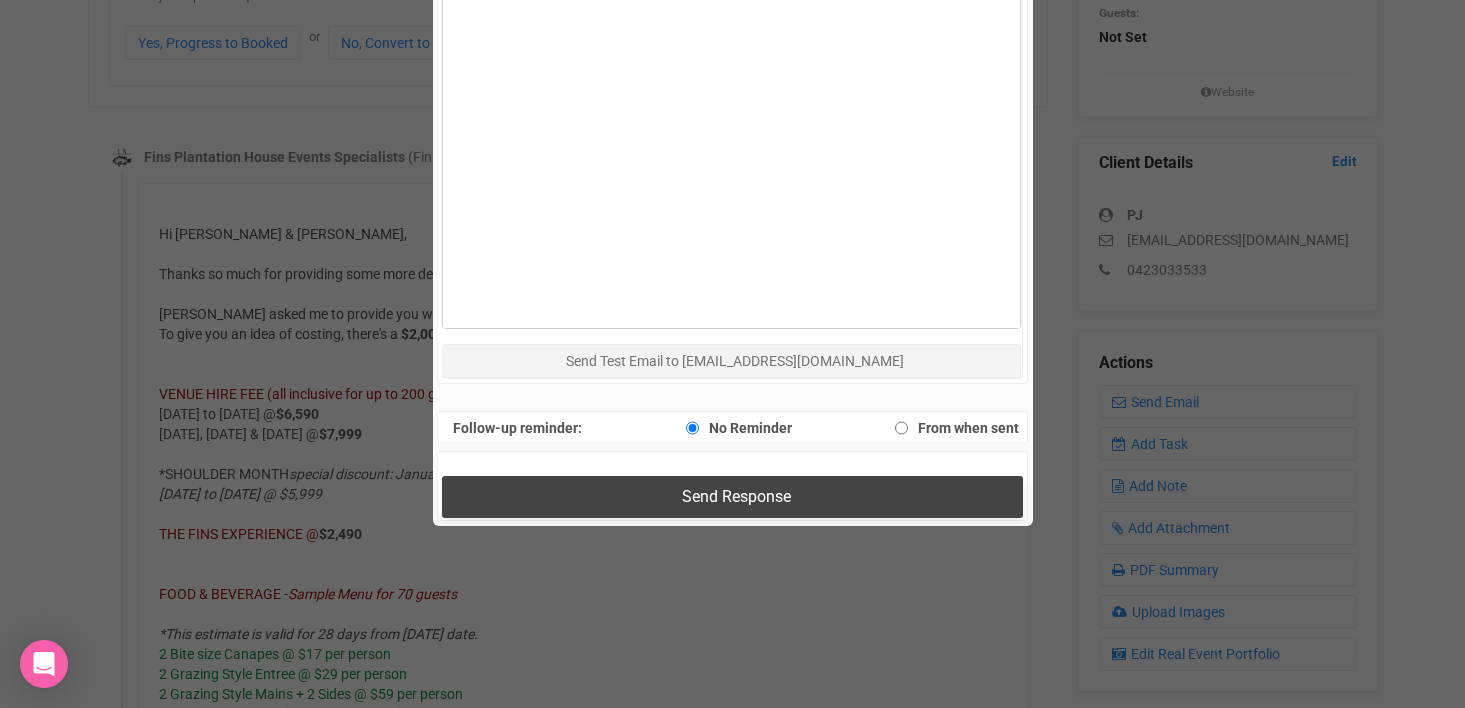 scroll, scrollTop: 1084, scrollLeft: 0, axis: vertical 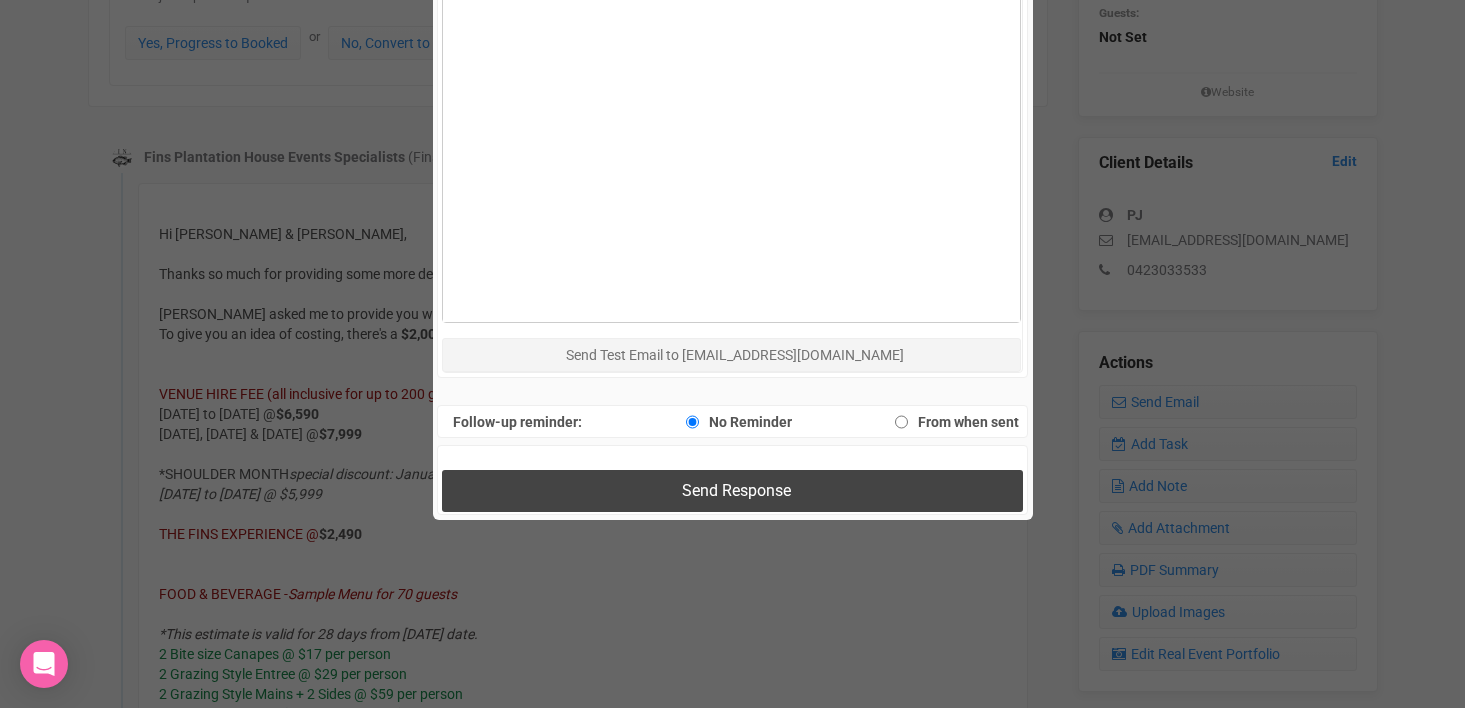 click on "Send Response" at bounding box center [736, 490] 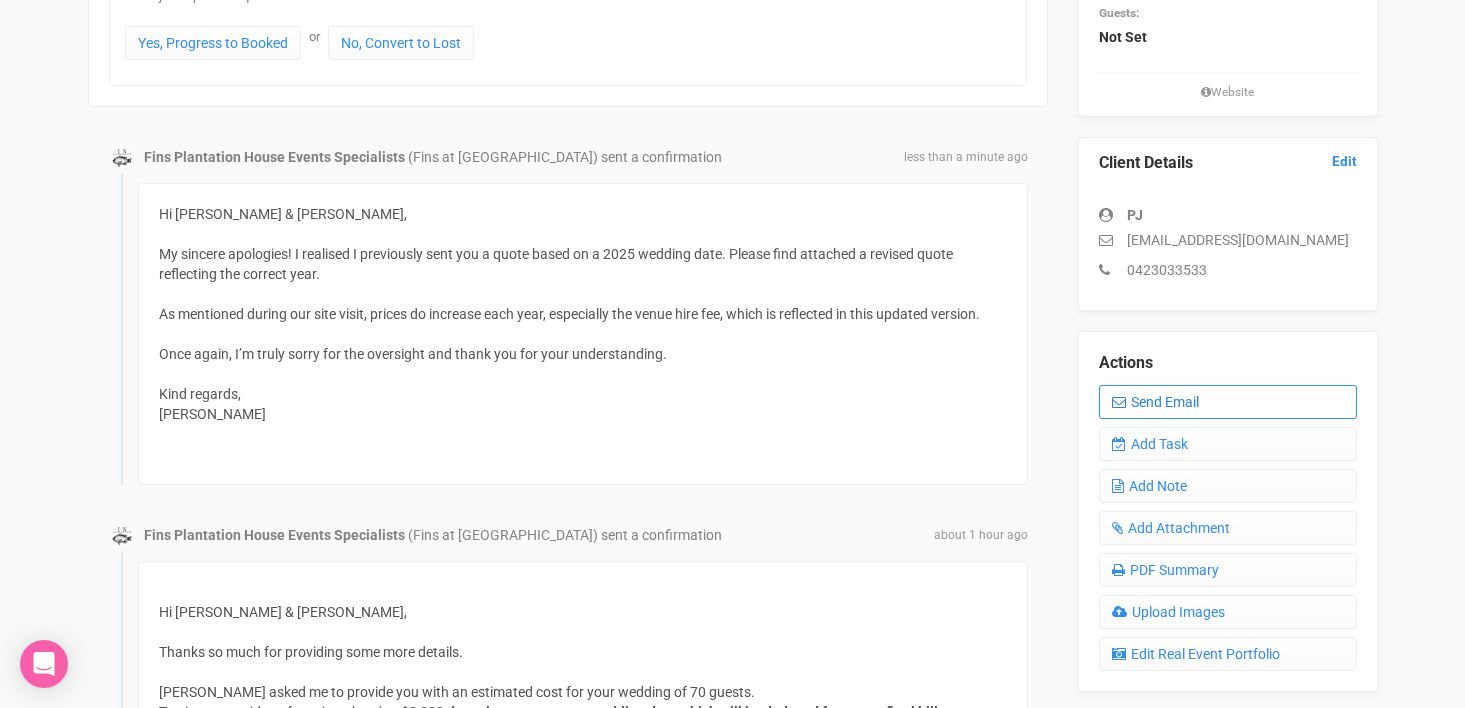 click on "Send Email" at bounding box center (1228, 402) 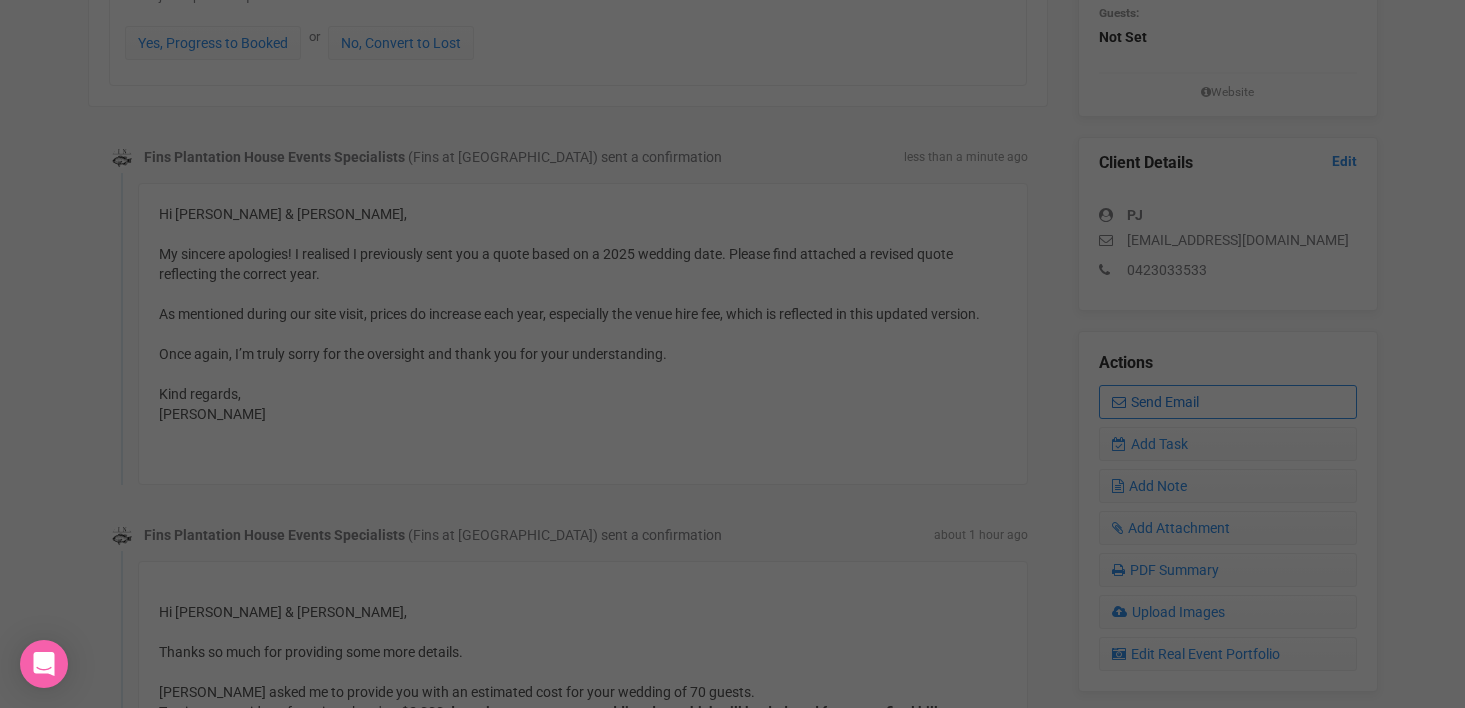 scroll, scrollTop: 0, scrollLeft: 0, axis: both 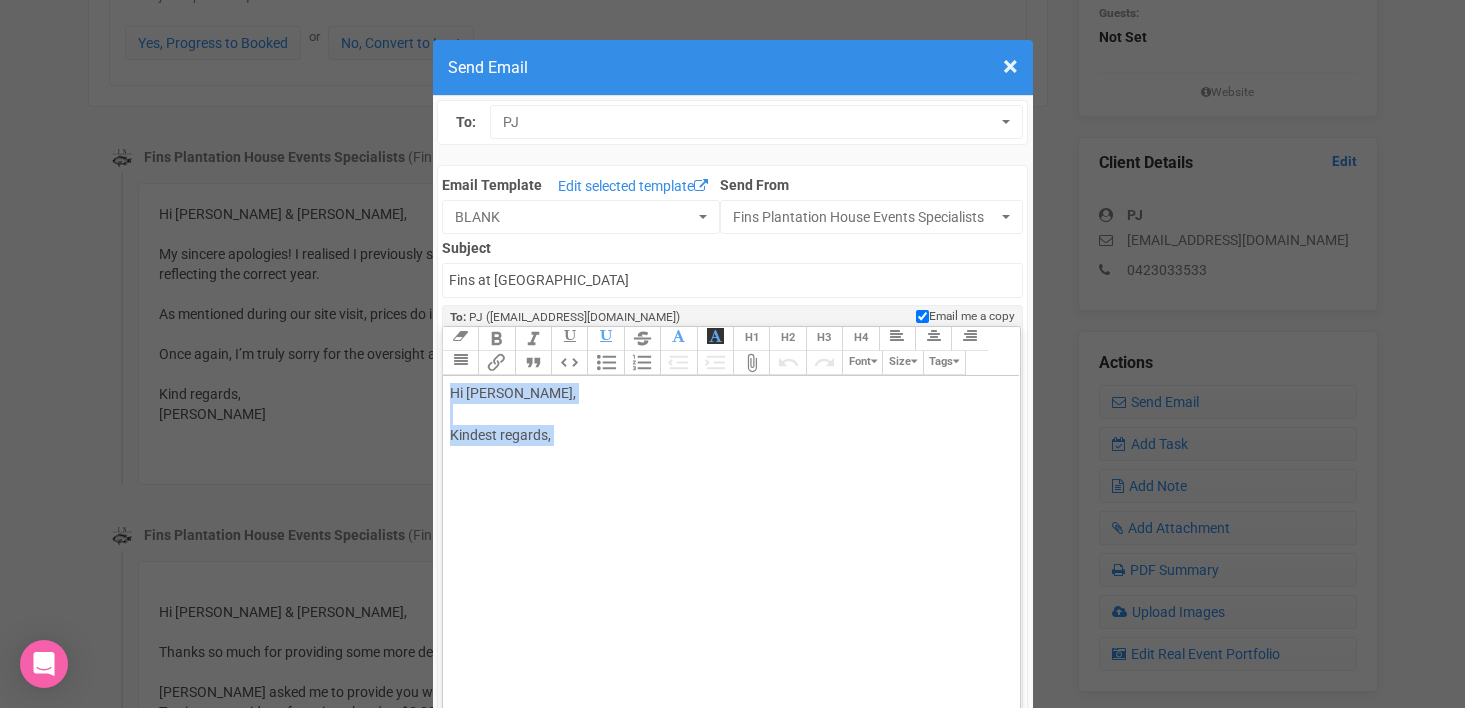 drag, startPoint x: 447, startPoint y: 393, endPoint x: 595, endPoint y: 455, distance: 160.46184 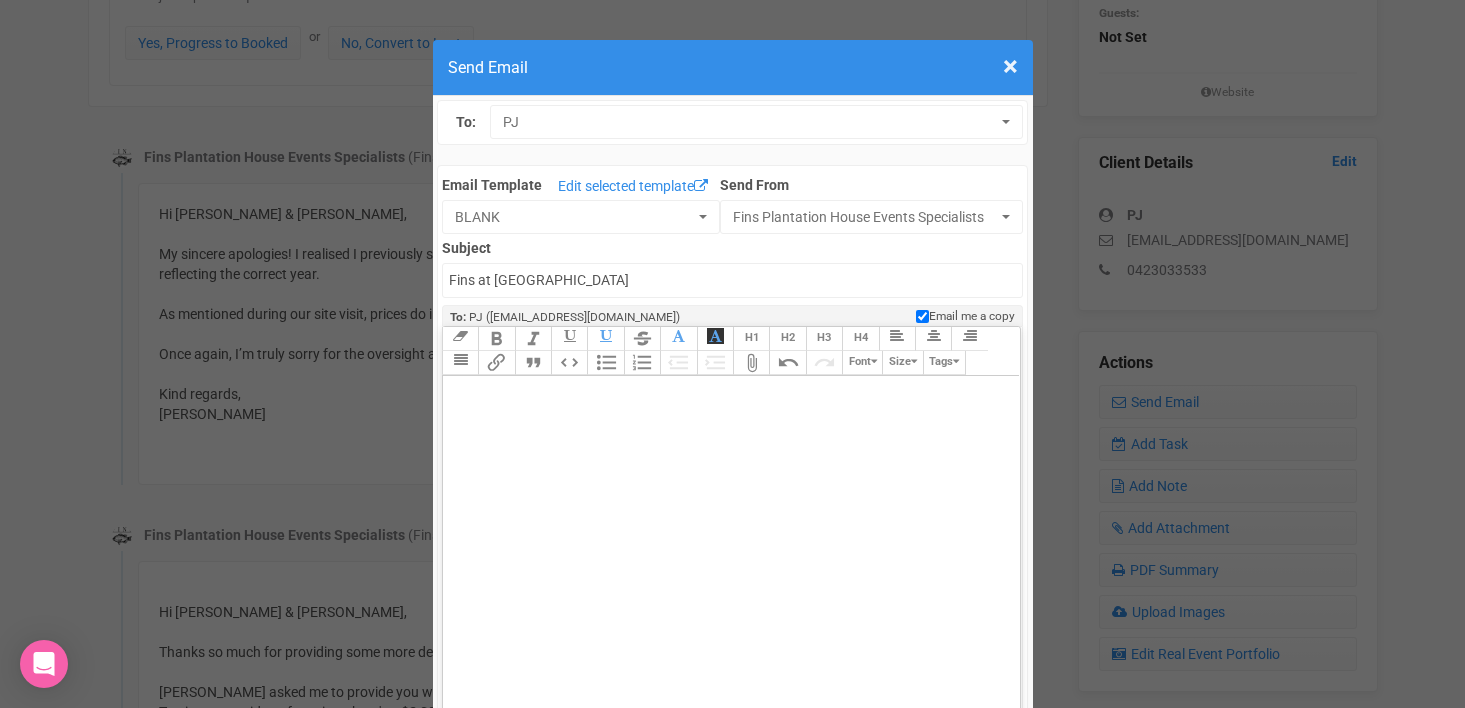 type on "<div><br><br></div>" 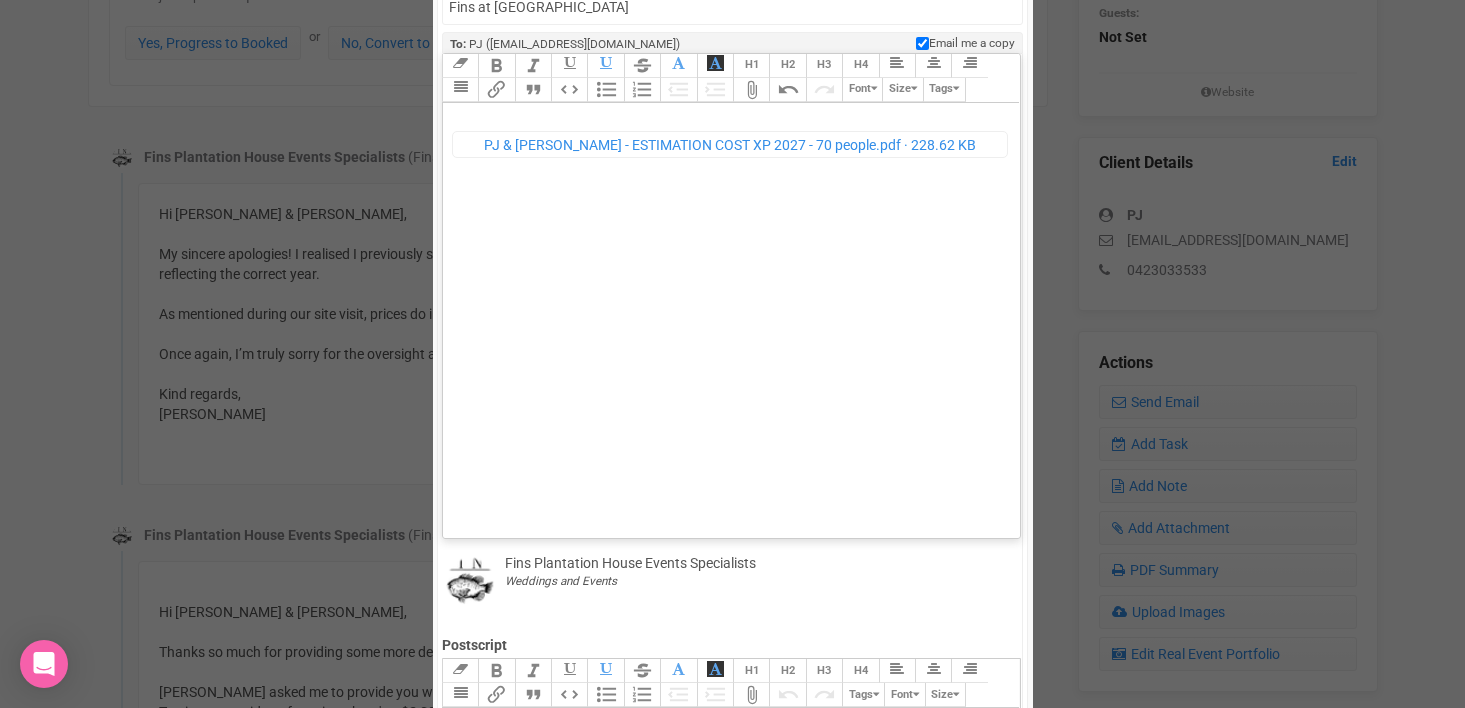 scroll, scrollTop: 12, scrollLeft: 0, axis: vertical 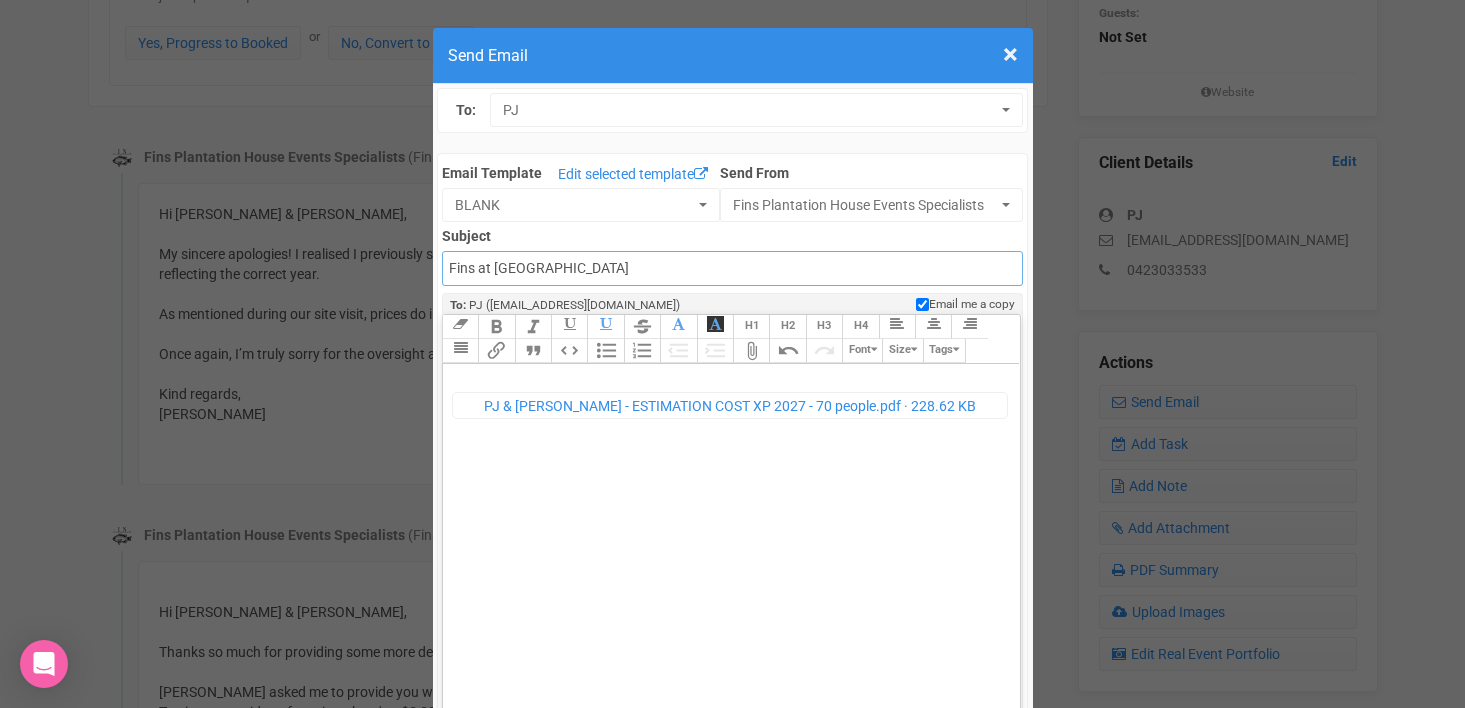 click on "Fins at plantation house" at bounding box center (732, 268) 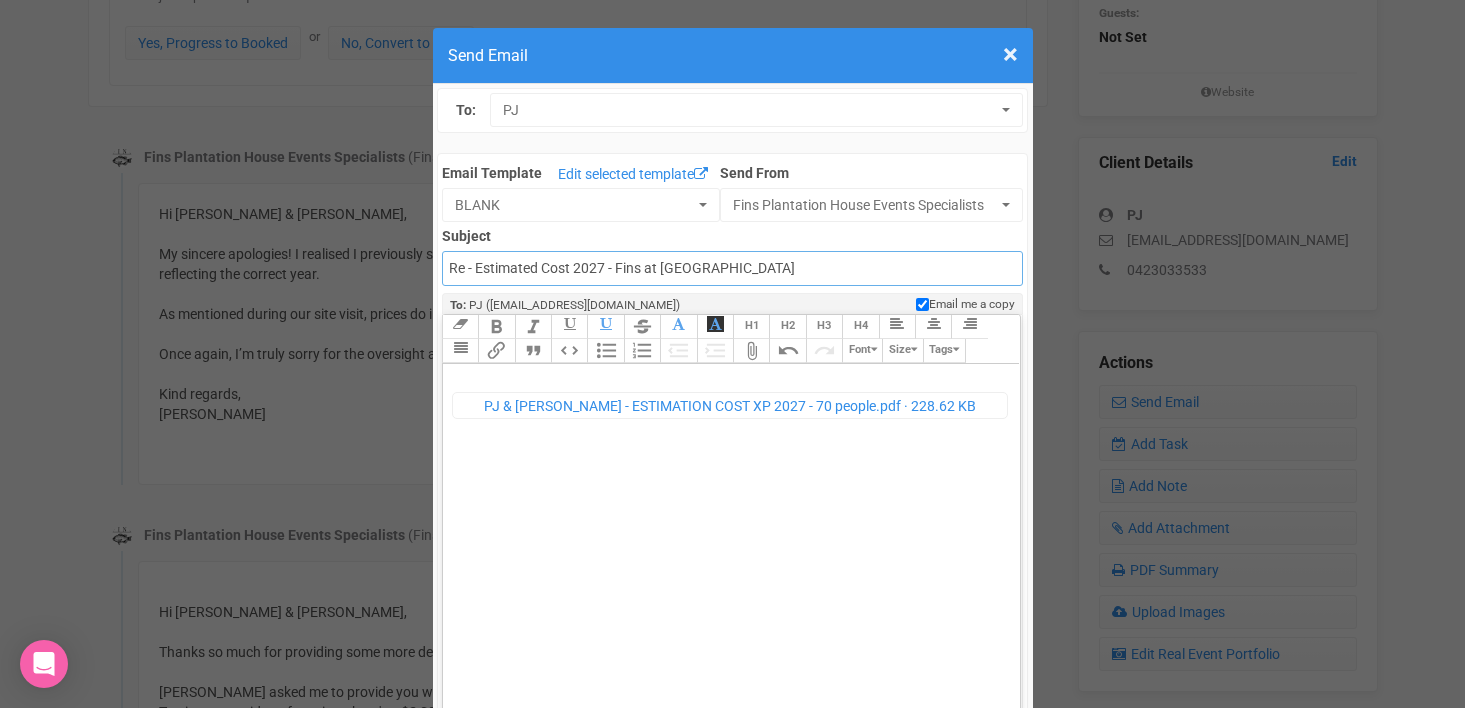 type on "Re - Estimated Cost 2027 - Fins at plantation house" 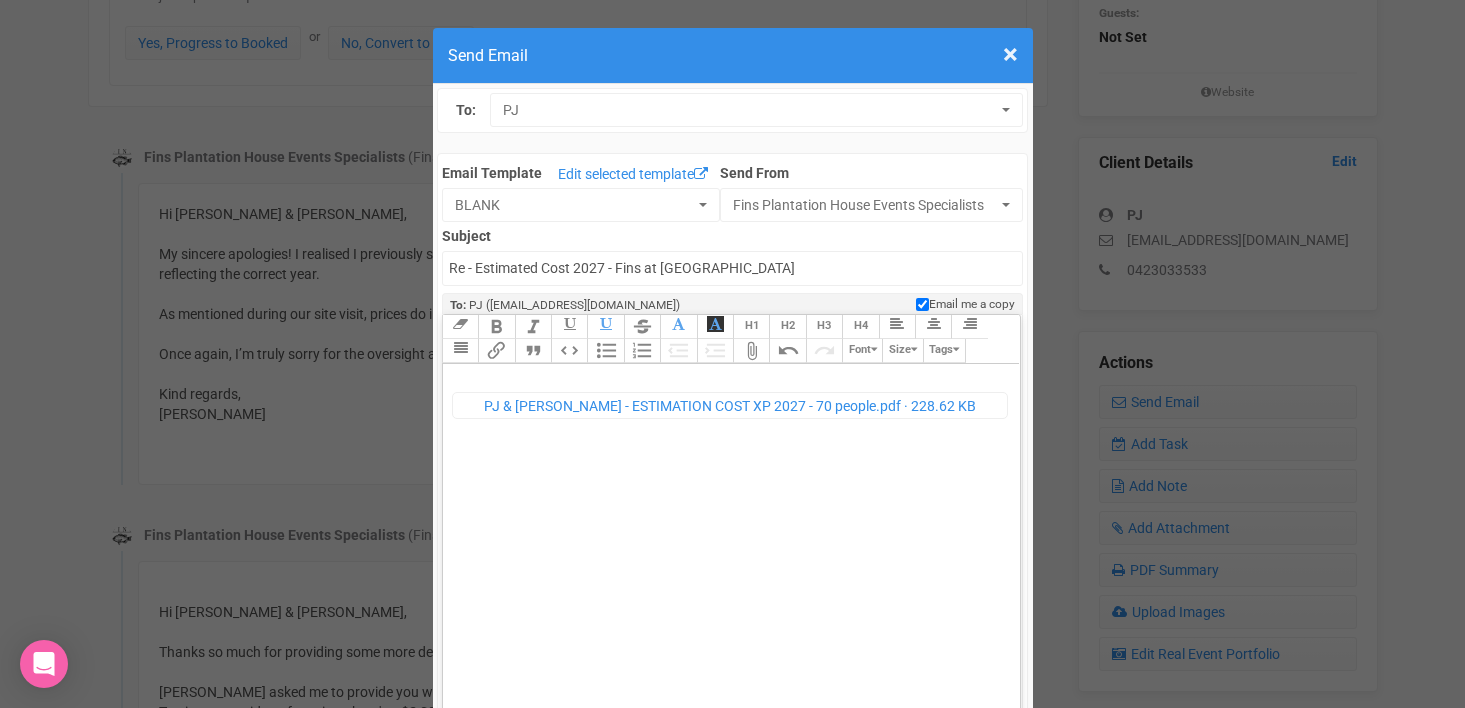 click on "﻿ PJ & Rhys - ESTIMATION COST XP 2027 - 70 people.pdf   228.62 KB ﻿" 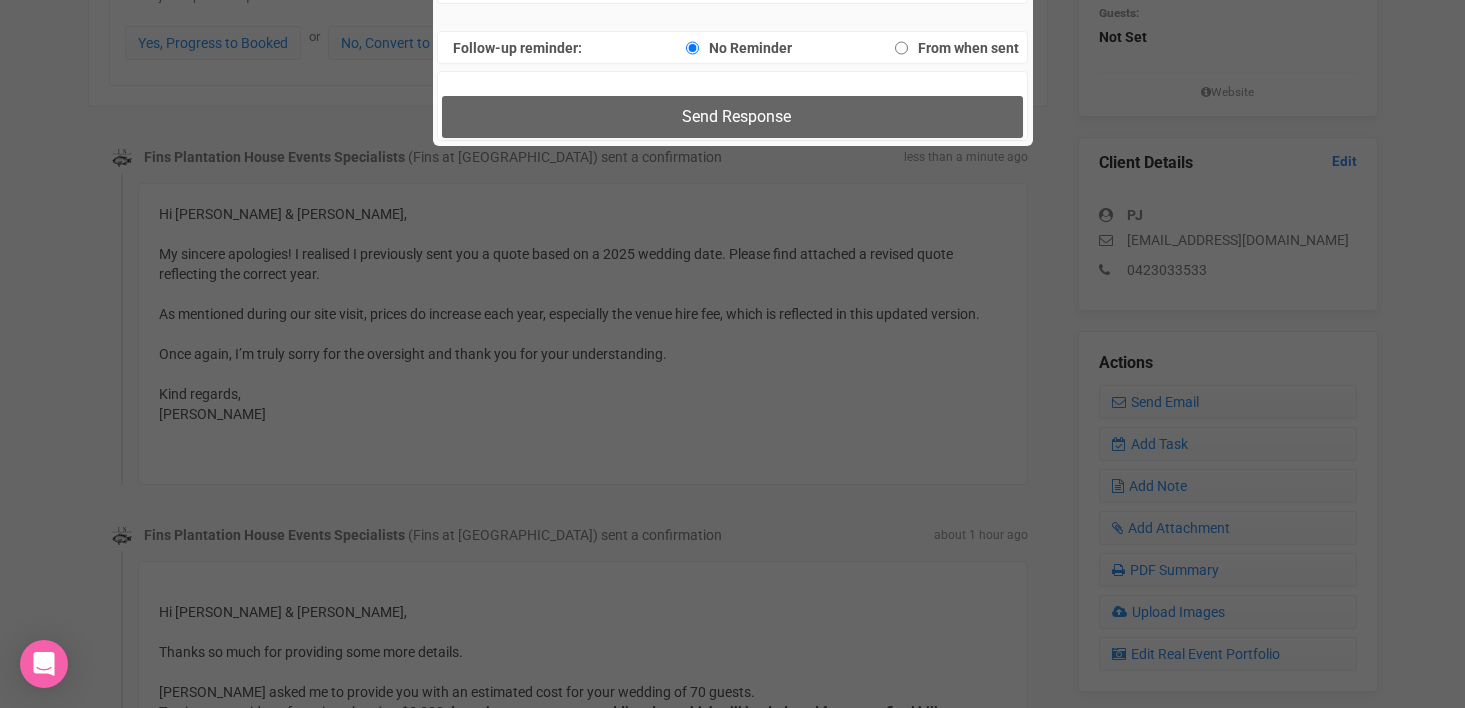 scroll, scrollTop: 1524, scrollLeft: 0, axis: vertical 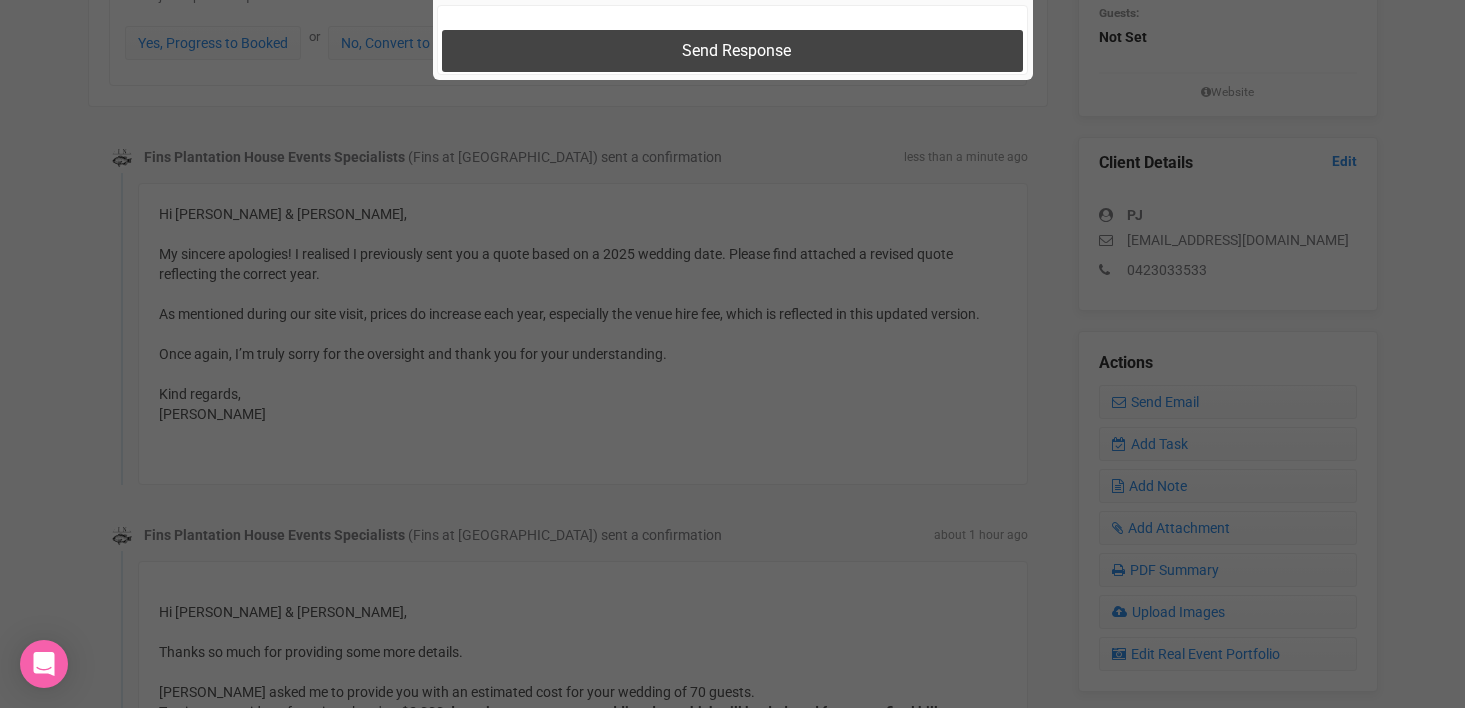 click on "Send Response" at bounding box center (736, 50) 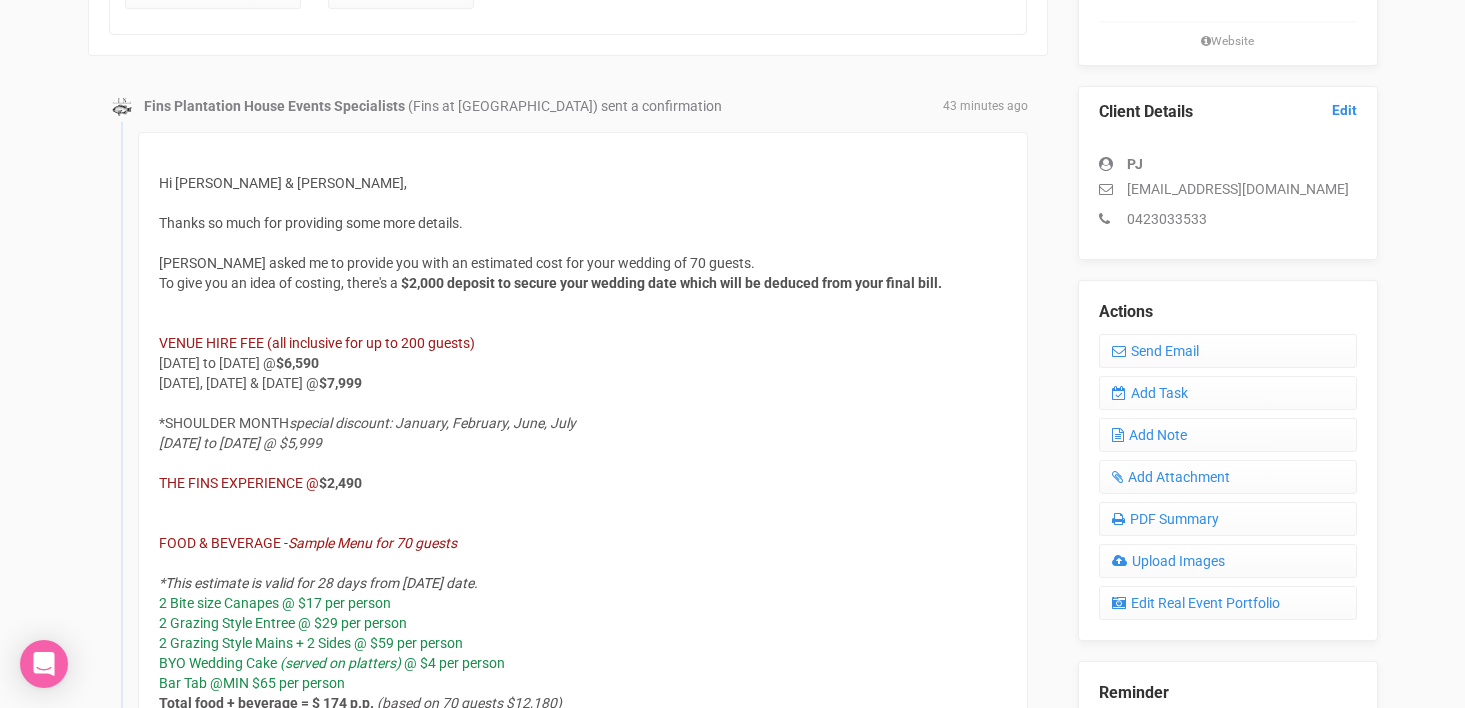 scroll, scrollTop: 475, scrollLeft: 0, axis: vertical 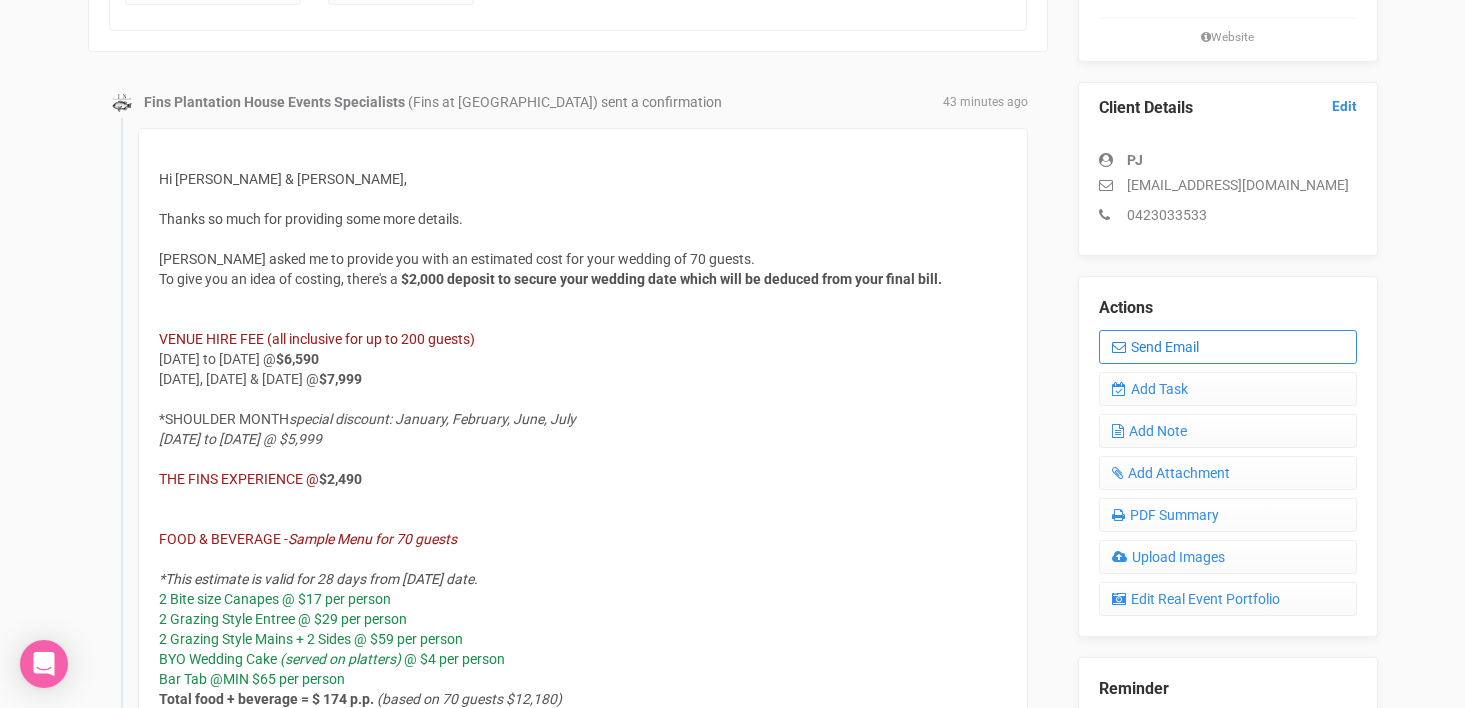 click on "Send Email" at bounding box center [1228, 347] 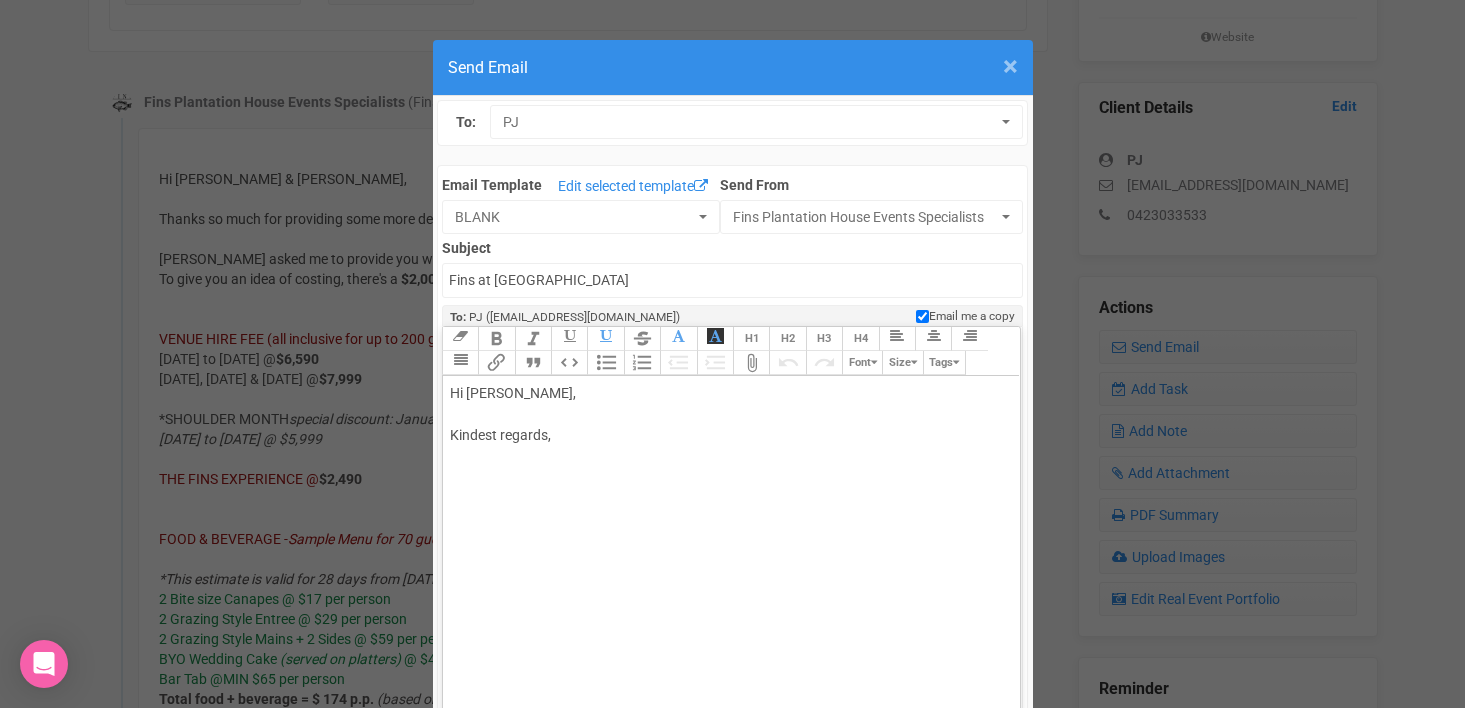 click on "×" at bounding box center [1010, 66] 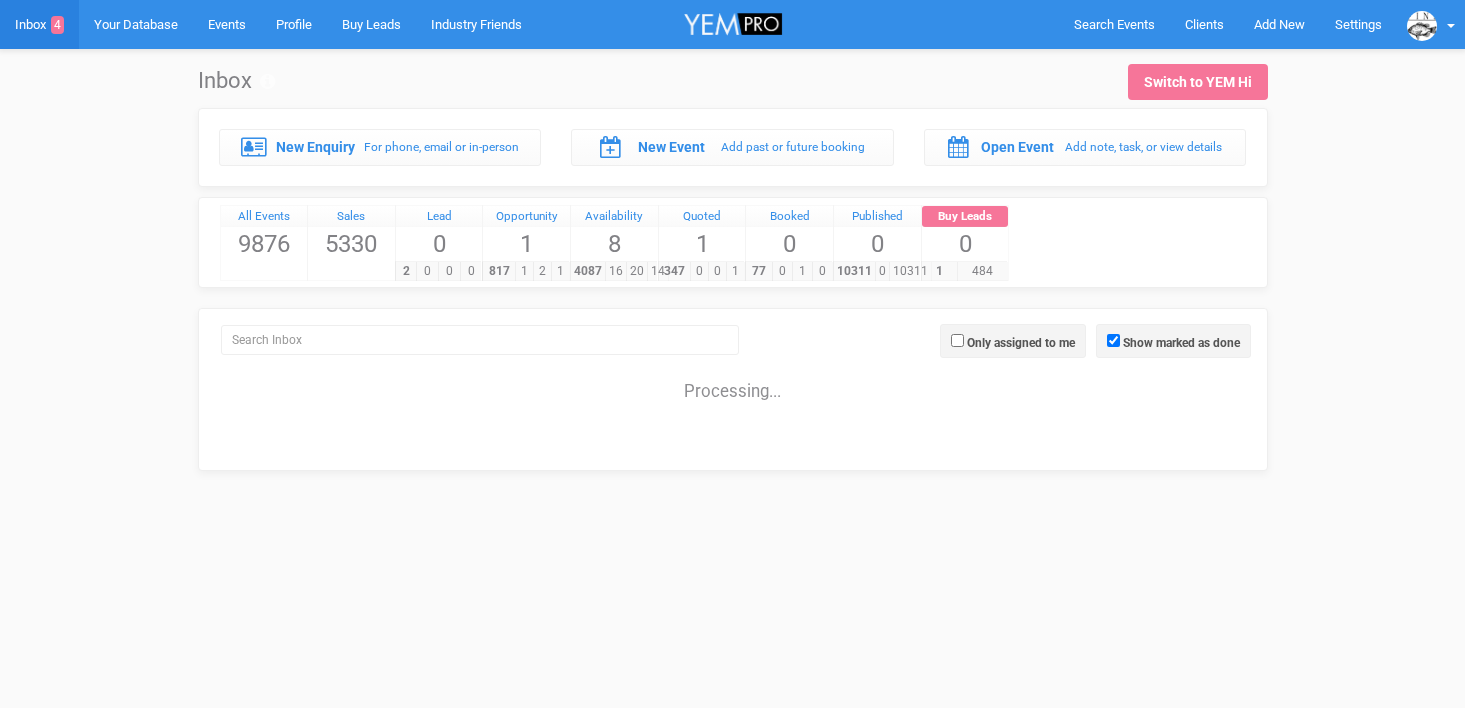 scroll, scrollTop: 0, scrollLeft: 0, axis: both 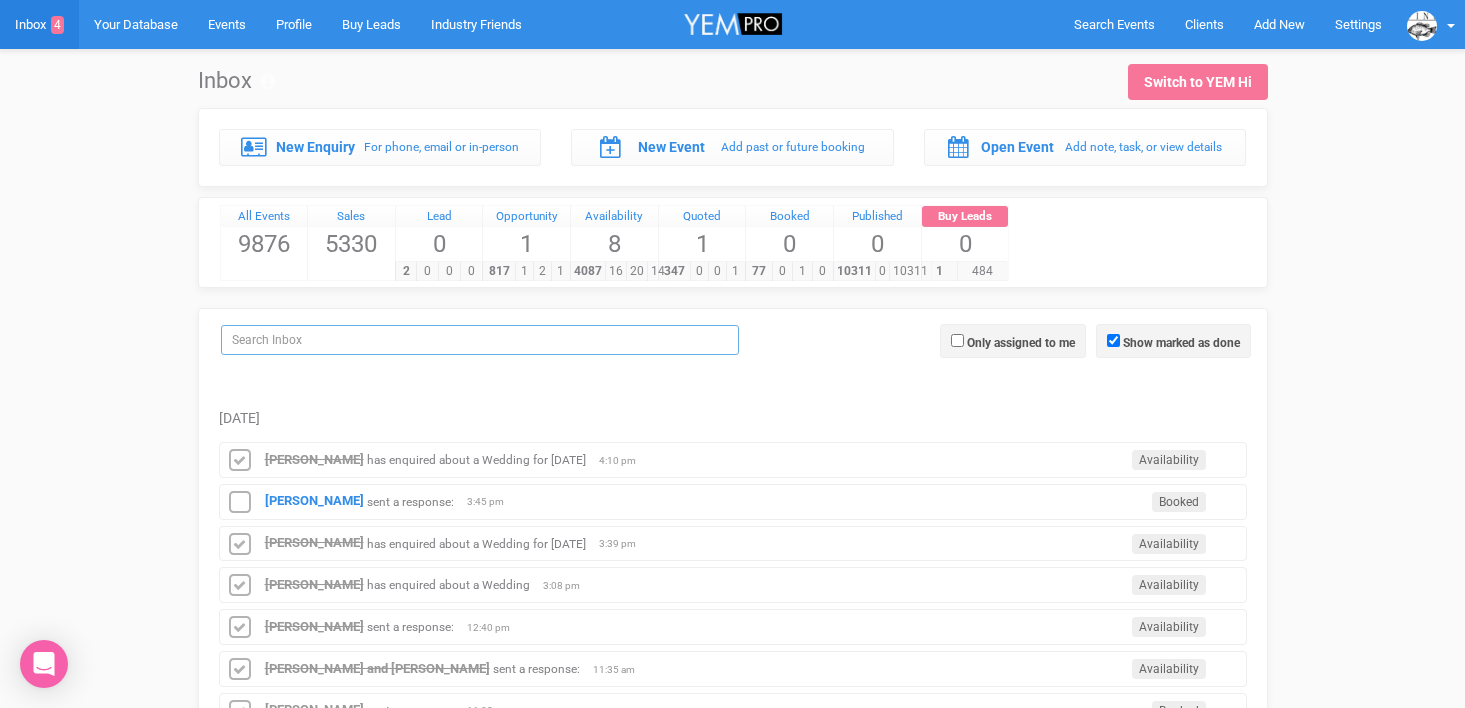 click at bounding box center (480, 340) 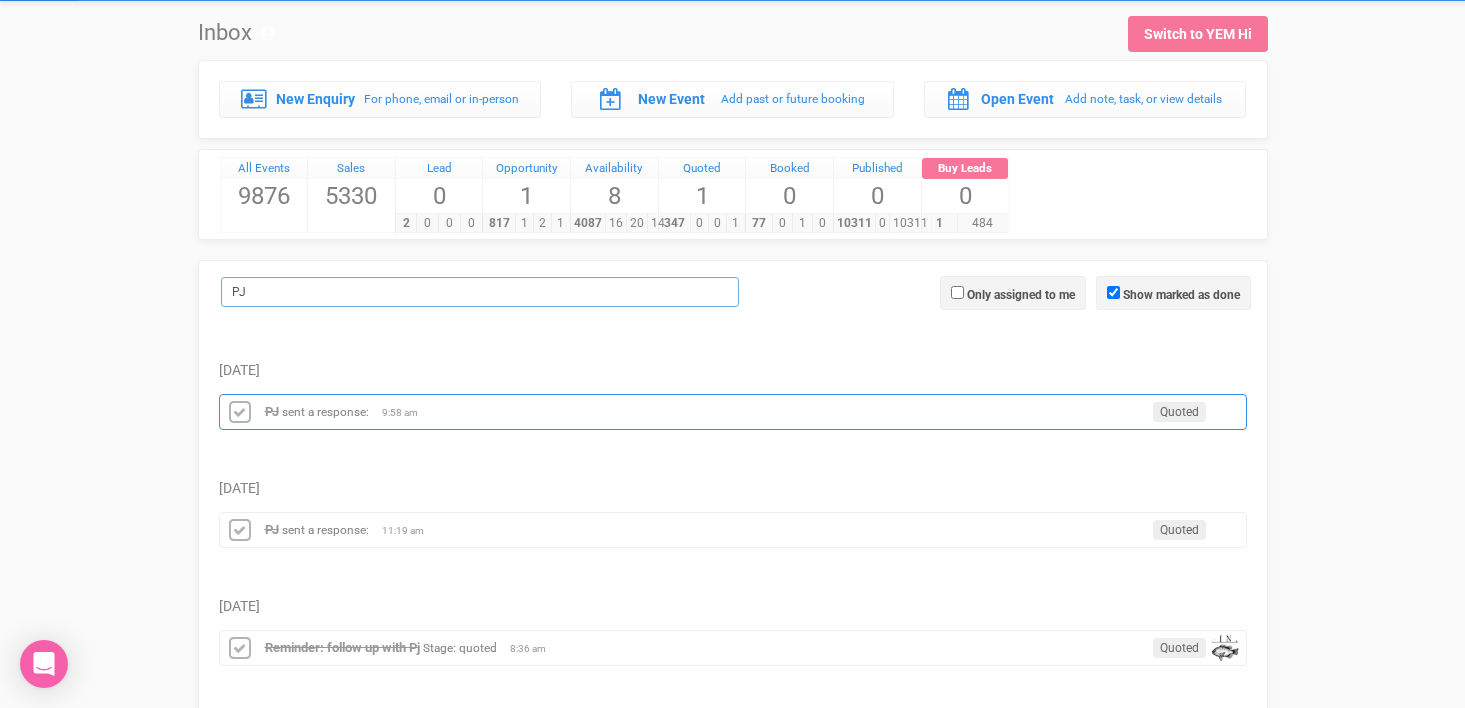 scroll, scrollTop: 61, scrollLeft: 0, axis: vertical 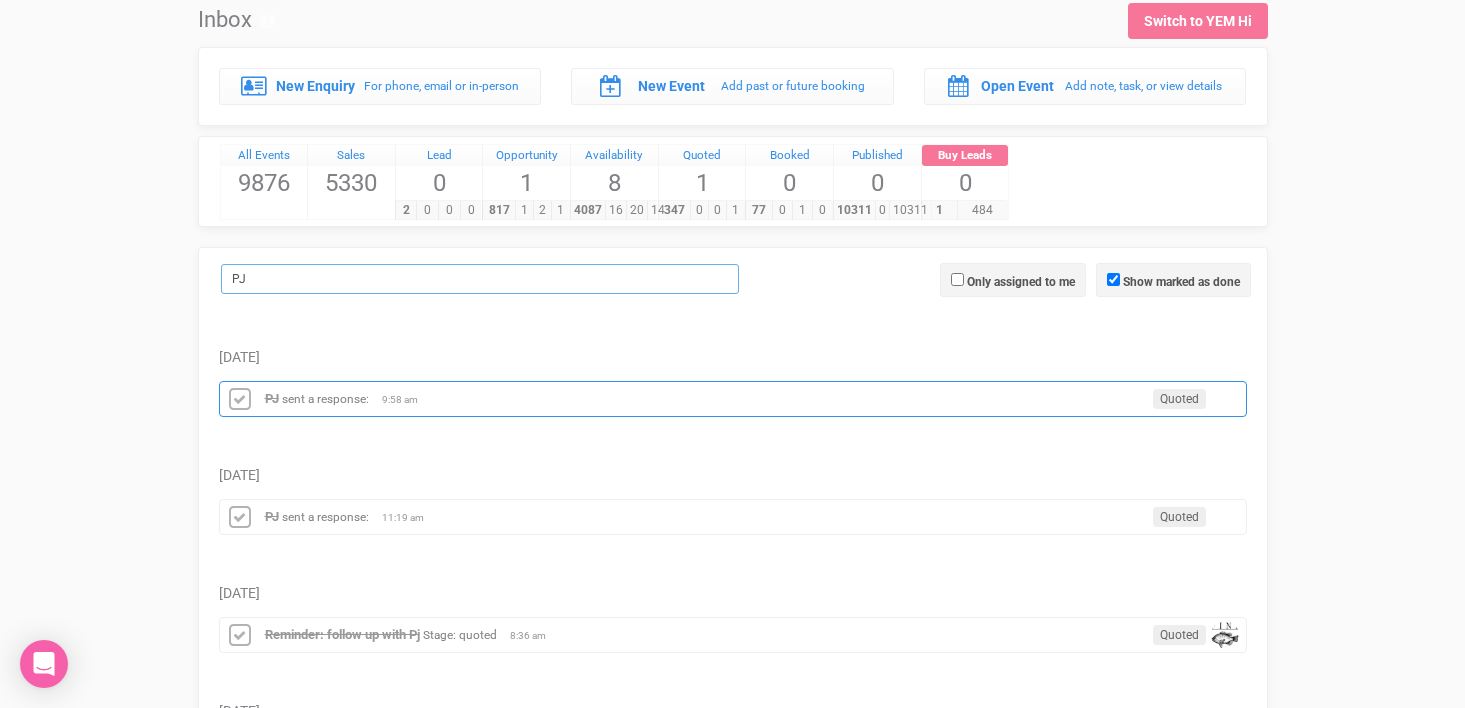 type on "PJ" 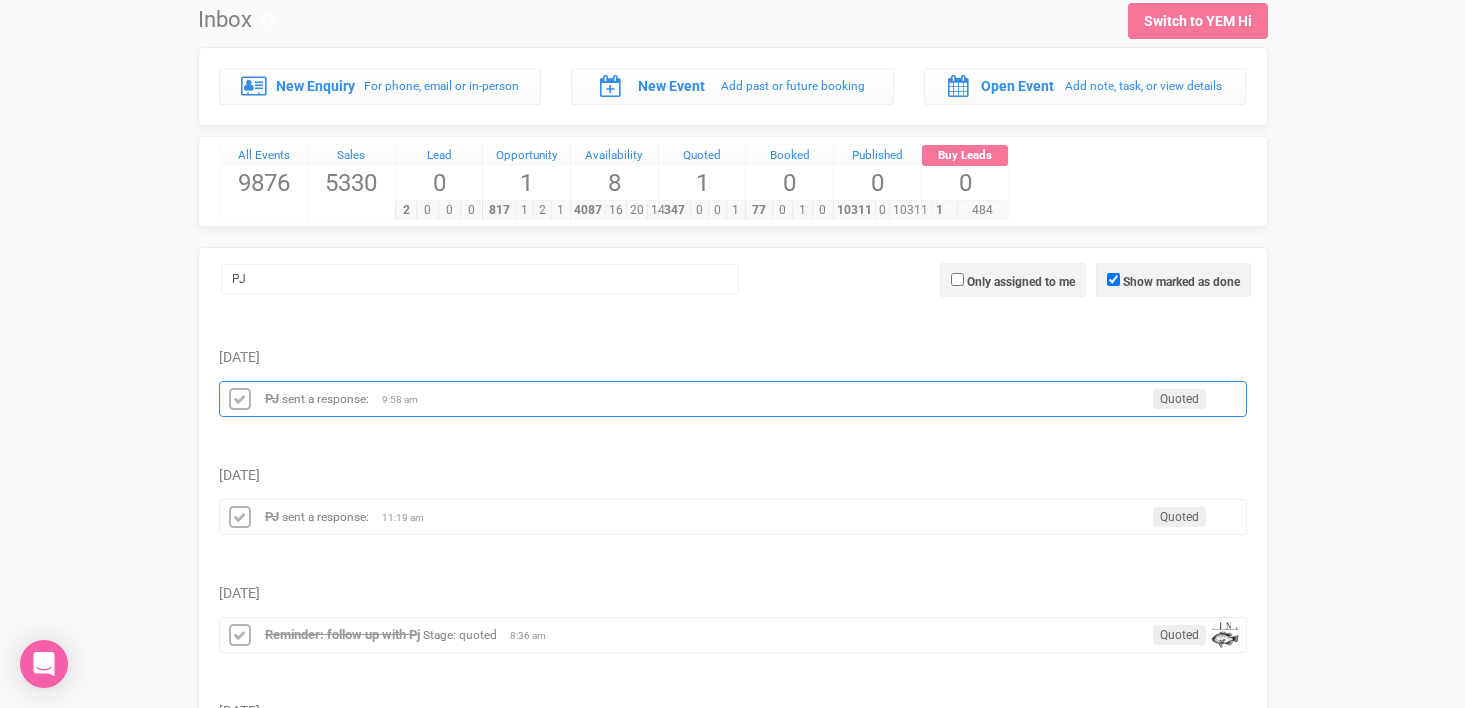 click on "sent a response:" at bounding box center (325, 399) 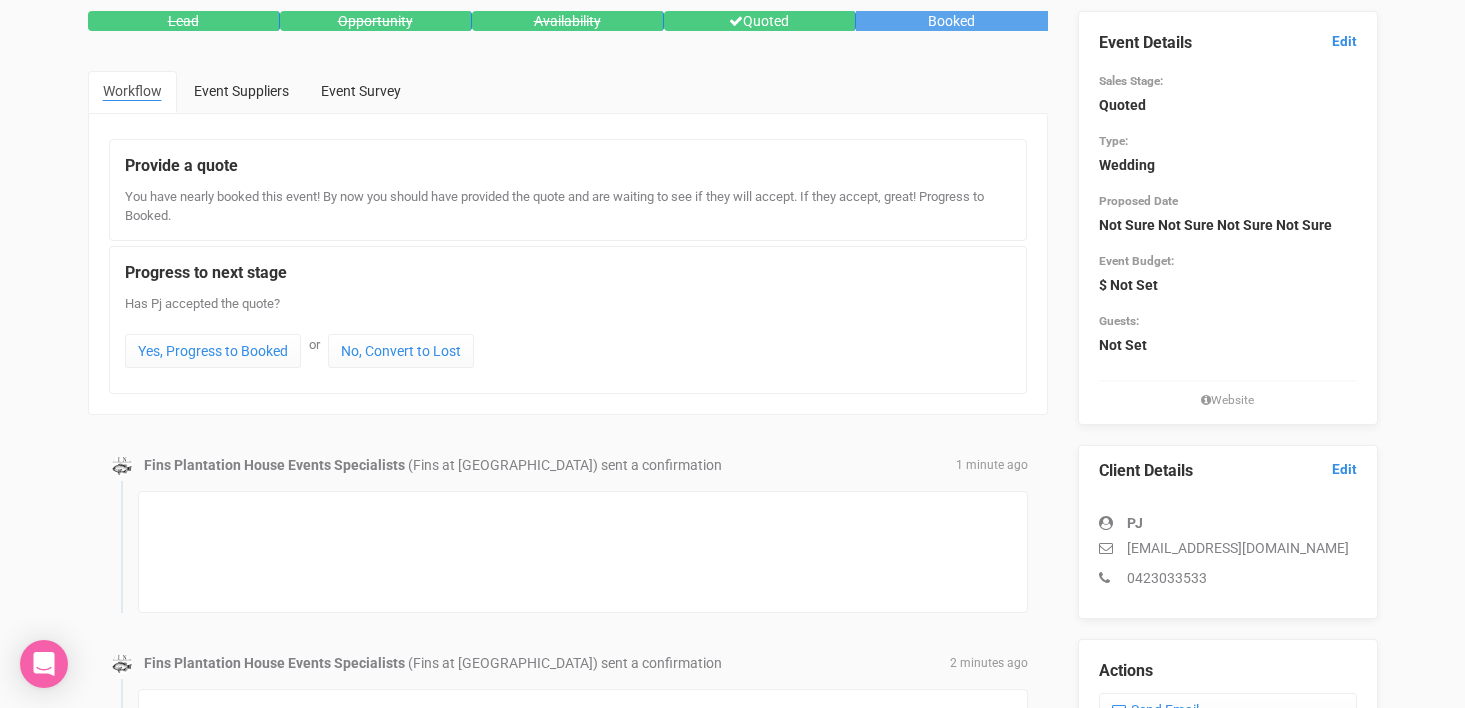 scroll, scrollTop: 304, scrollLeft: 0, axis: vertical 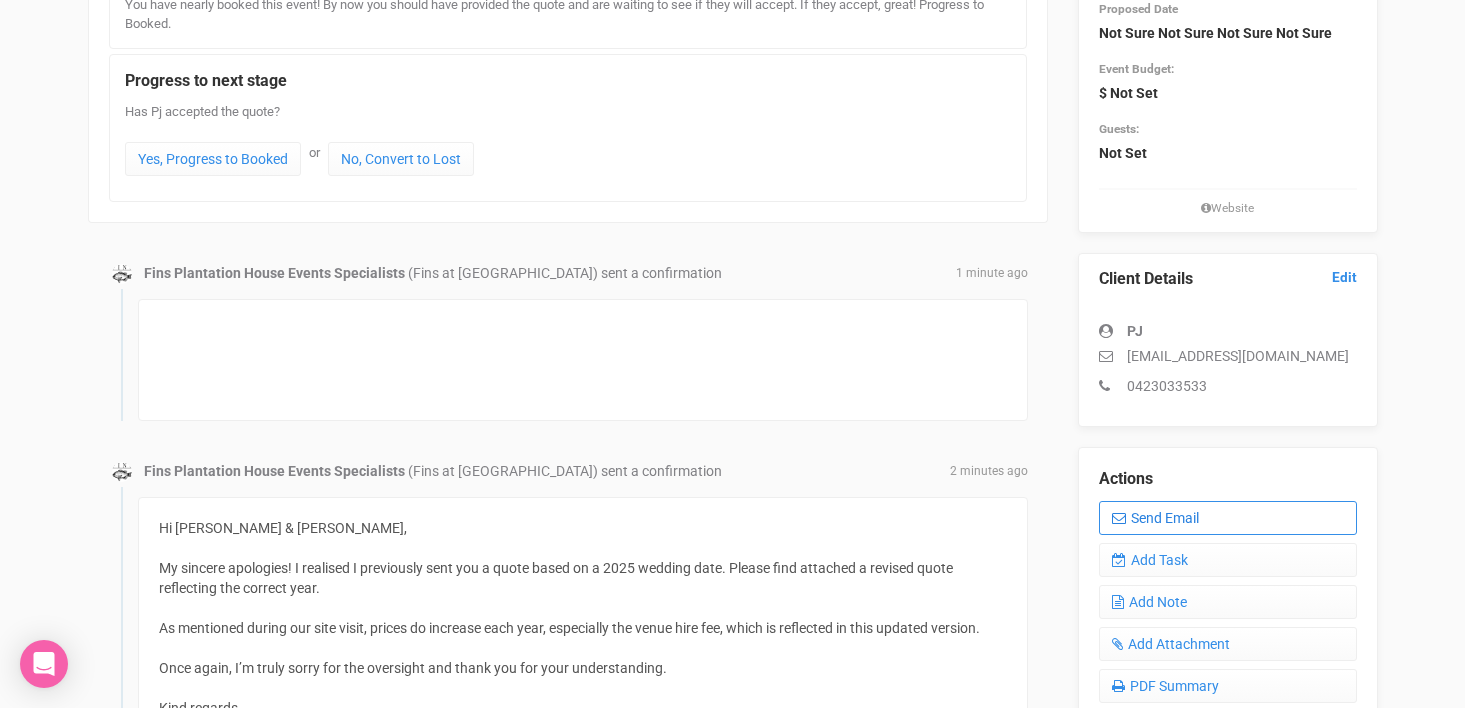 click on "Send Email" at bounding box center (1228, 518) 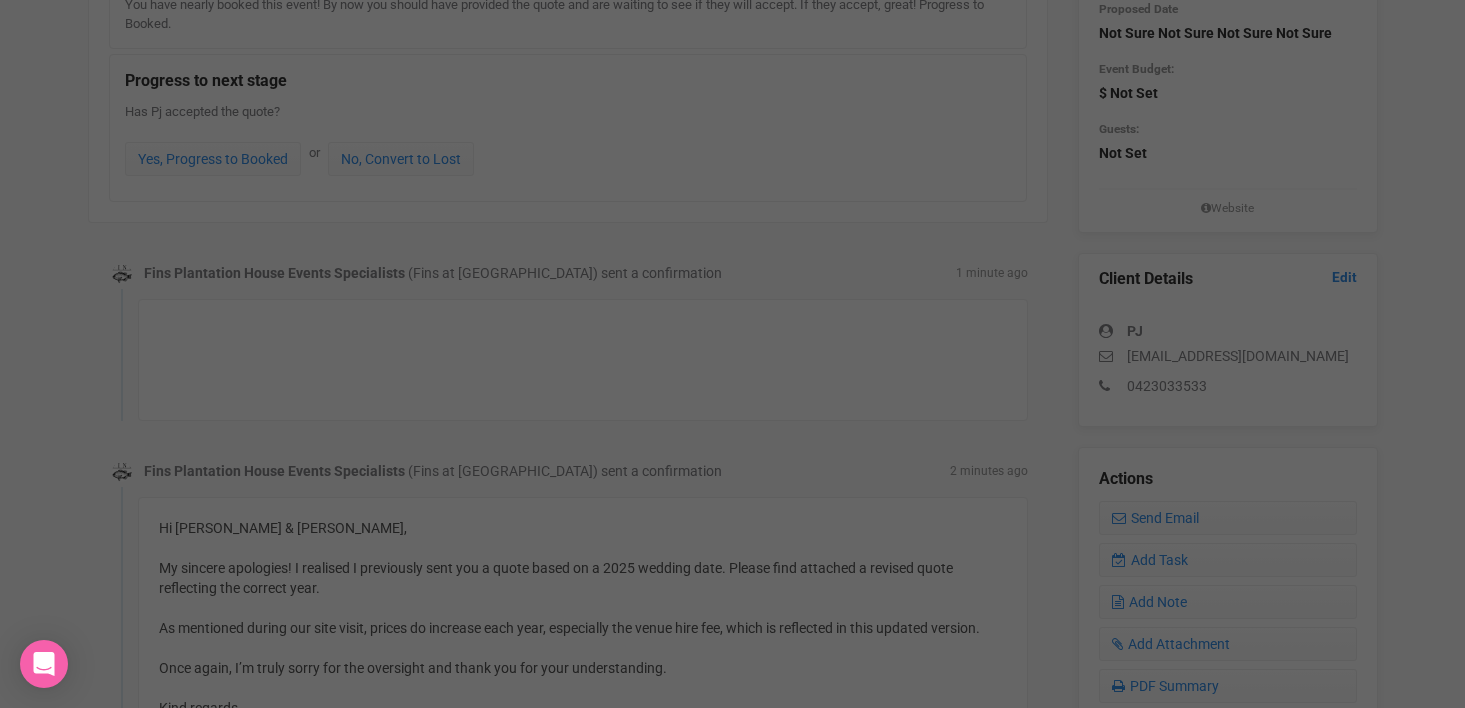 click at bounding box center [733, 240] 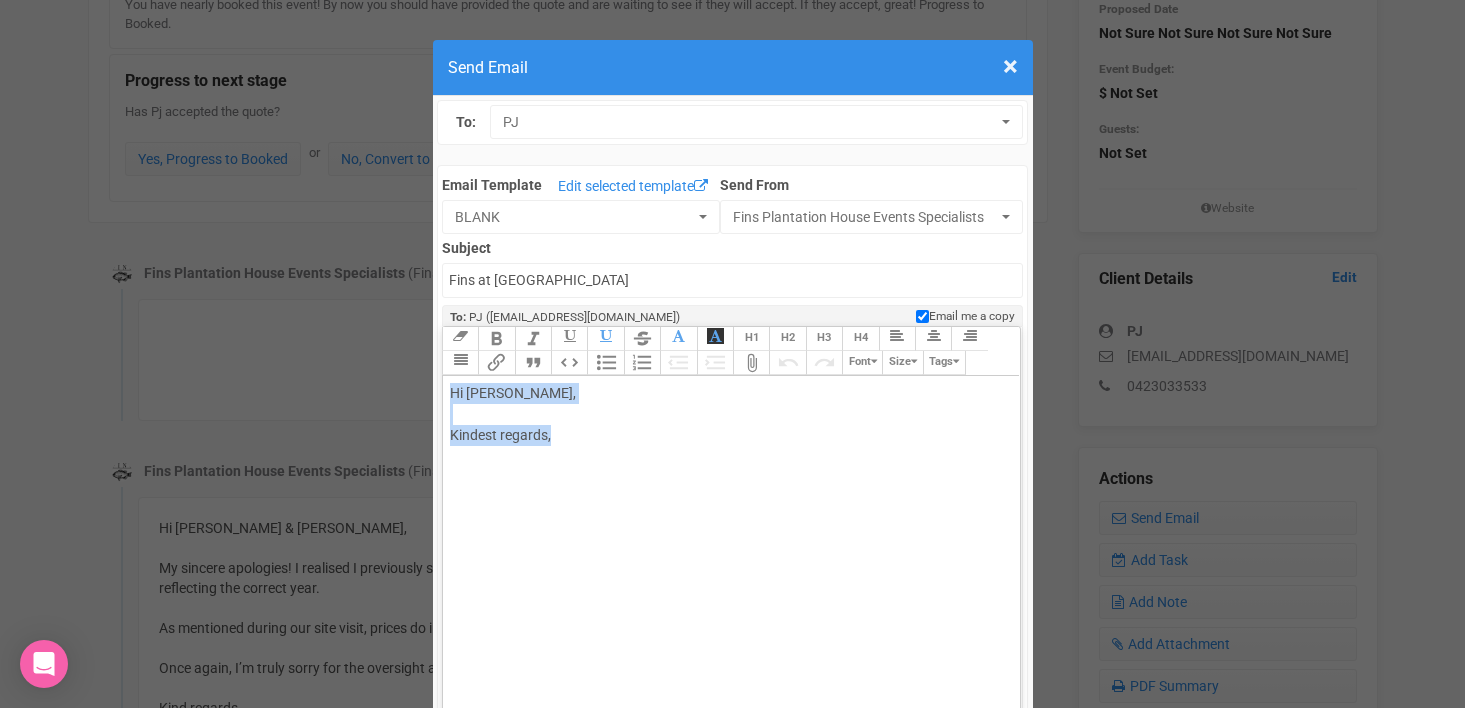 drag, startPoint x: 450, startPoint y: 396, endPoint x: 572, endPoint y: 435, distance: 128.082 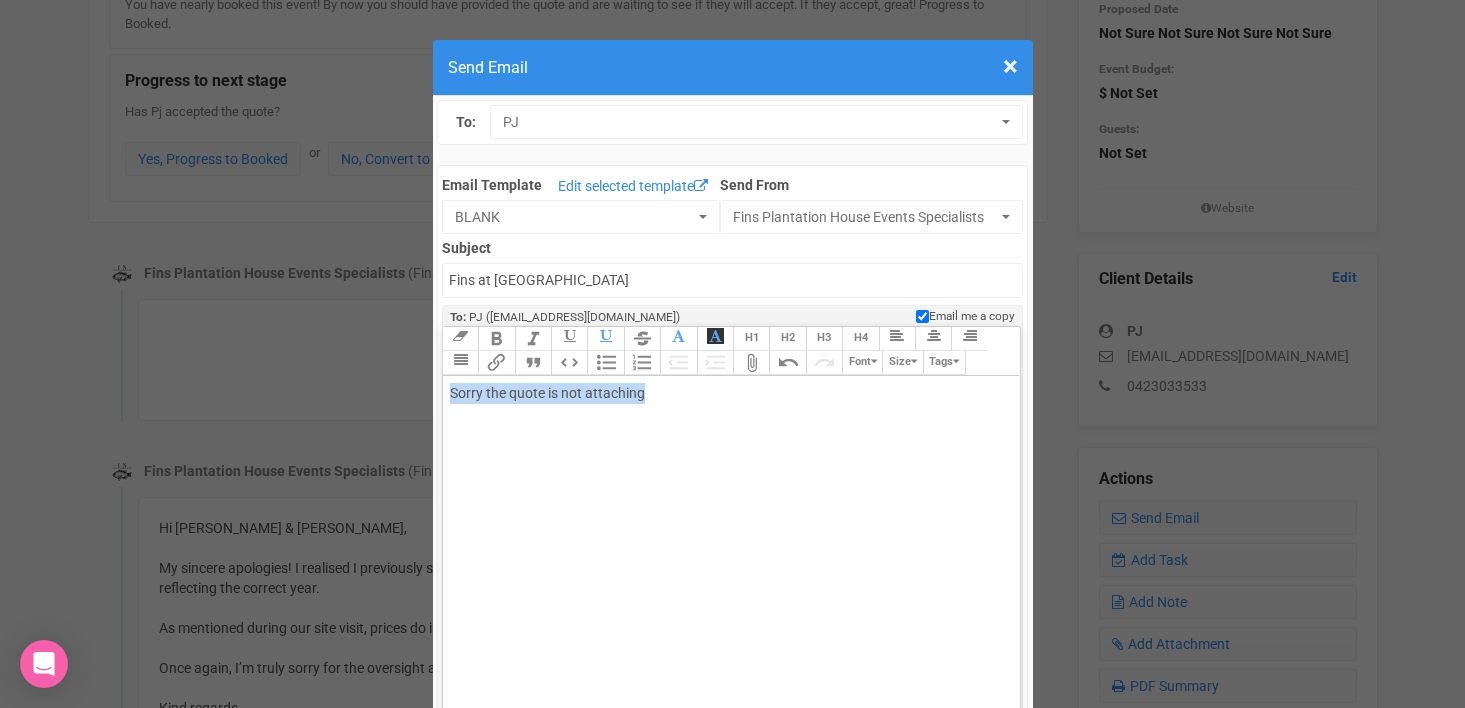 drag, startPoint x: 450, startPoint y: 393, endPoint x: 738, endPoint y: 392, distance: 288.00174 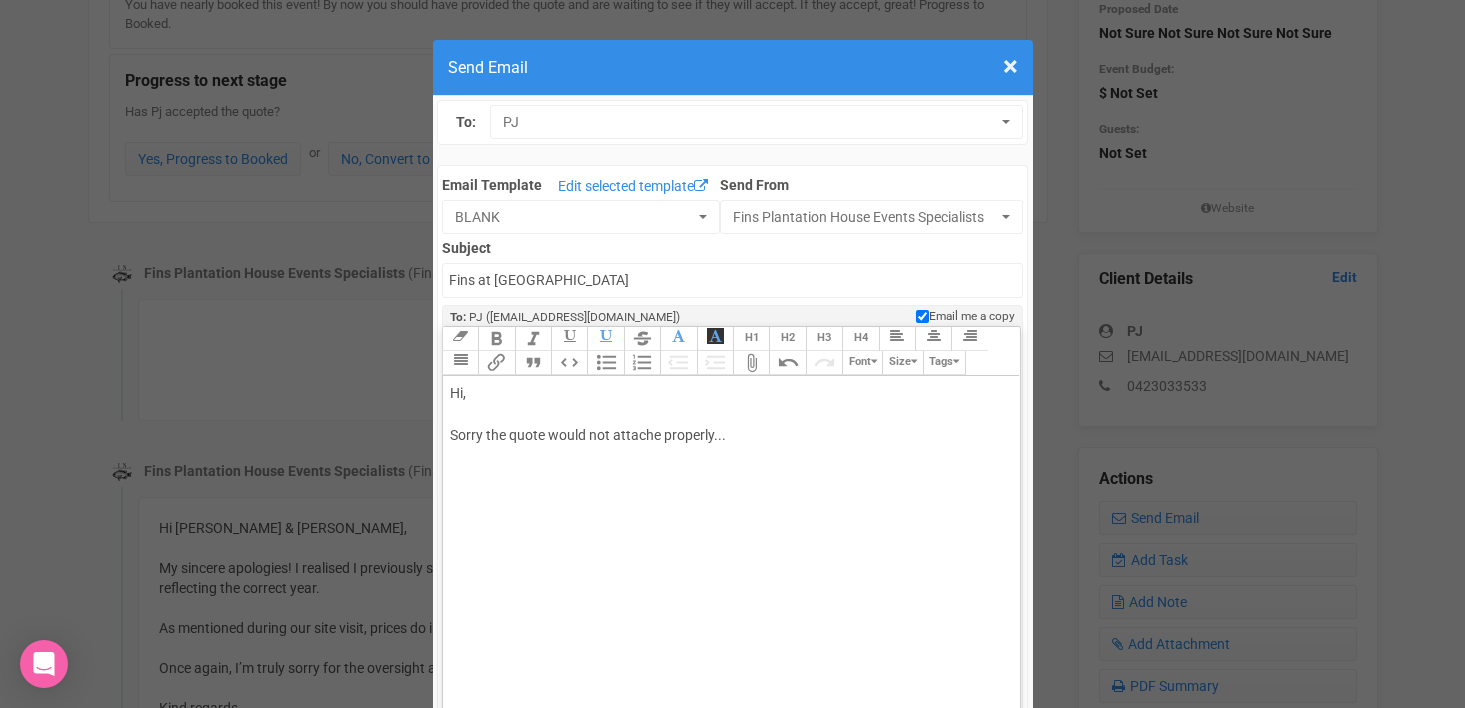 click on "Attach Files" at bounding box center [751, 363] 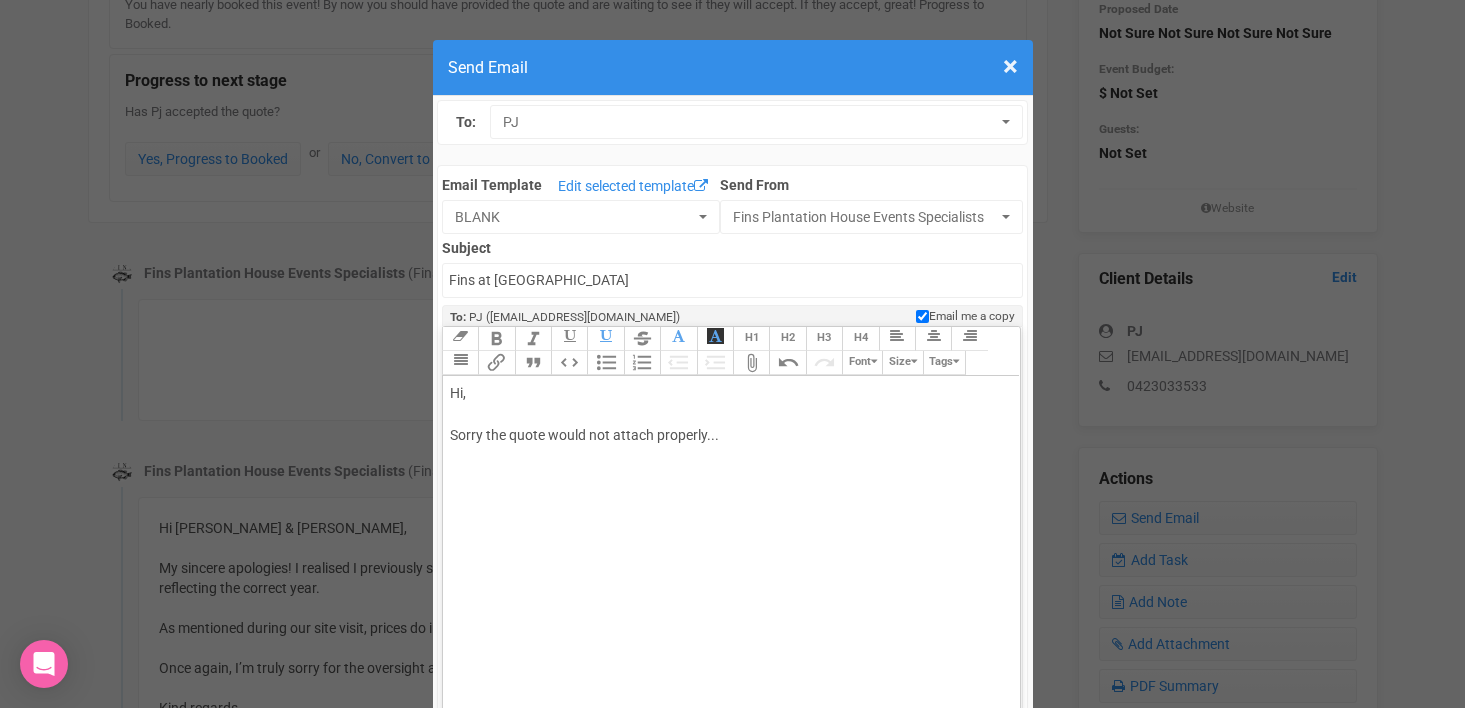 click on "Hi, Sorry the quote would not attach properly..." 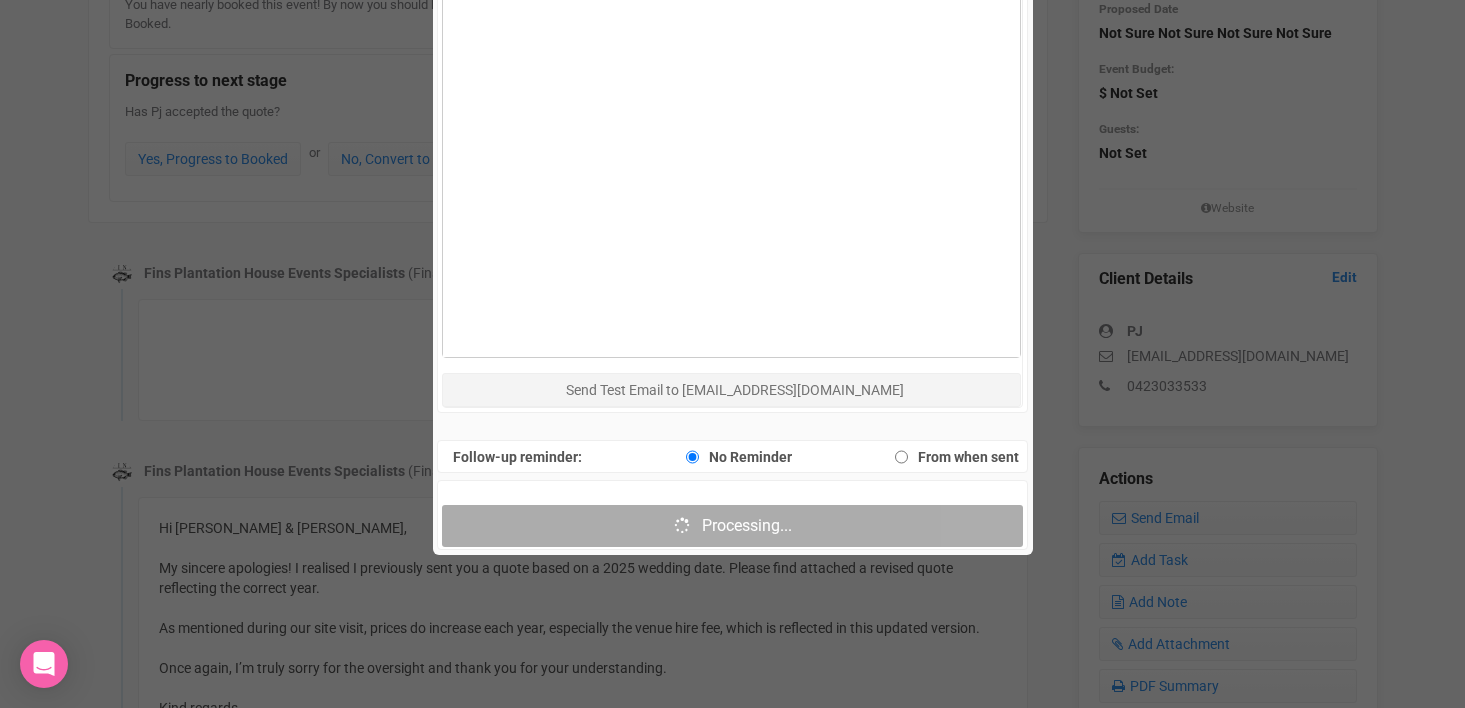 scroll, scrollTop: 1061, scrollLeft: 0, axis: vertical 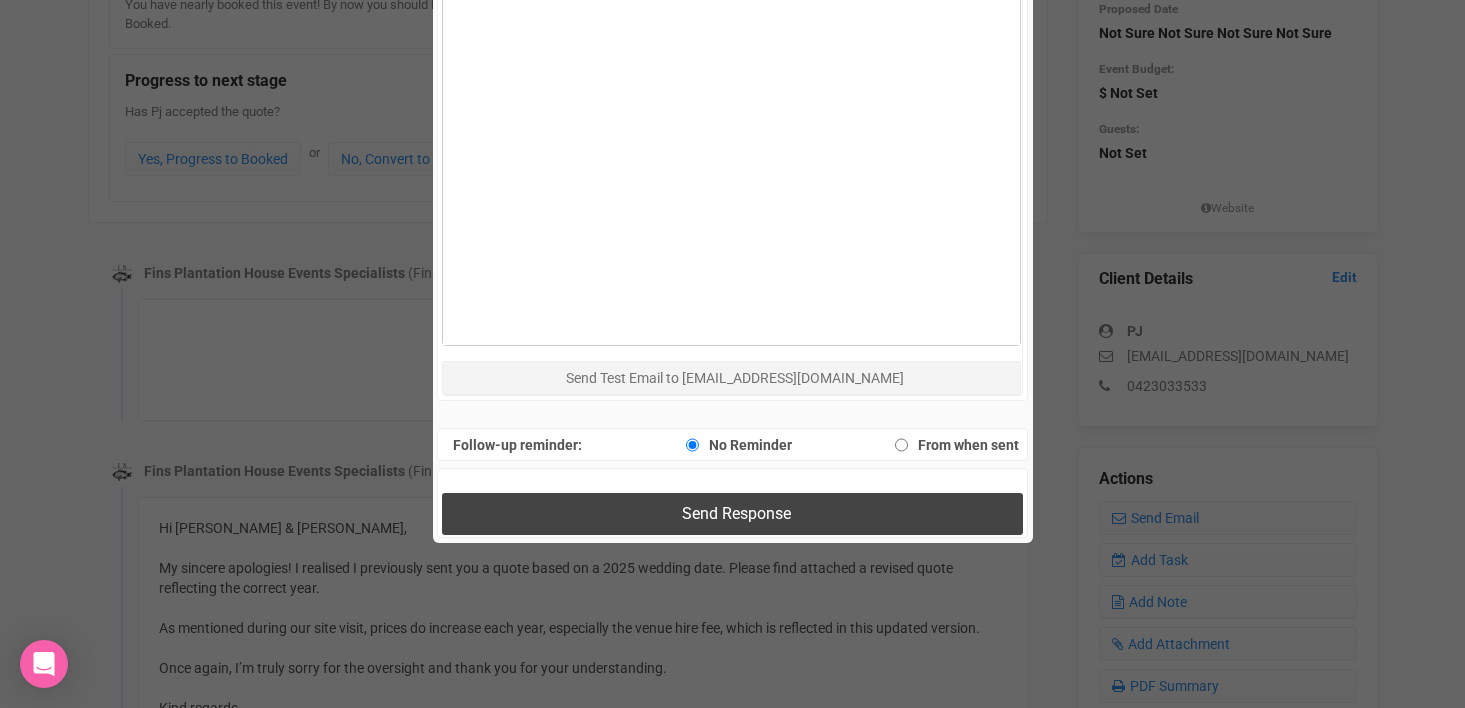 click on "Send Response" at bounding box center [736, 513] 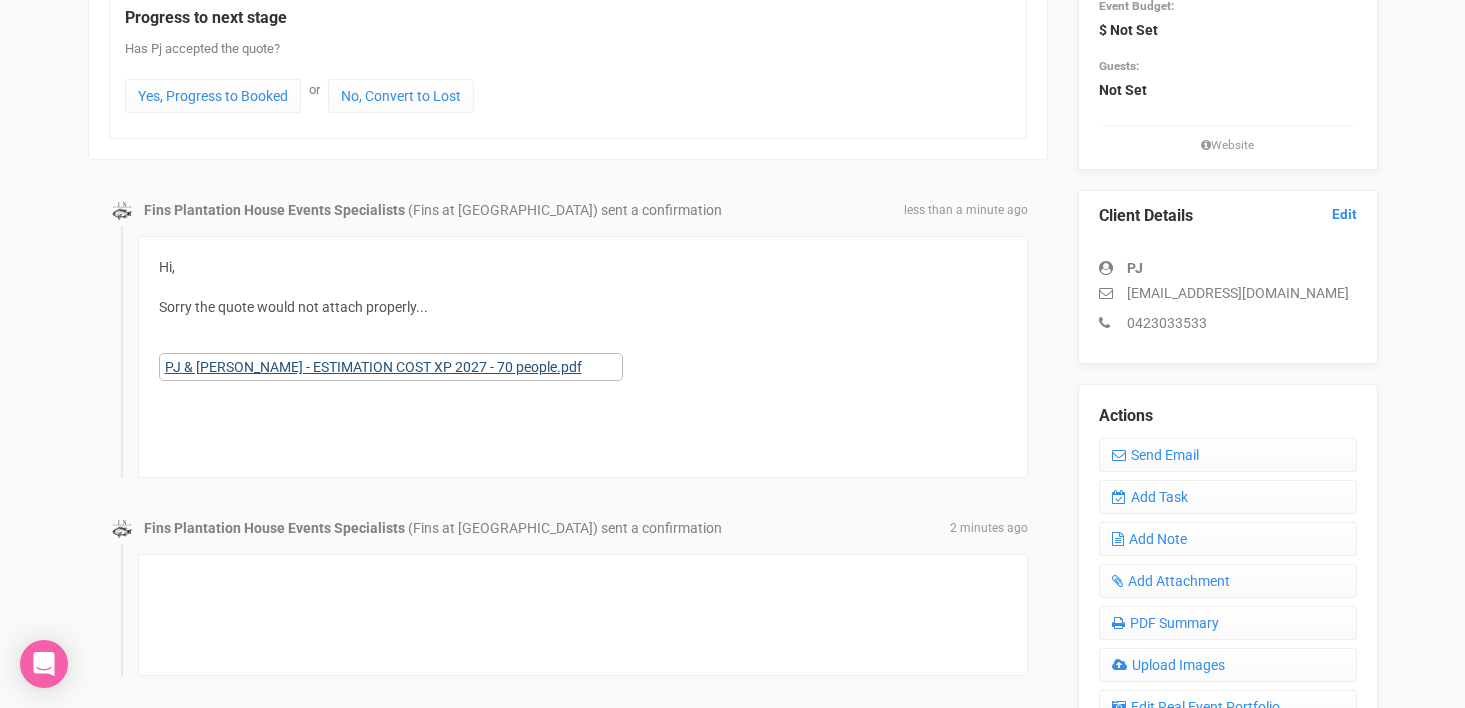scroll, scrollTop: 403, scrollLeft: 0, axis: vertical 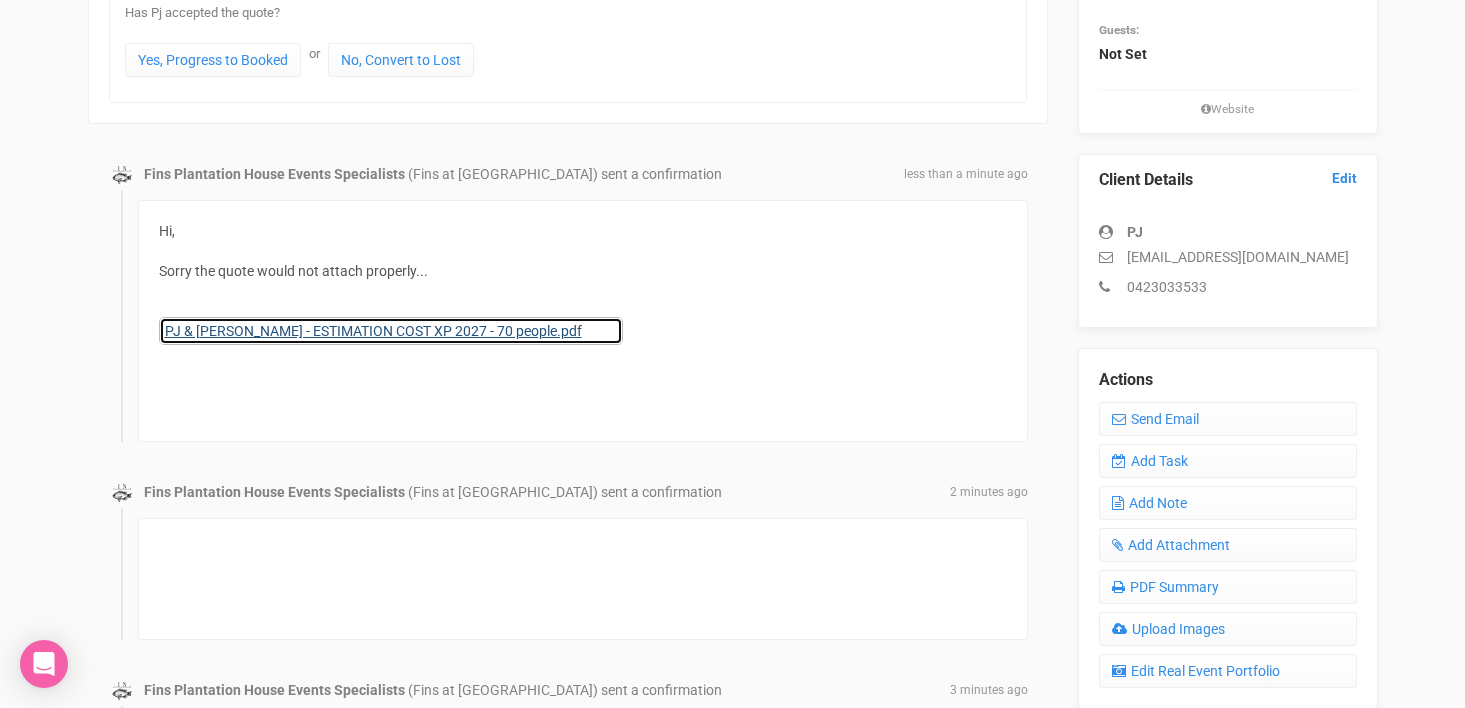 click on "PJ & [PERSON_NAME] - ESTIMATION COST XP 2027 - 70 people.pdf" at bounding box center [391, 331] 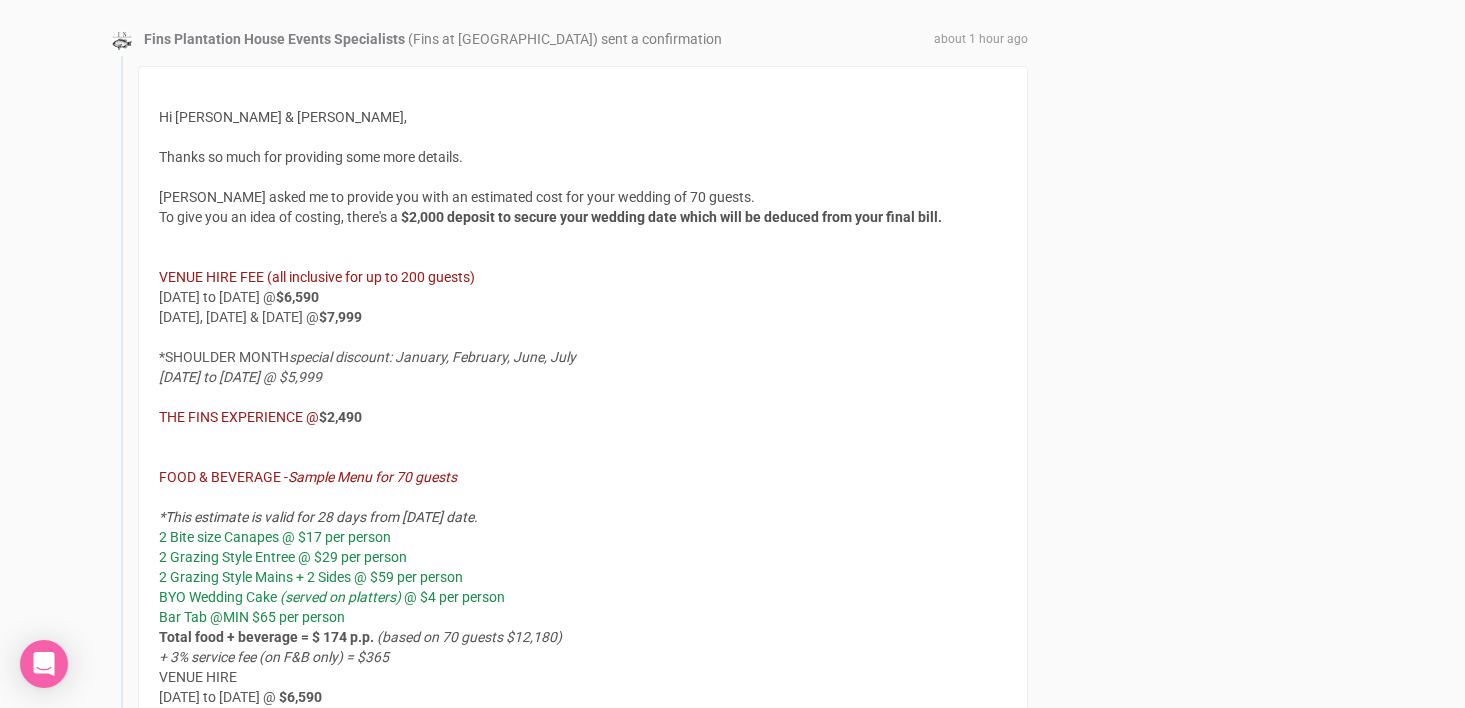 scroll, scrollTop: 1568, scrollLeft: 0, axis: vertical 